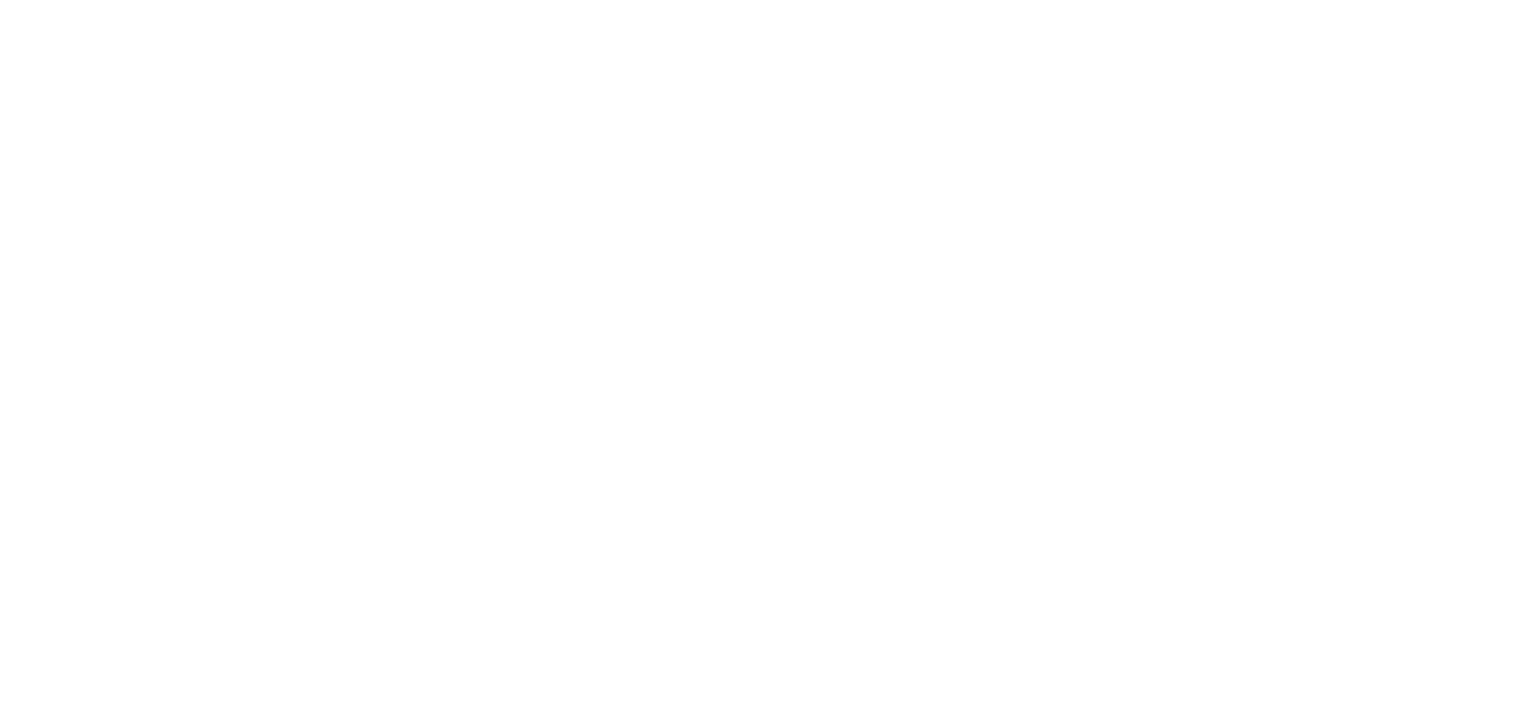 scroll, scrollTop: 0, scrollLeft: 0, axis: both 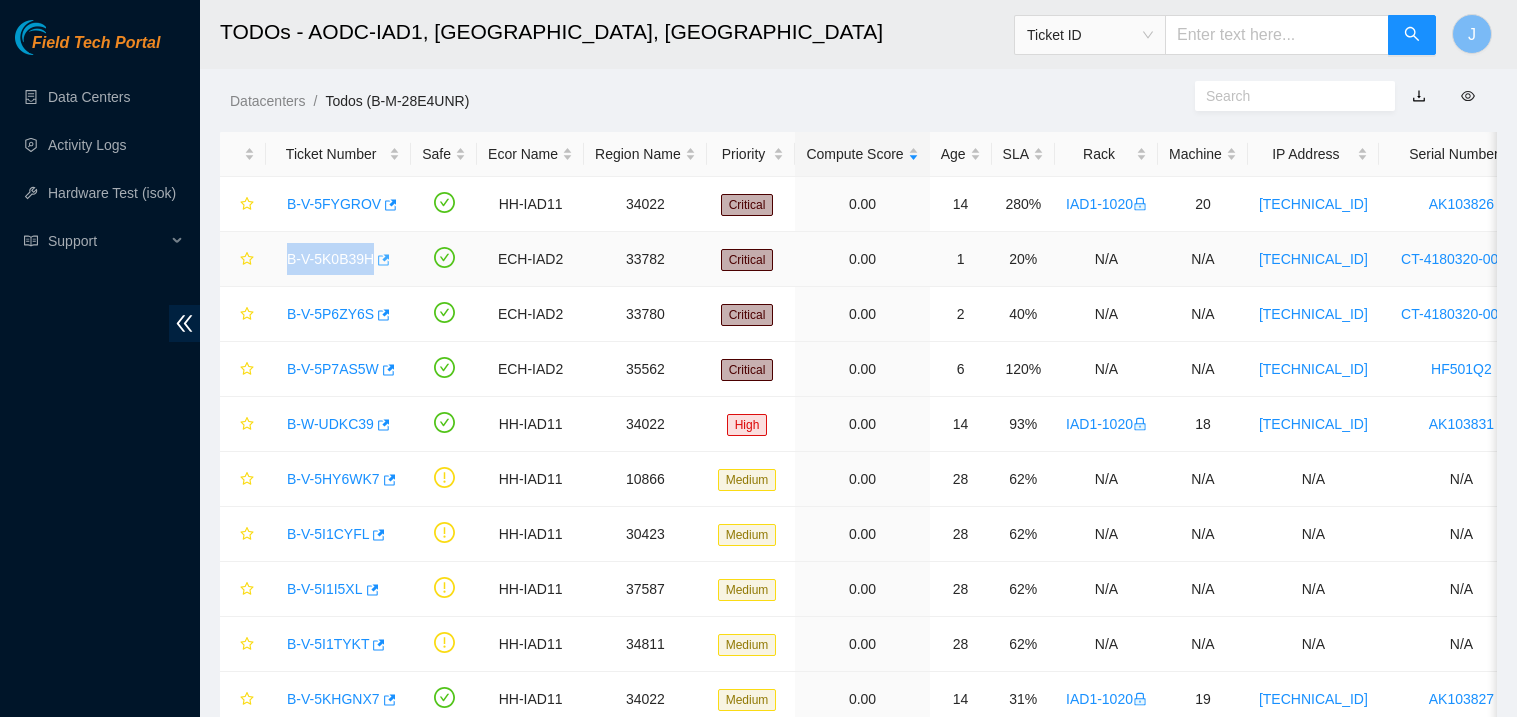 drag, startPoint x: 283, startPoint y: 253, endPoint x: 374, endPoint y: 256, distance: 91.04944 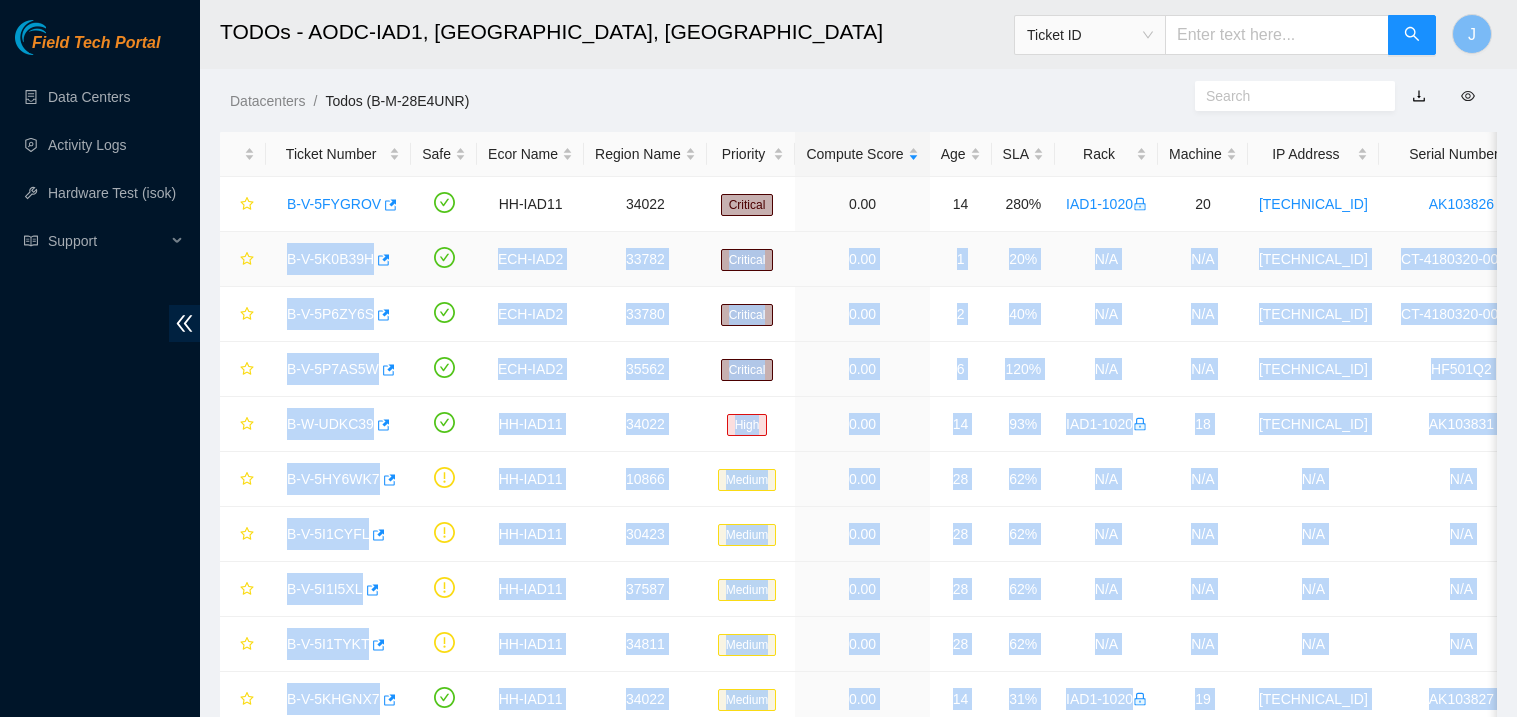 click on "B-V-5K0B39H" at bounding box center (338, 259) 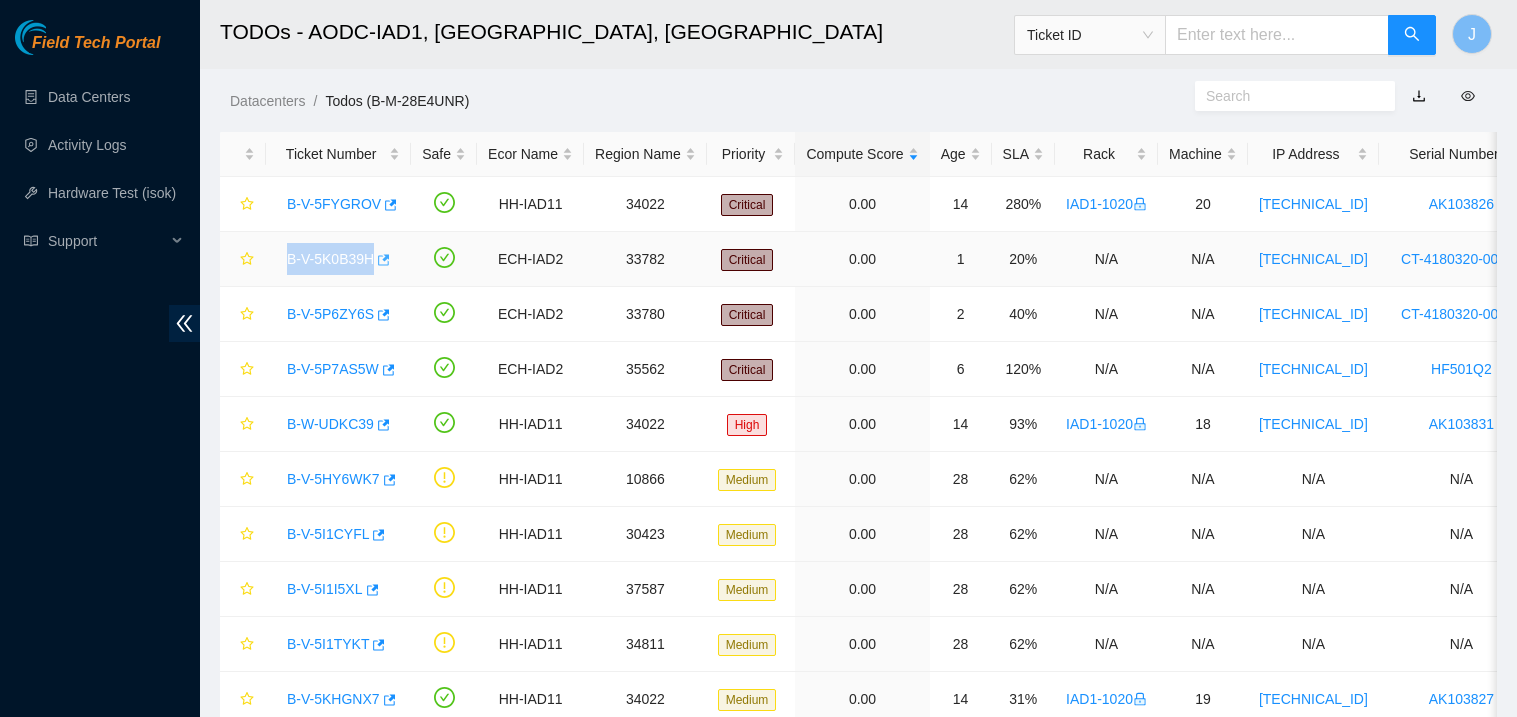 drag, startPoint x: 280, startPoint y: 251, endPoint x: 373, endPoint y: 265, distance: 94.04786 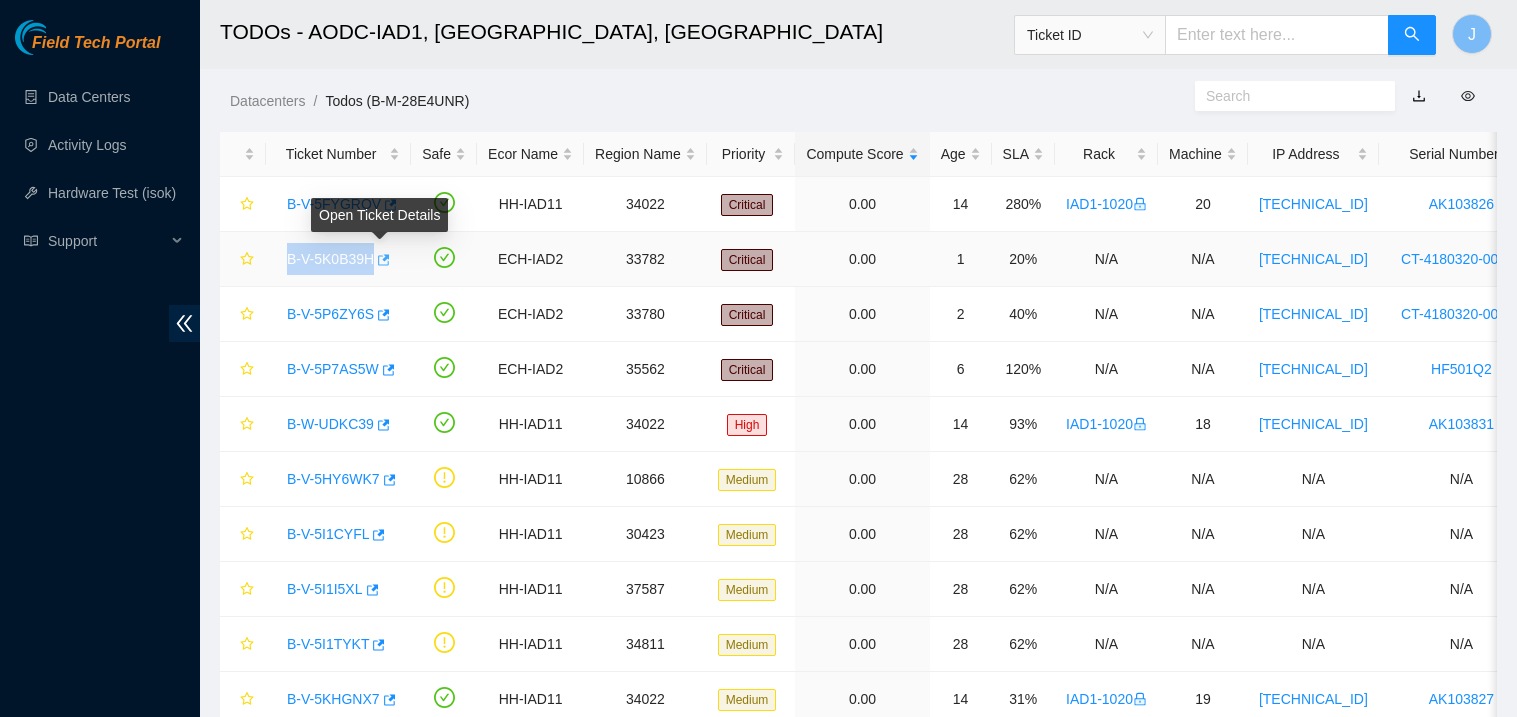 copy on "B-V-5K0B39H" 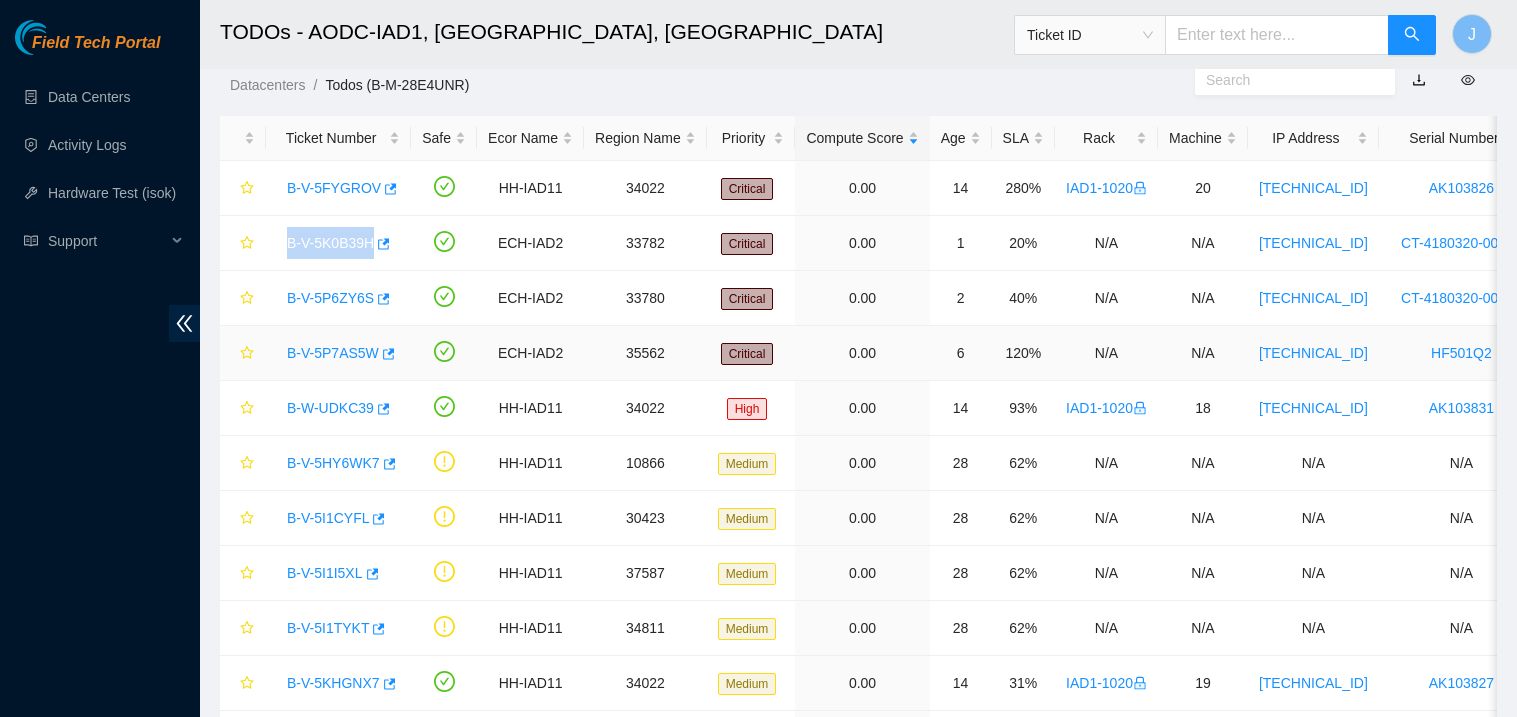 scroll, scrollTop: 0, scrollLeft: 0, axis: both 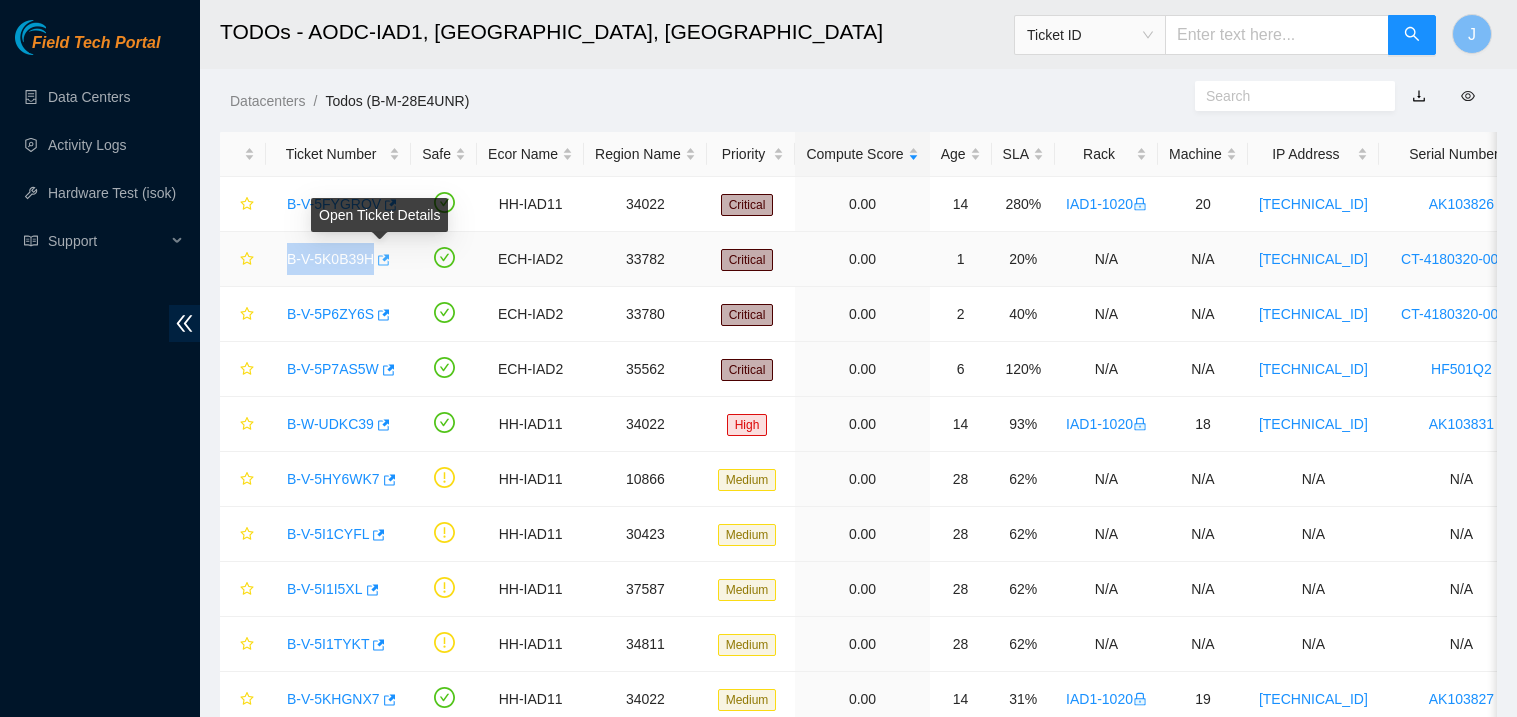 click 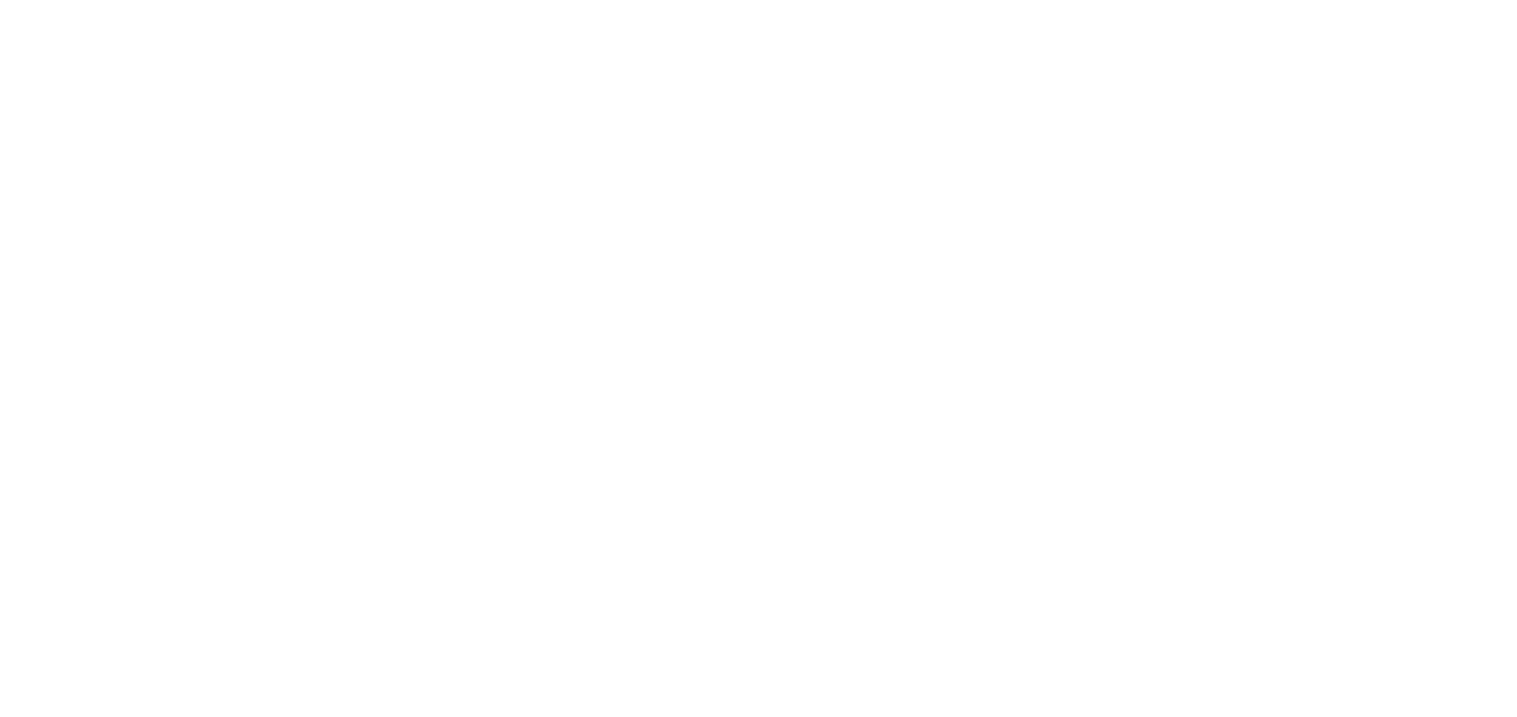 scroll, scrollTop: 0, scrollLeft: 0, axis: both 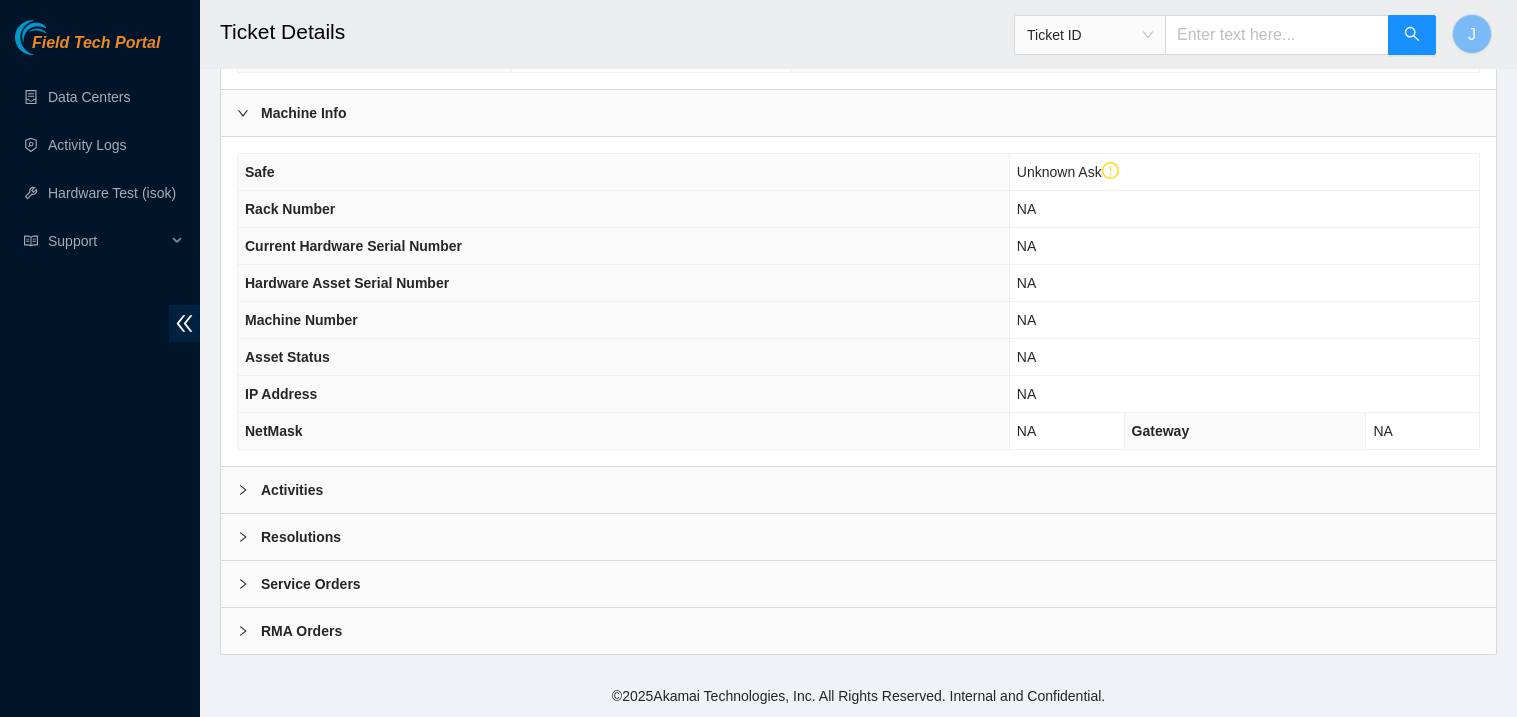 click on "Activities" at bounding box center (858, 490) 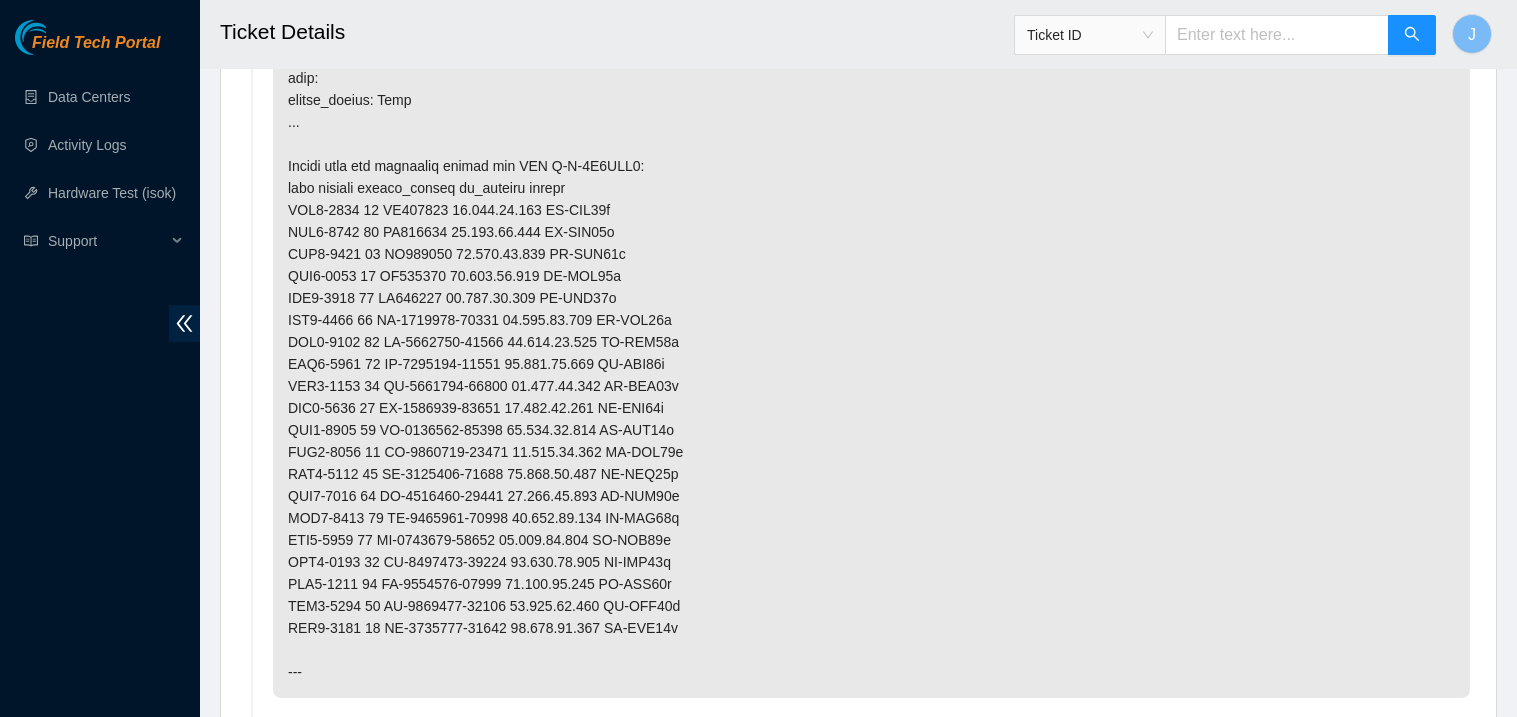 scroll, scrollTop: 1269, scrollLeft: 0, axis: vertical 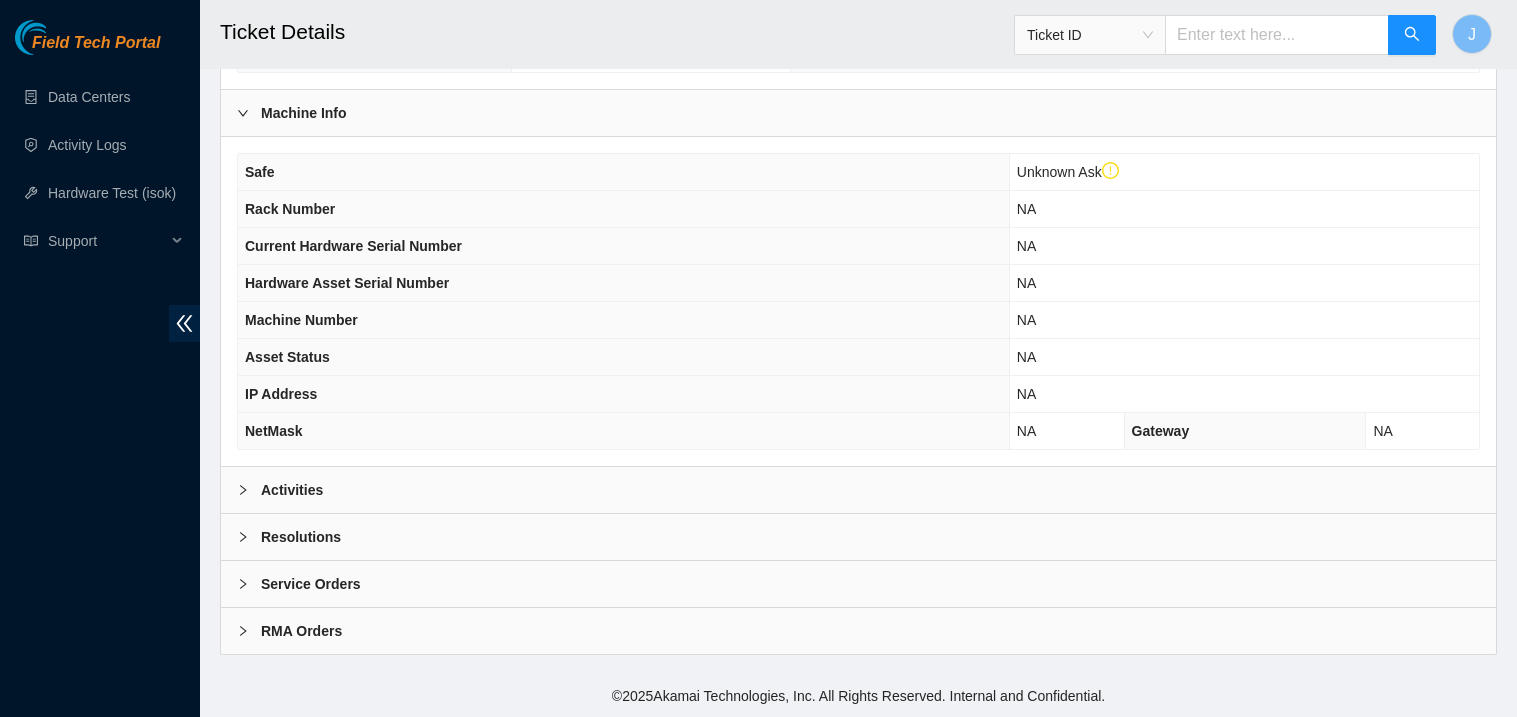 click on "Activities" at bounding box center (858, 490) 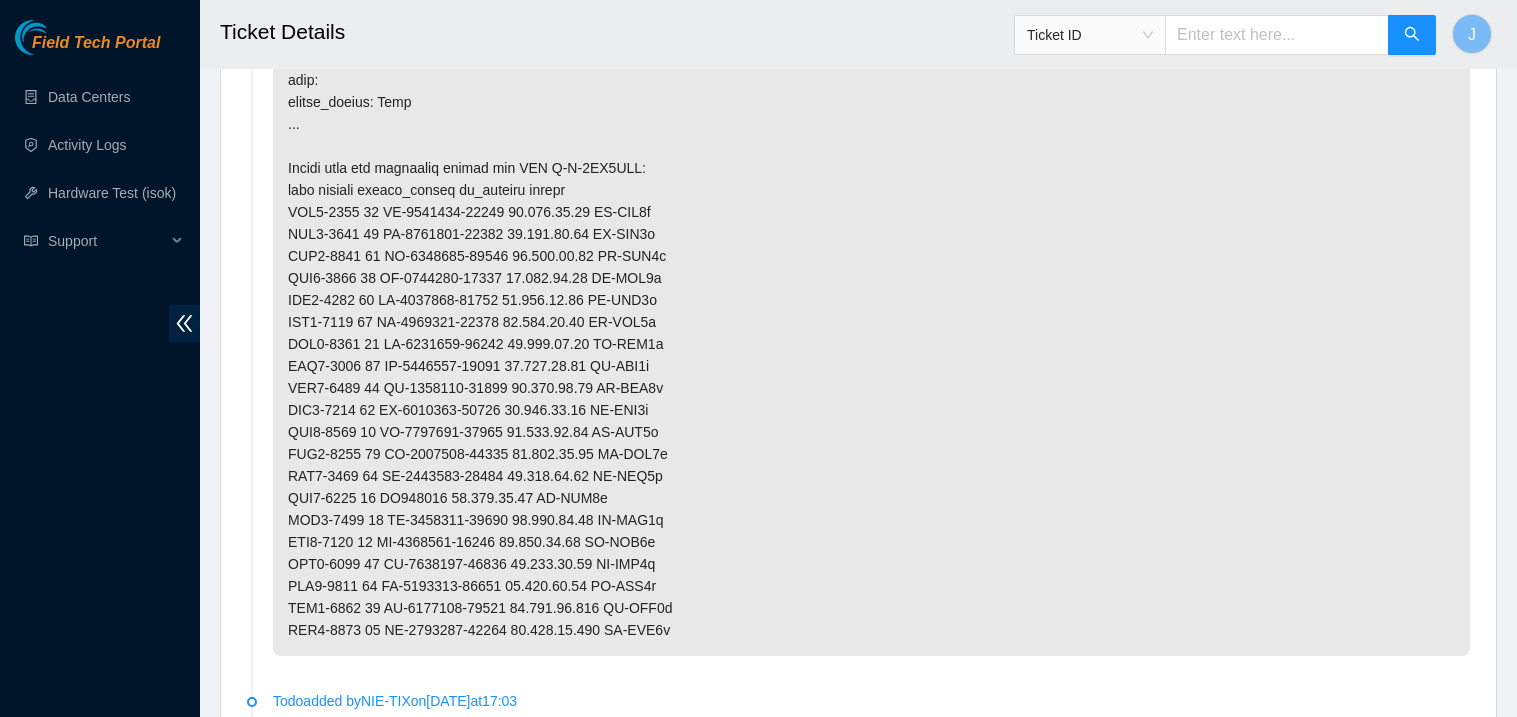 scroll, scrollTop: 1304, scrollLeft: 0, axis: vertical 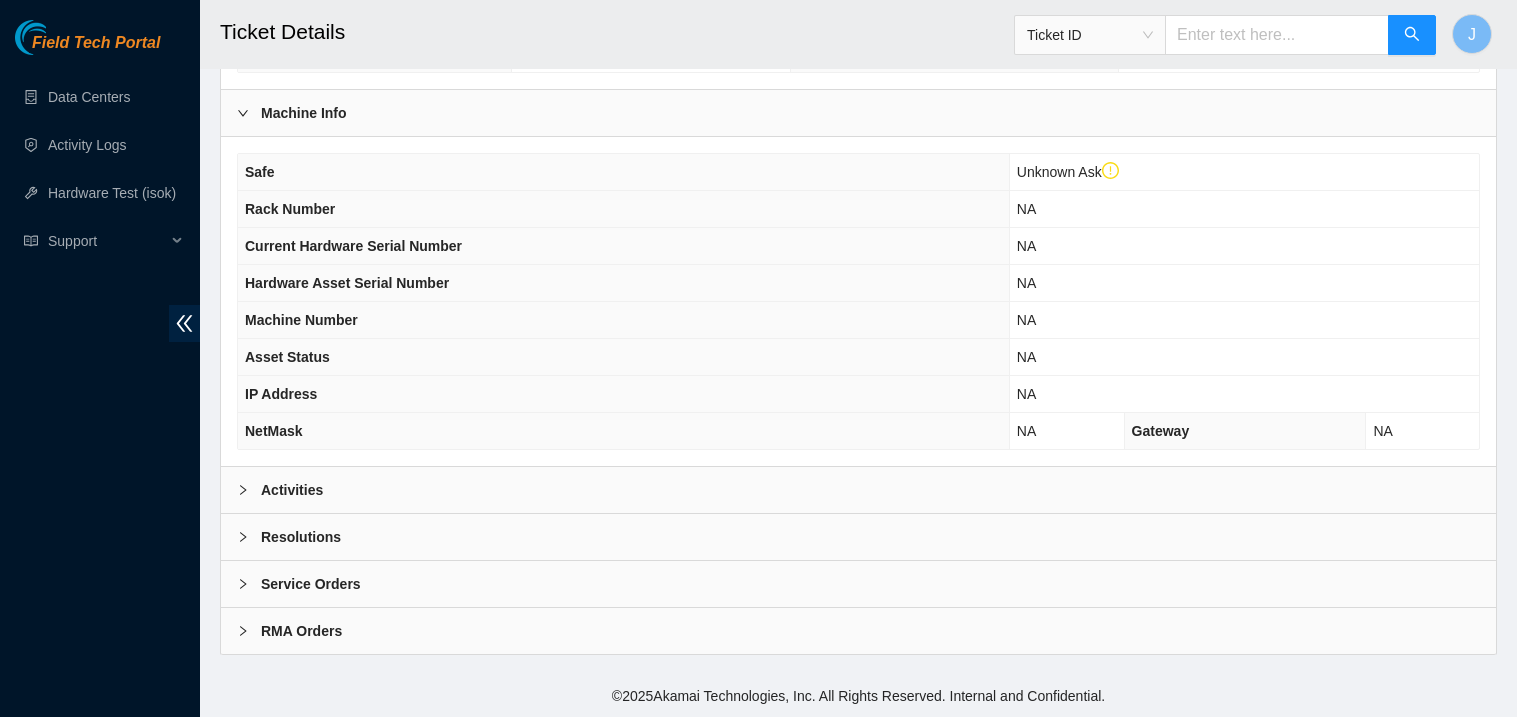 click on "Activities" at bounding box center (858, 490) 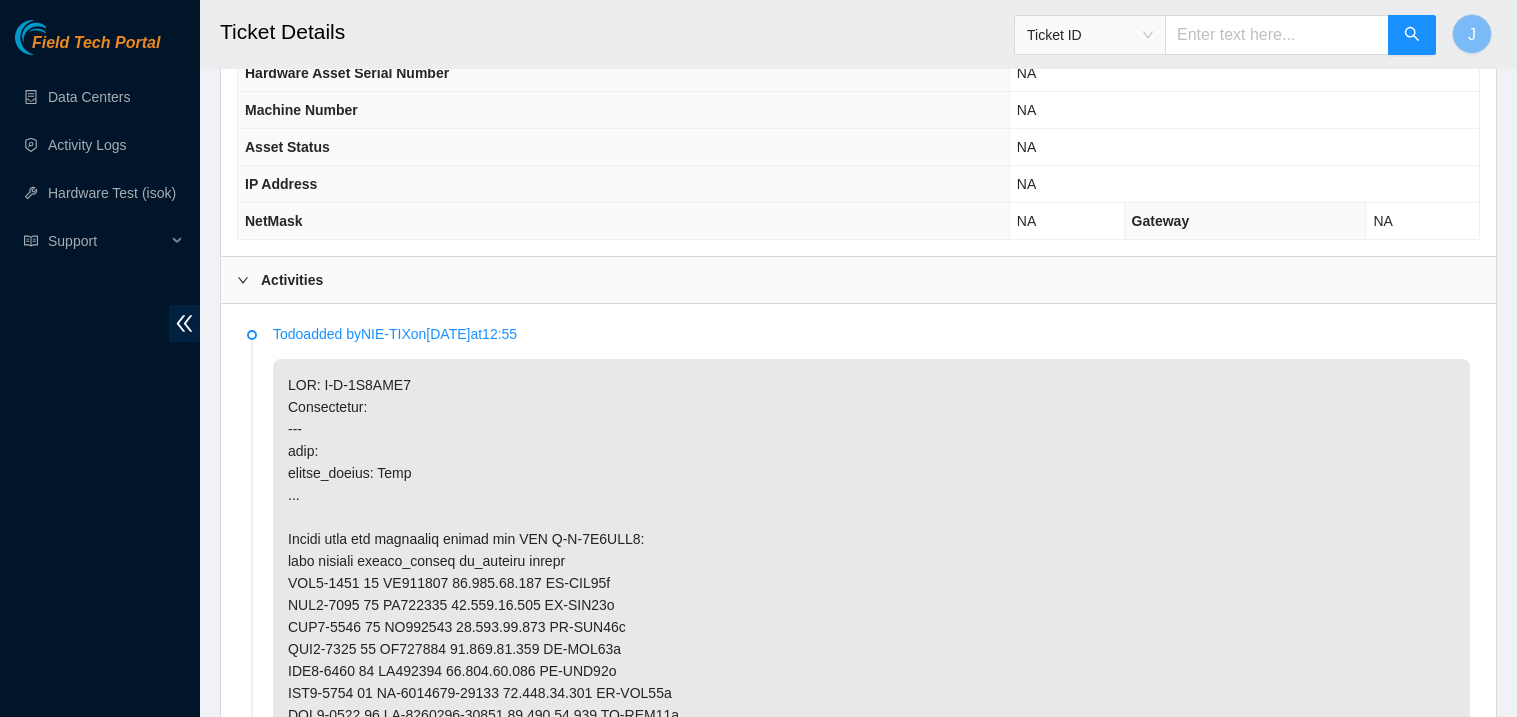 scroll, scrollTop: 891, scrollLeft: 0, axis: vertical 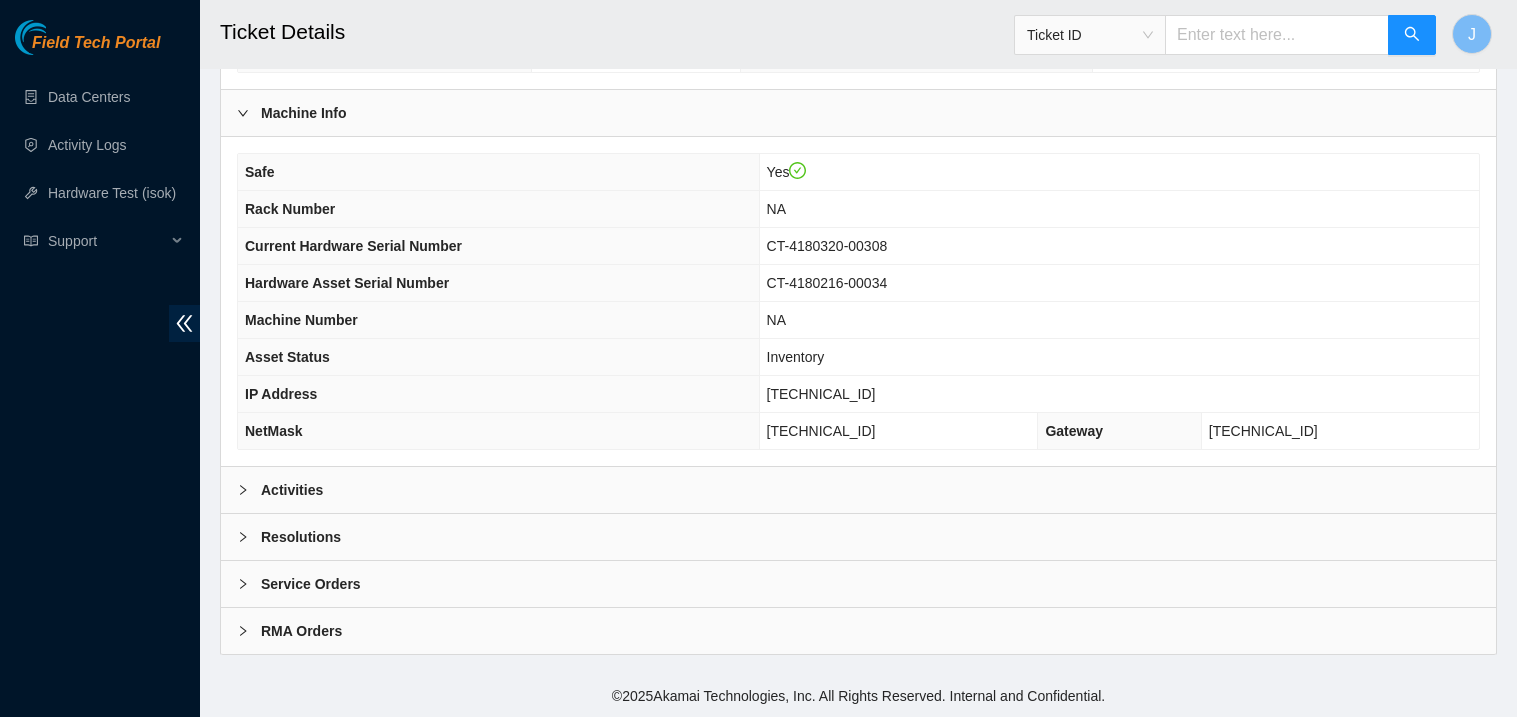click on "Activities" at bounding box center [858, 490] 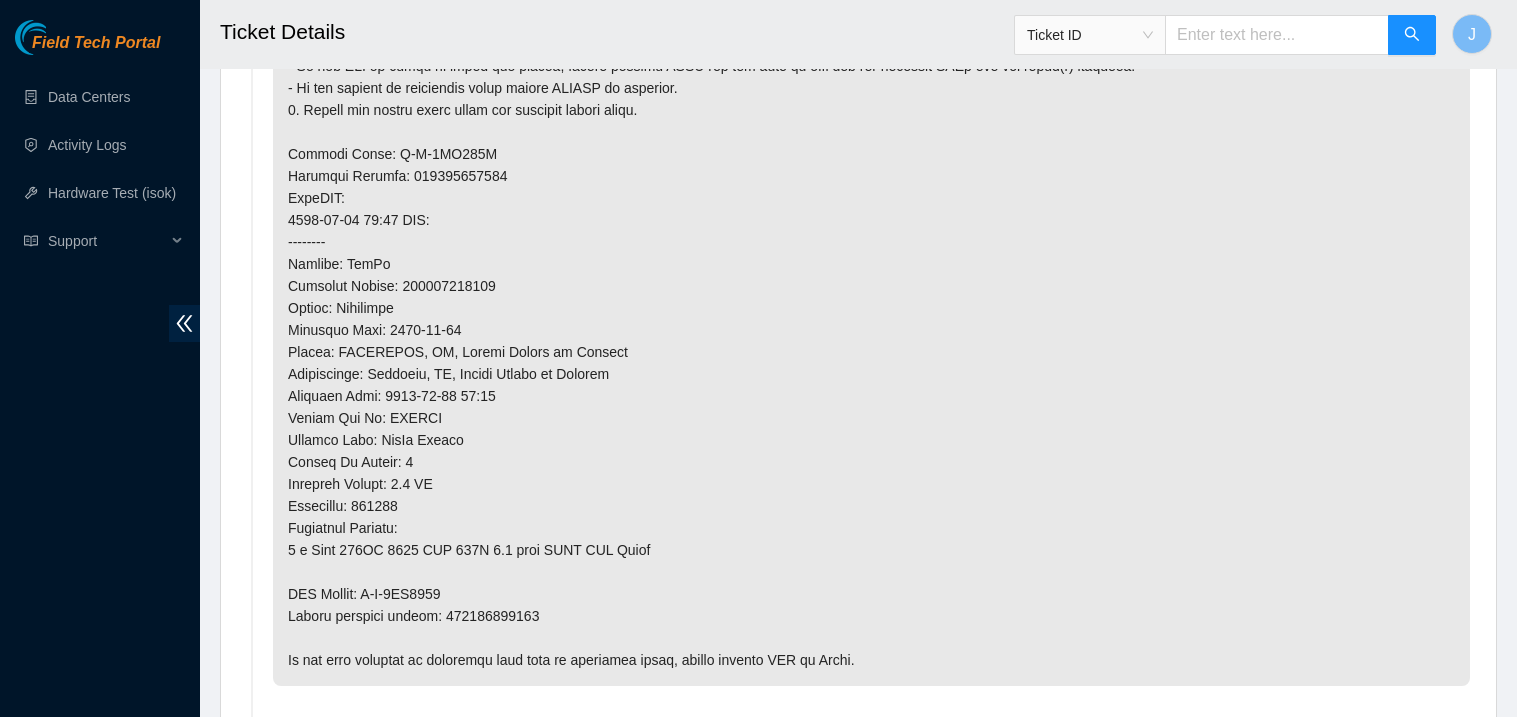 scroll, scrollTop: 1412, scrollLeft: 0, axis: vertical 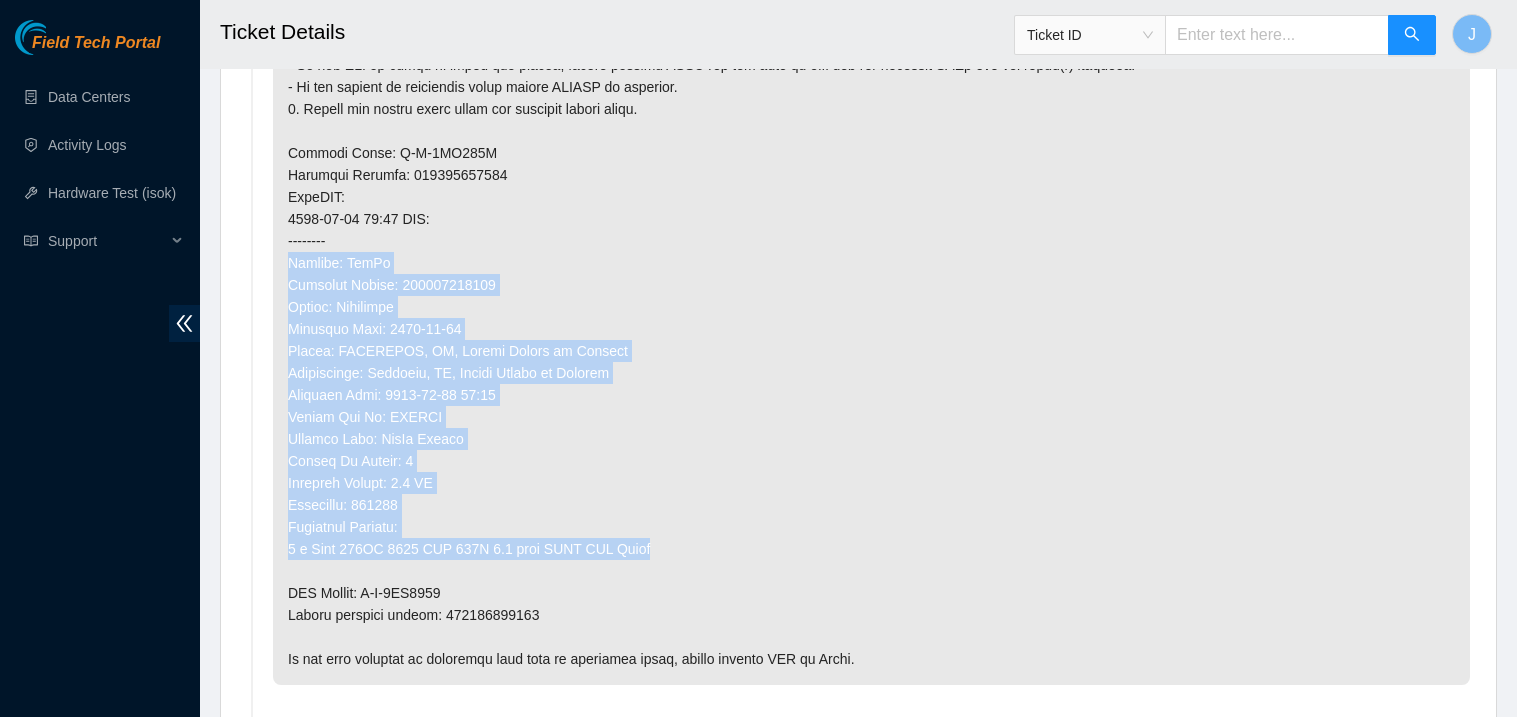 drag, startPoint x: 288, startPoint y: 263, endPoint x: 658, endPoint y: 552, distance: 469.49014 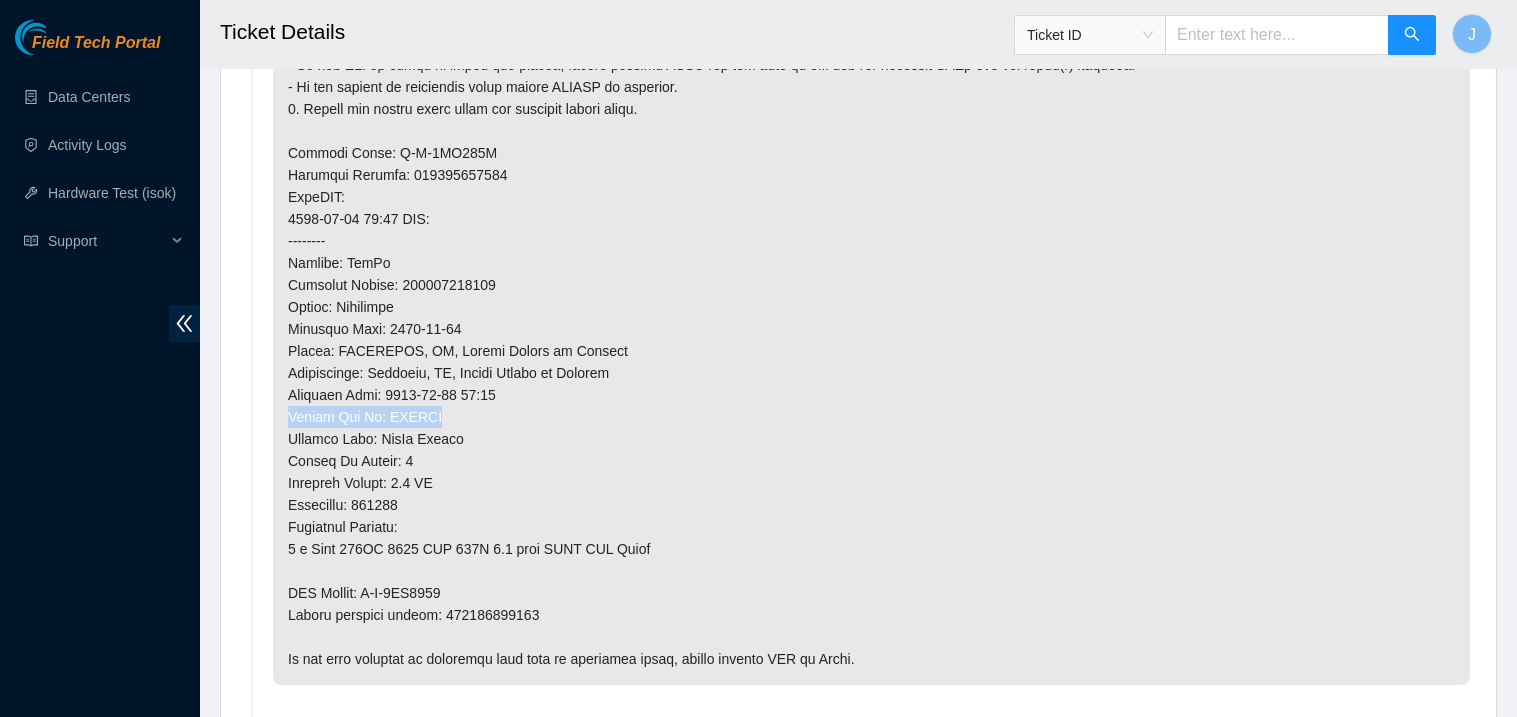 drag, startPoint x: 431, startPoint y: 417, endPoint x: 278, endPoint y: 414, distance: 153.0294 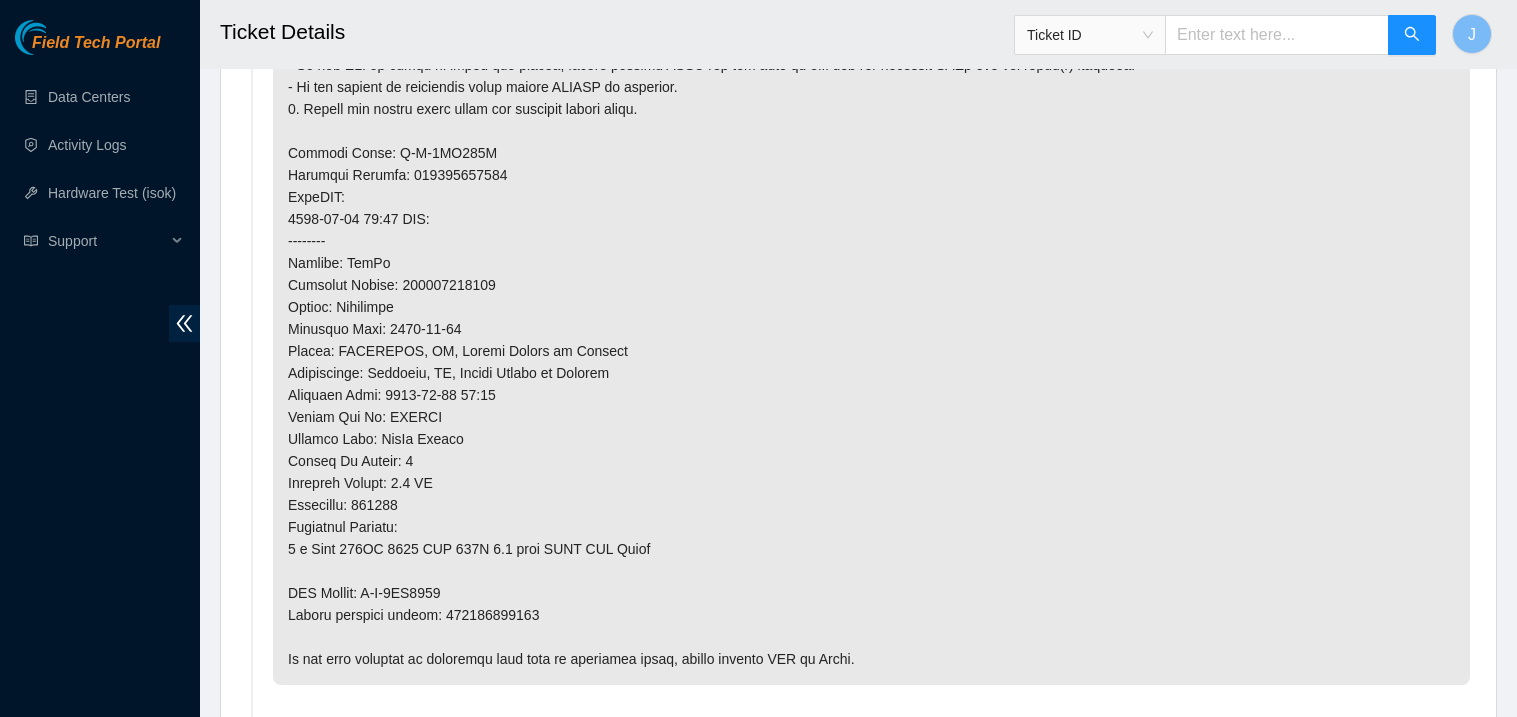 click at bounding box center (871, 241) 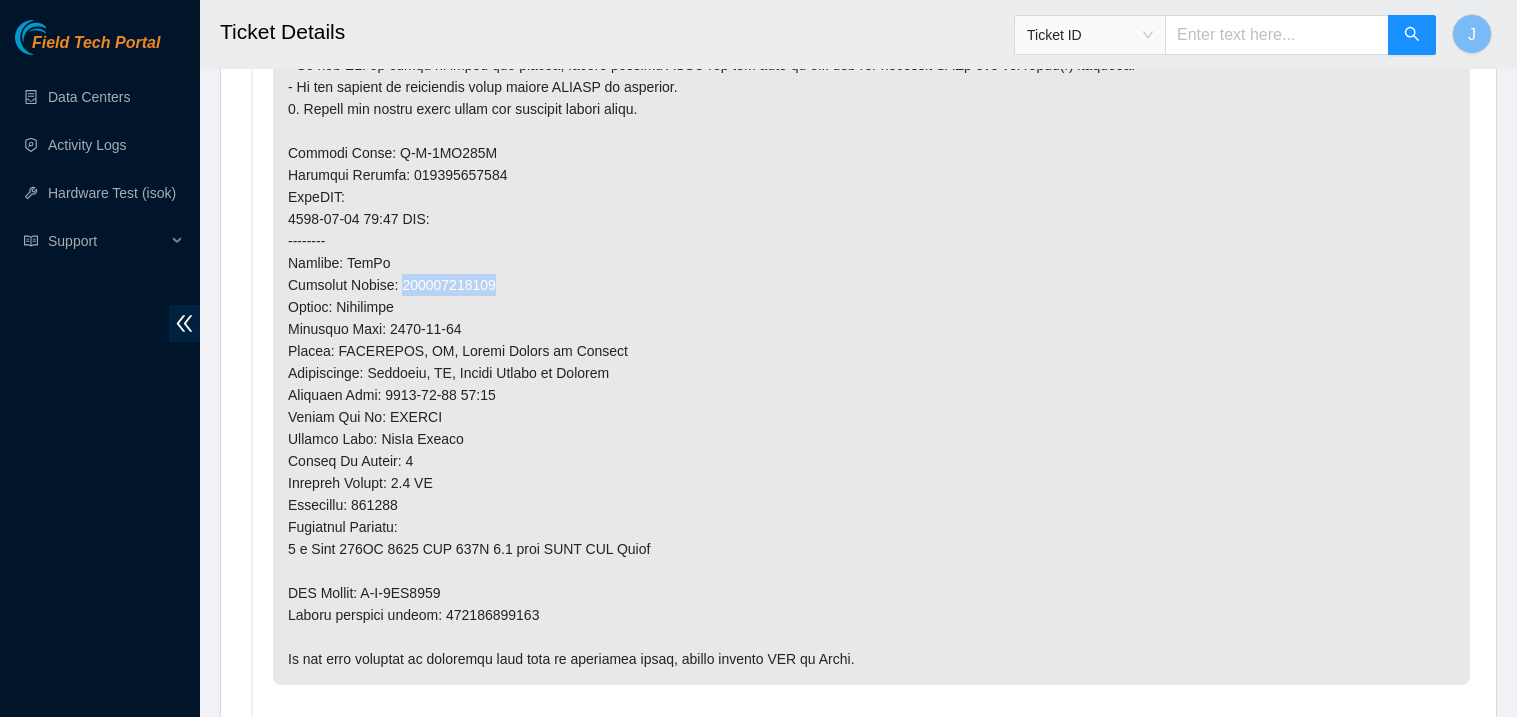 copy on "425421582615" 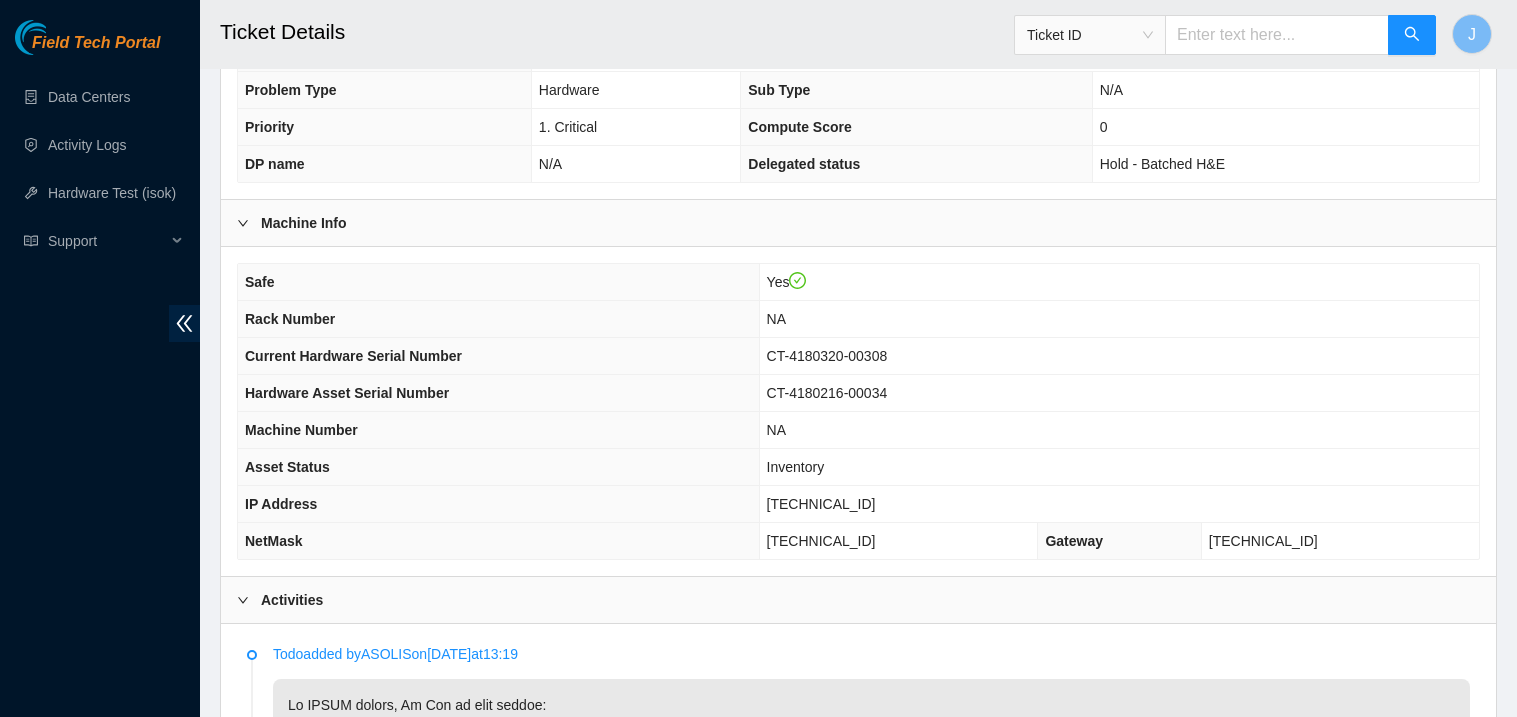 scroll, scrollTop: 528, scrollLeft: 0, axis: vertical 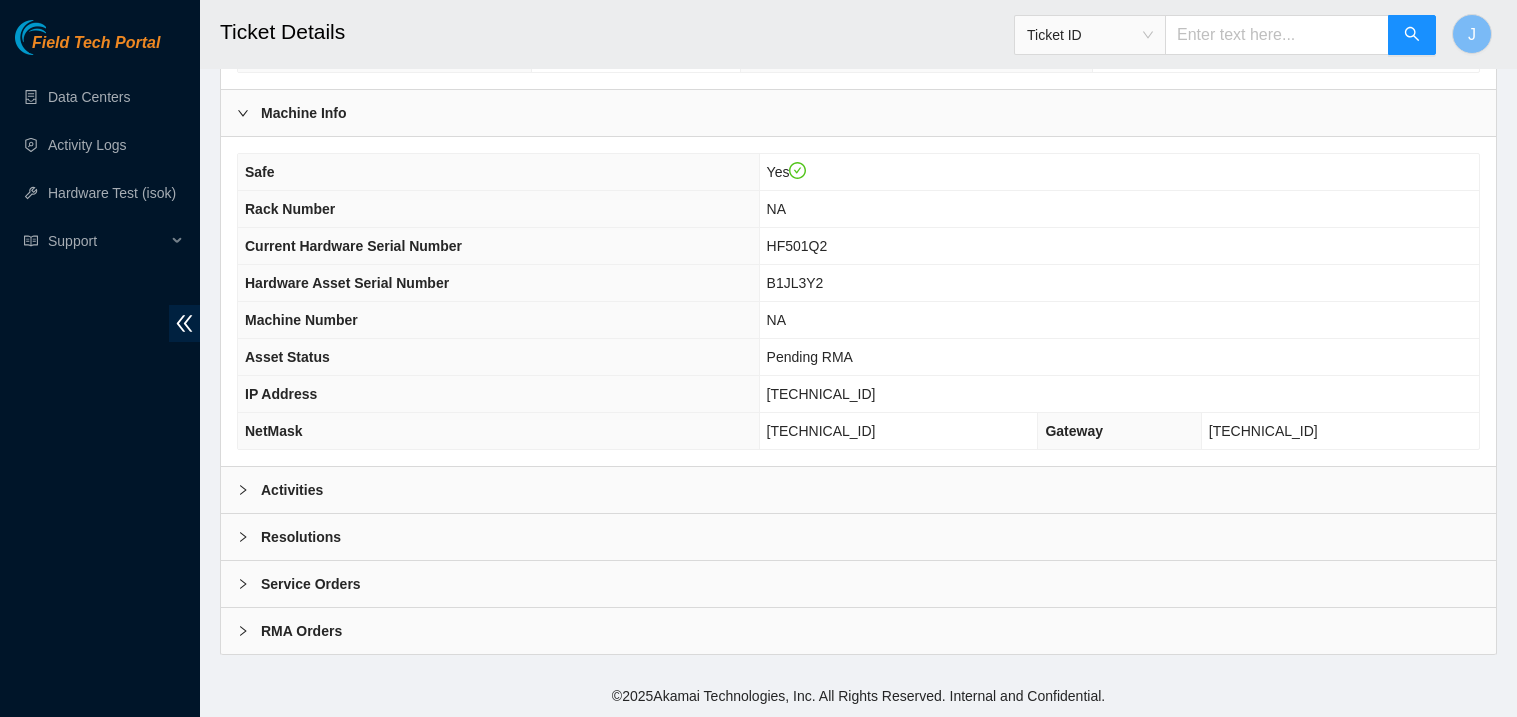 click on "Activities" at bounding box center [858, 490] 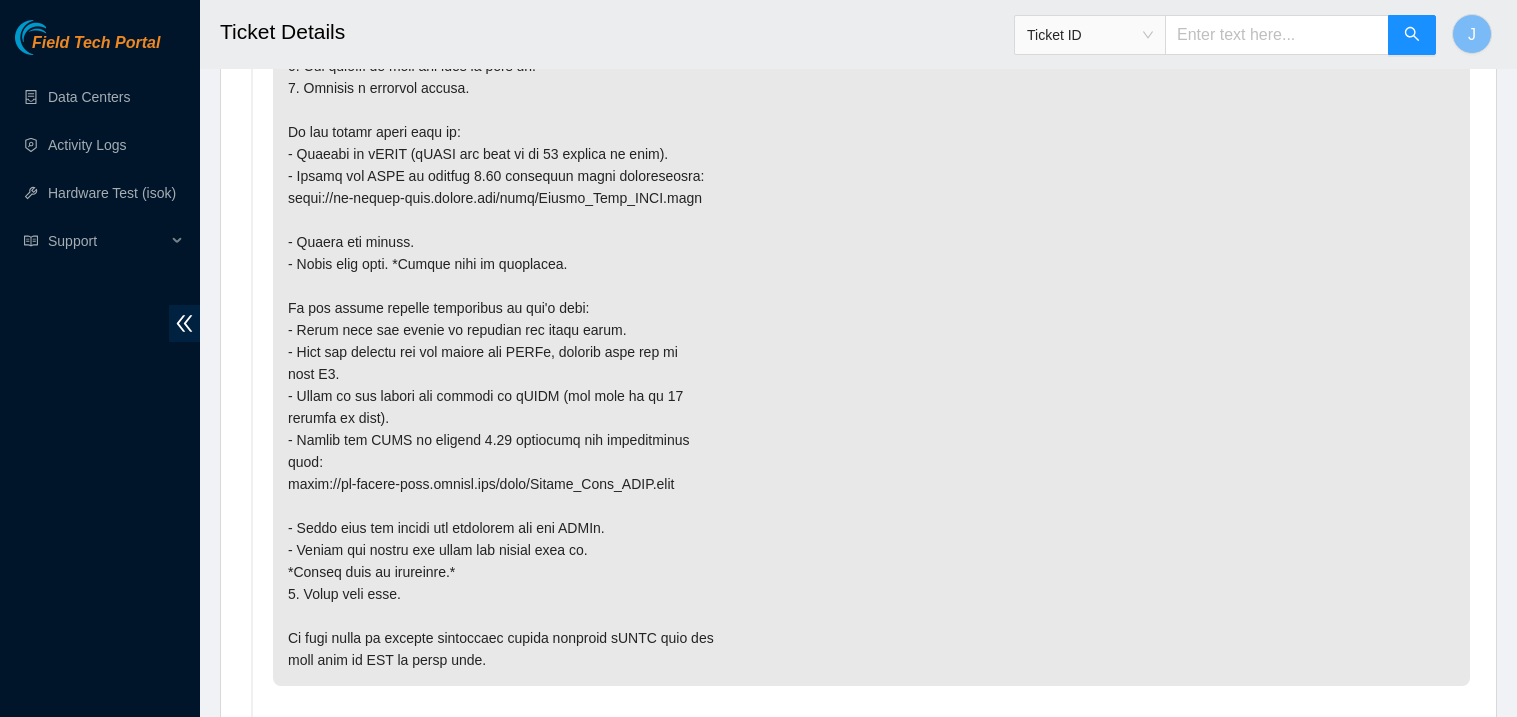 scroll, scrollTop: 4750, scrollLeft: 0, axis: vertical 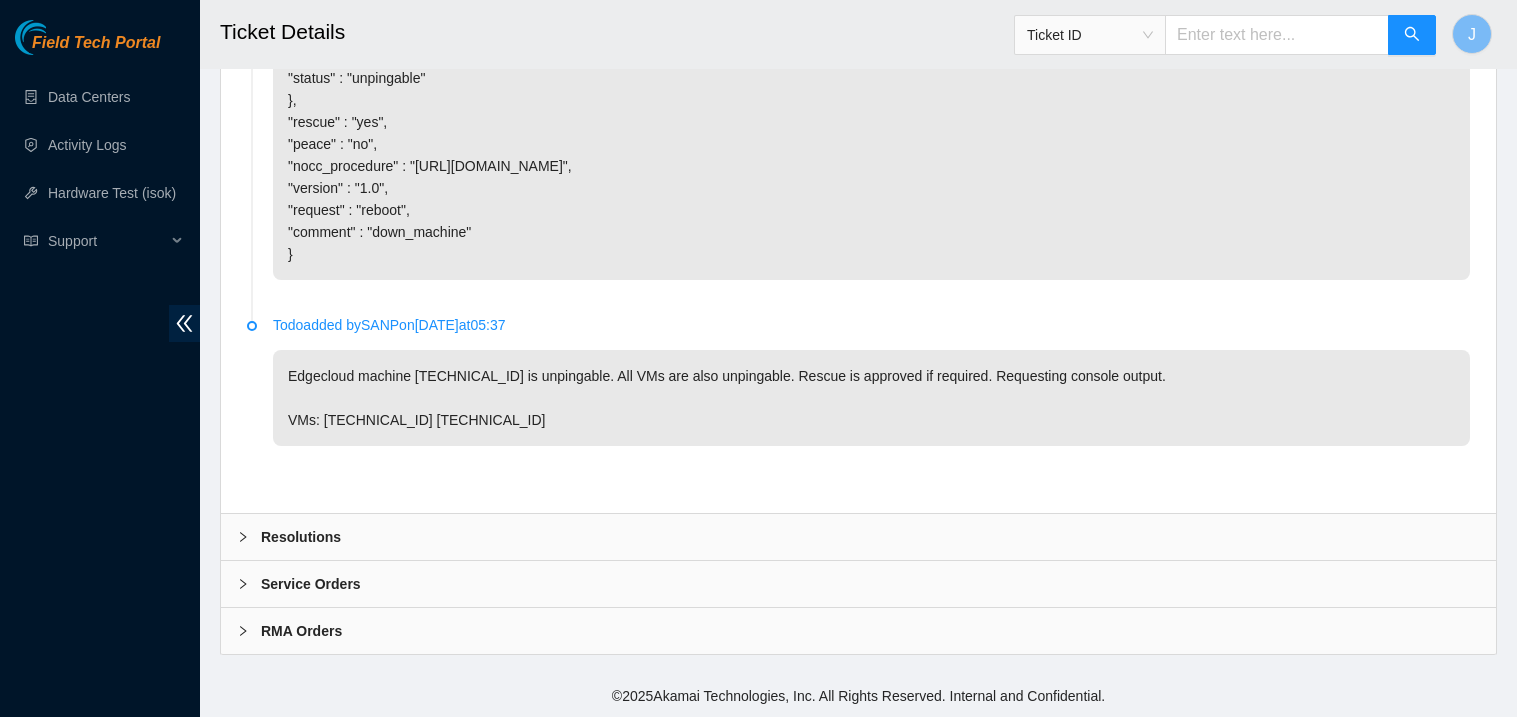 click on "Resolutions" at bounding box center [858, 537] 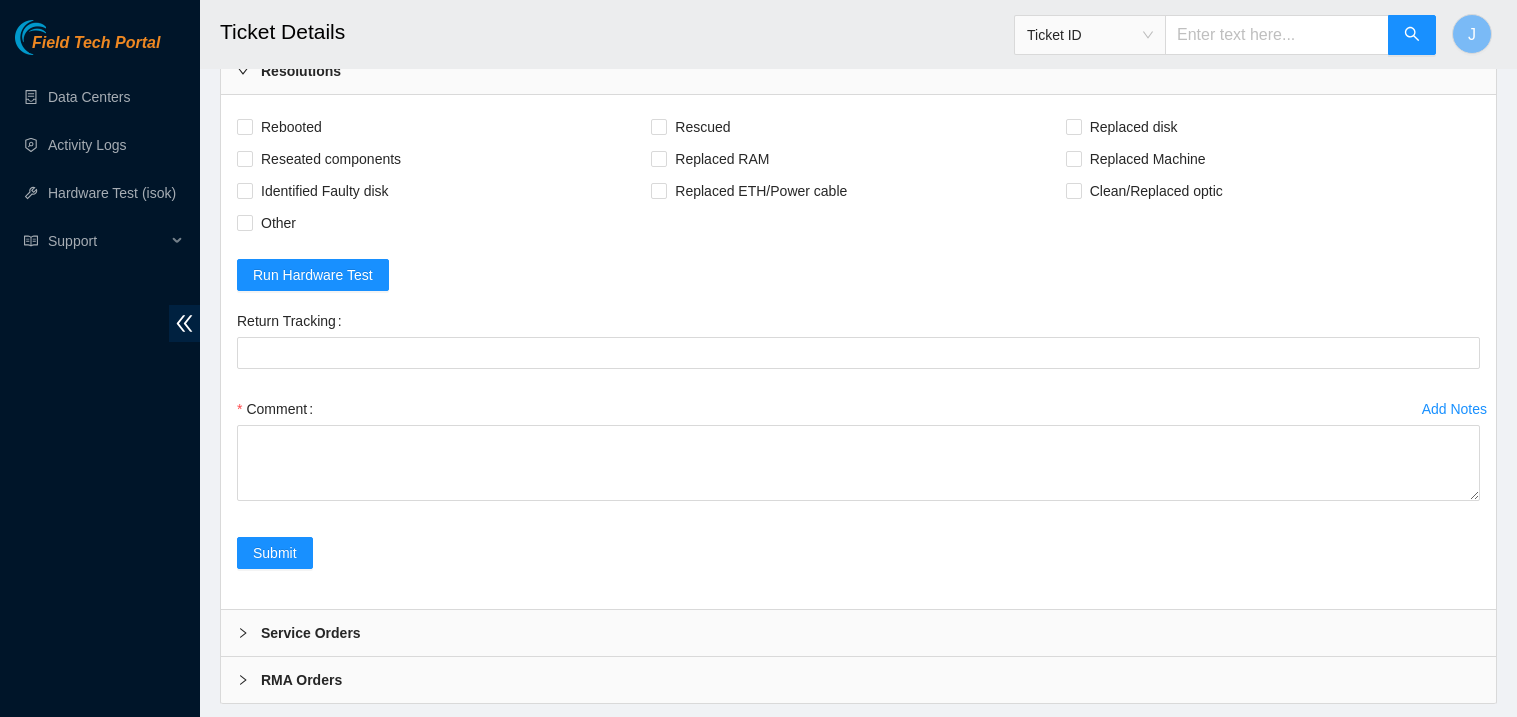 scroll, scrollTop: 5266, scrollLeft: 0, axis: vertical 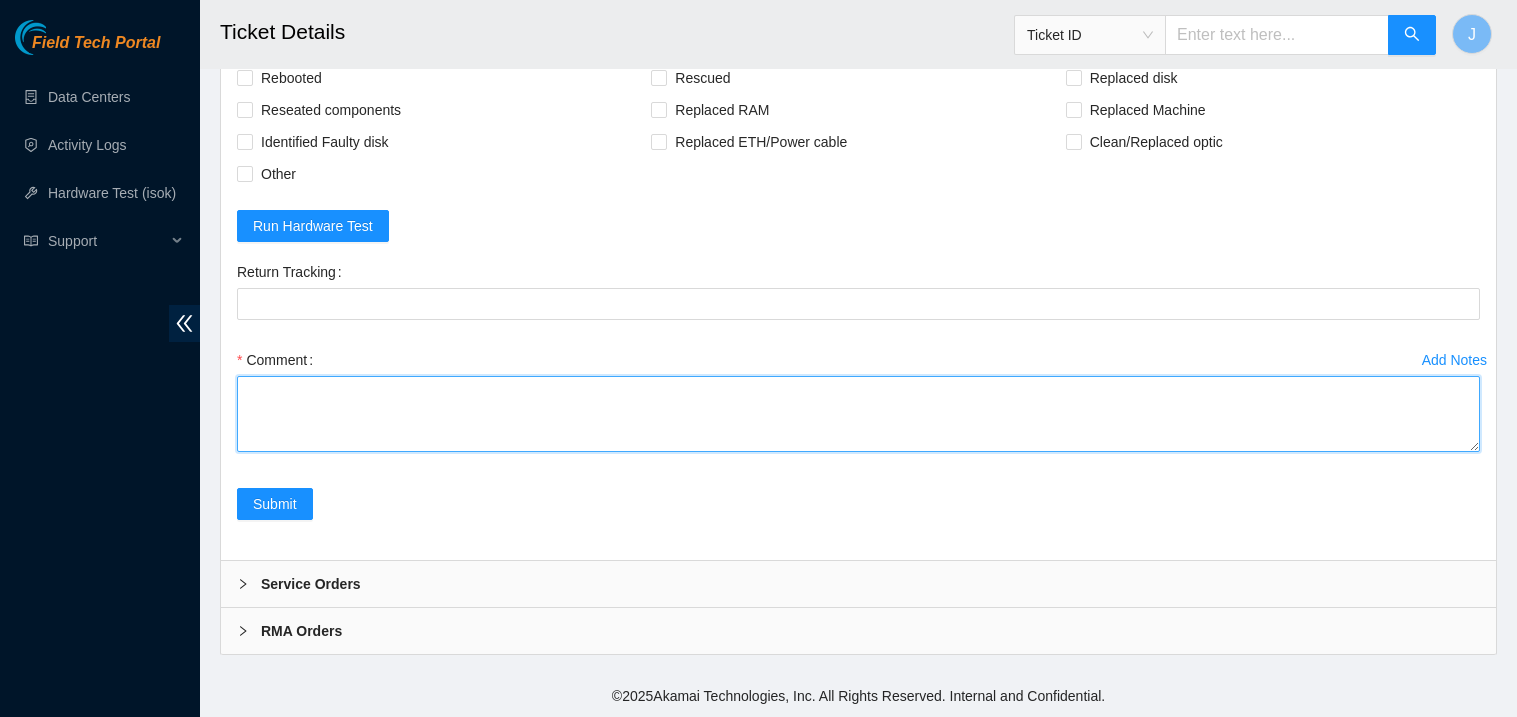 click on "Comment" at bounding box center (858, 414) 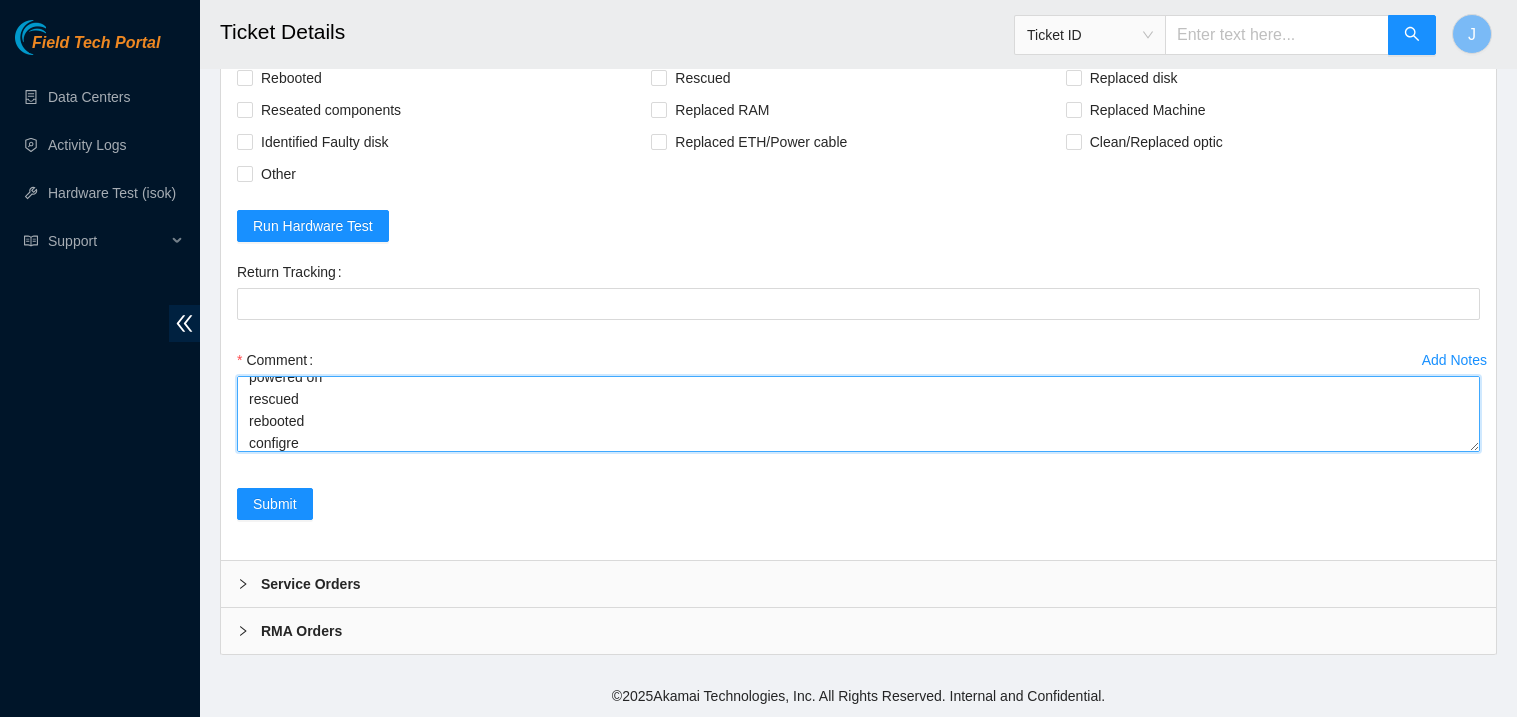 scroll, scrollTop: 103, scrollLeft: 0, axis: vertical 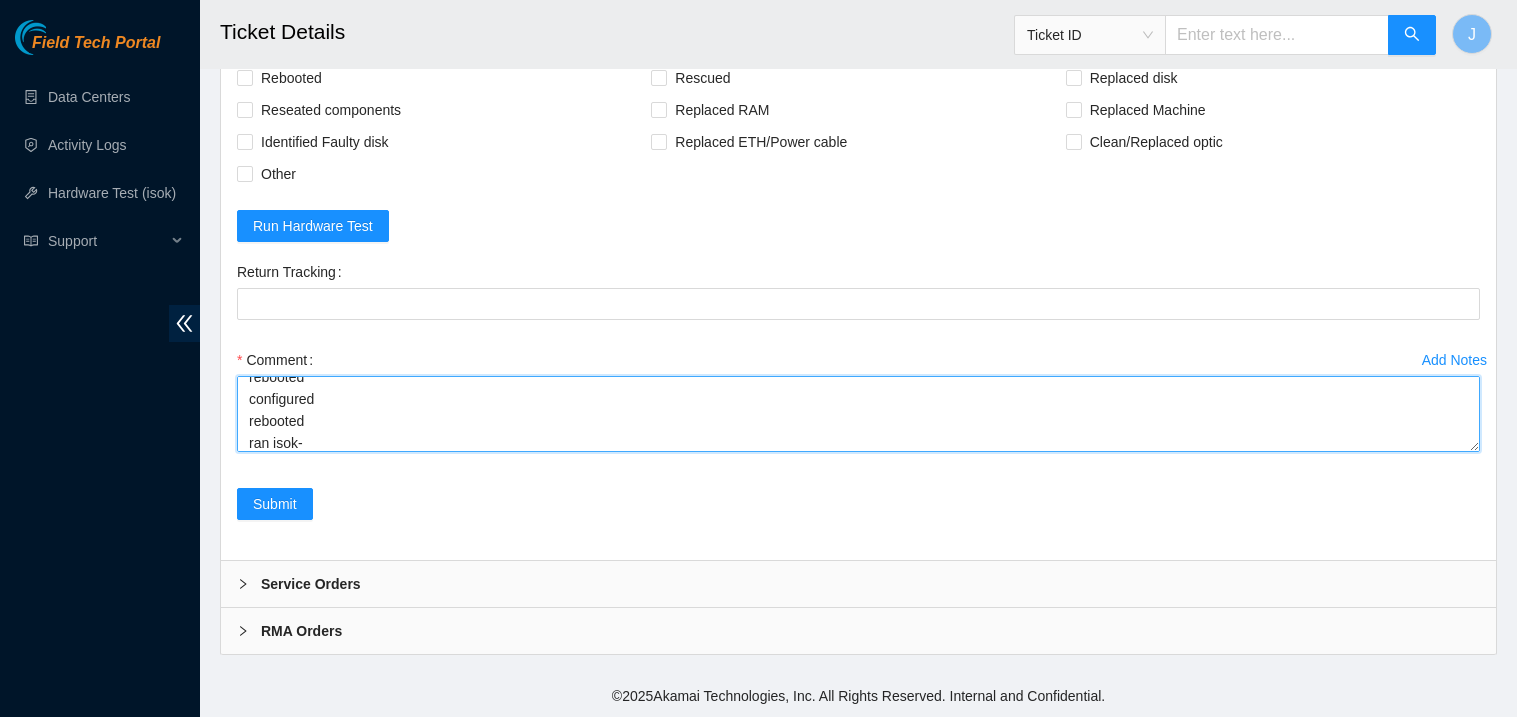 paste on "307545	07-07-2025 01:40:54	23.208.152.27	FAILED
Result Detail
Message
Ticket ID
23.208.152.27 :   failed: mac_addr:        mac_addr - 36WX7B3 eth0 MAC address doesn't match Siebel.
Possible typo in SN.
78:AC:44:70:5B:B8 (Server) != 78:AC:44:20:2B:B8 (Siebel)
, siebel-machine_num:  siebel-machine_num - Machine Number is not set in Siebel for 23.208.152.27
03 entered on the machine.
, siebel-rack:     siebel-rack - Rack is not set in Siebel for 23.208.152.27
IAD1-0609 entered on the machine.
, siebel_dmi_serial_mismatch:  siebel_dmi_serial_mismatch - message: System serial number mismatch between
DMI and SIEBEL." 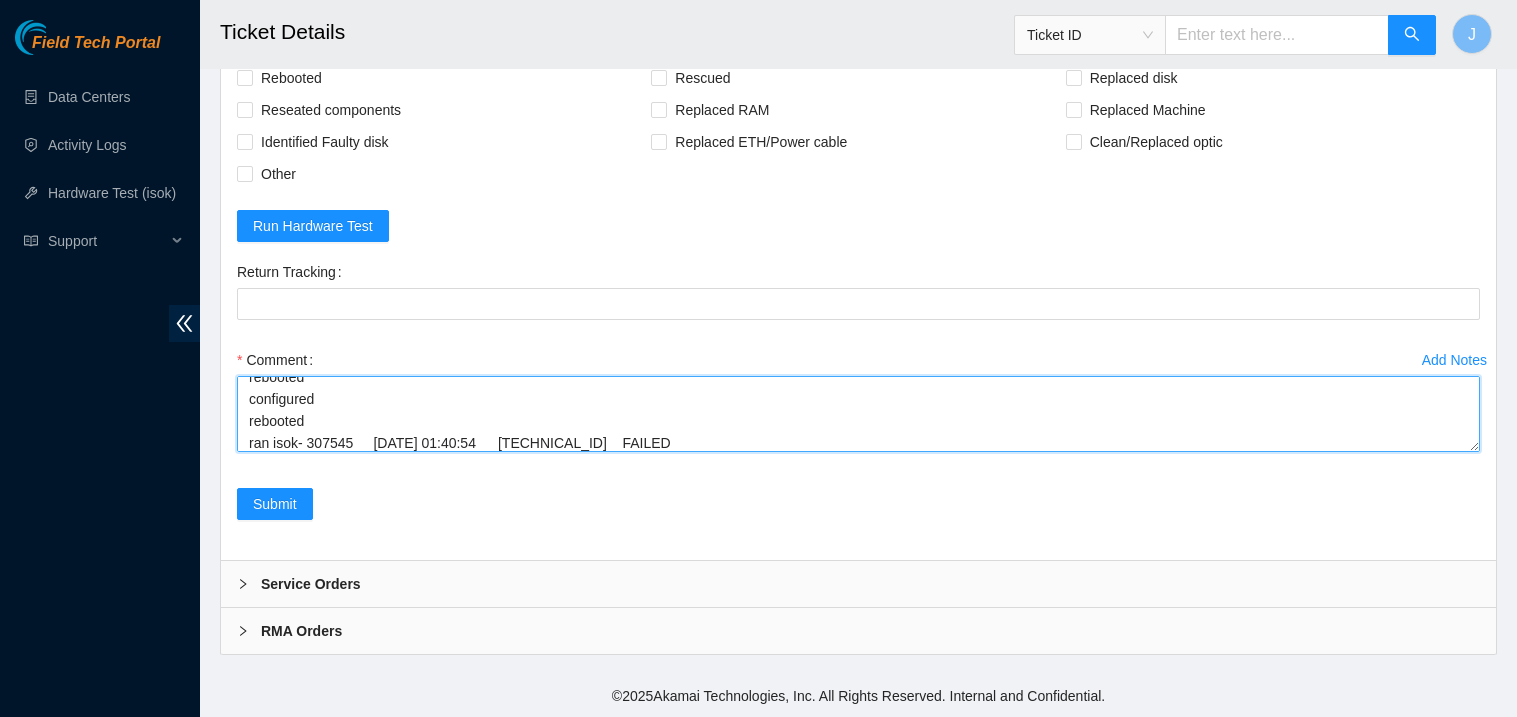 scroll, scrollTop: 389, scrollLeft: 0, axis: vertical 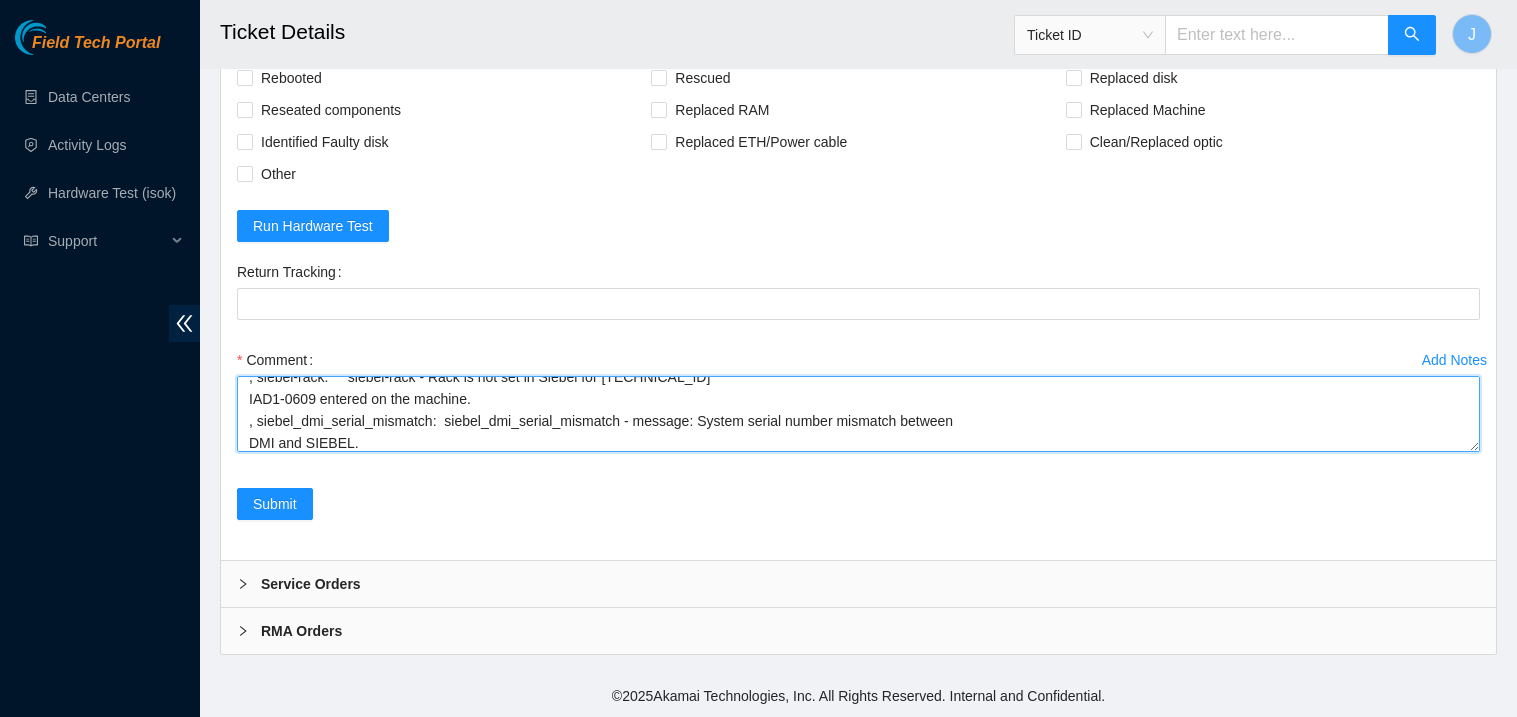 click on "verified SN
powered down faulty server w/ SN
replaced w/ SN
powered on
rescued
rebooted
configured
rebooted
ran isok- 307545	07-07-2025 01:40:54	23.208.152.27	FAILED
Result Detail
Message
Ticket ID
23.208.152.27 :   failed: mac_addr:        mac_addr - 36WX7B3 eth0 MAC address doesn't match Siebel.
Possible typo in SN.
78:AC:44:70:5B:B8 (Server) != 78:AC:44:20:2B:B8 (Siebel)
, siebel-machine_num:  siebel-machine_num - Machine Number is not set in Siebel for 23.208.152.27
03 entered on the machine.
, siebel-rack:     siebel-rack - Rack is not set in Siebel for 23.208.152.27
IAD1-0609 entered on the machine.
, siebel_dmi_serial_mismatch:  siebel_dmi_serial_mismatch - message: System serial number mismatch between
DMI and SIEBEL." at bounding box center [858, 414] 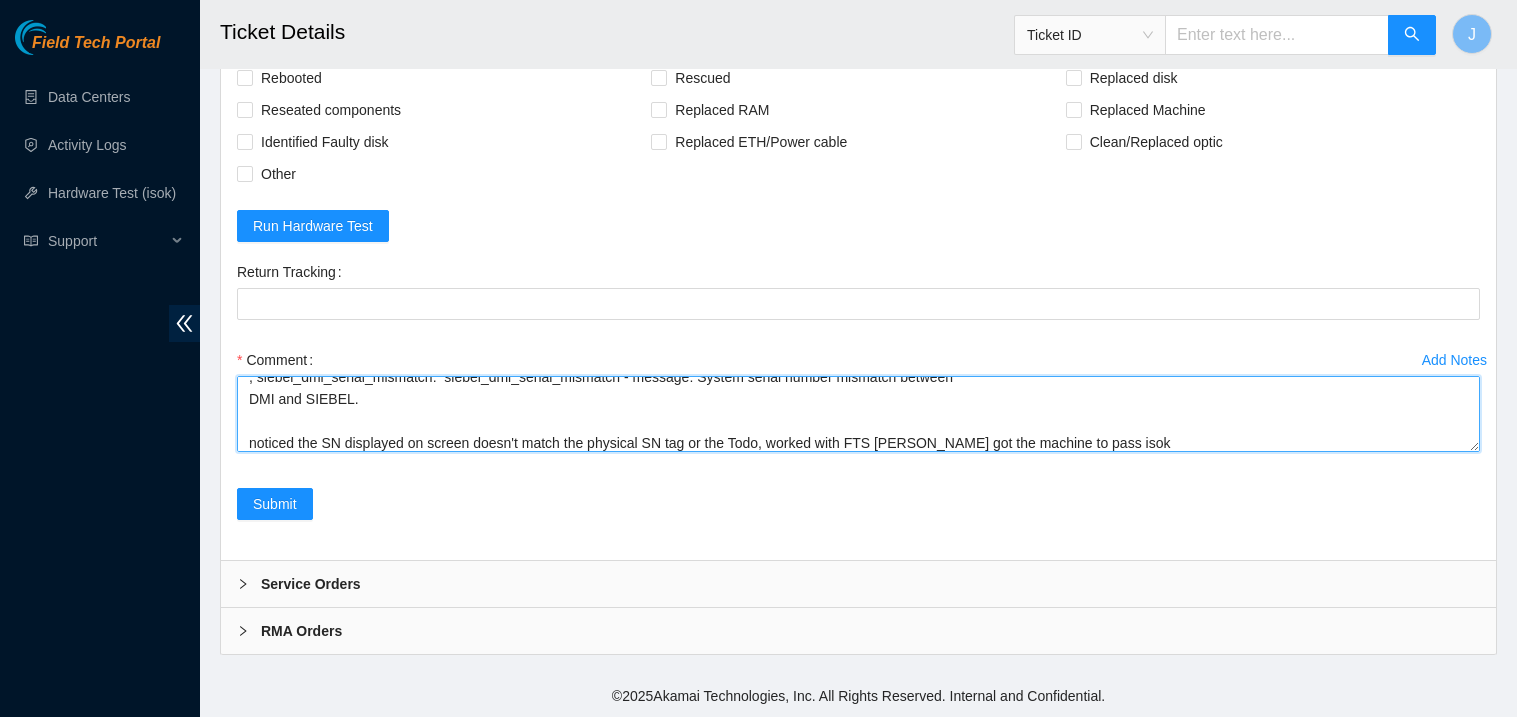 scroll, scrollTop: 455, scrollLeft: 0, axis: vertical 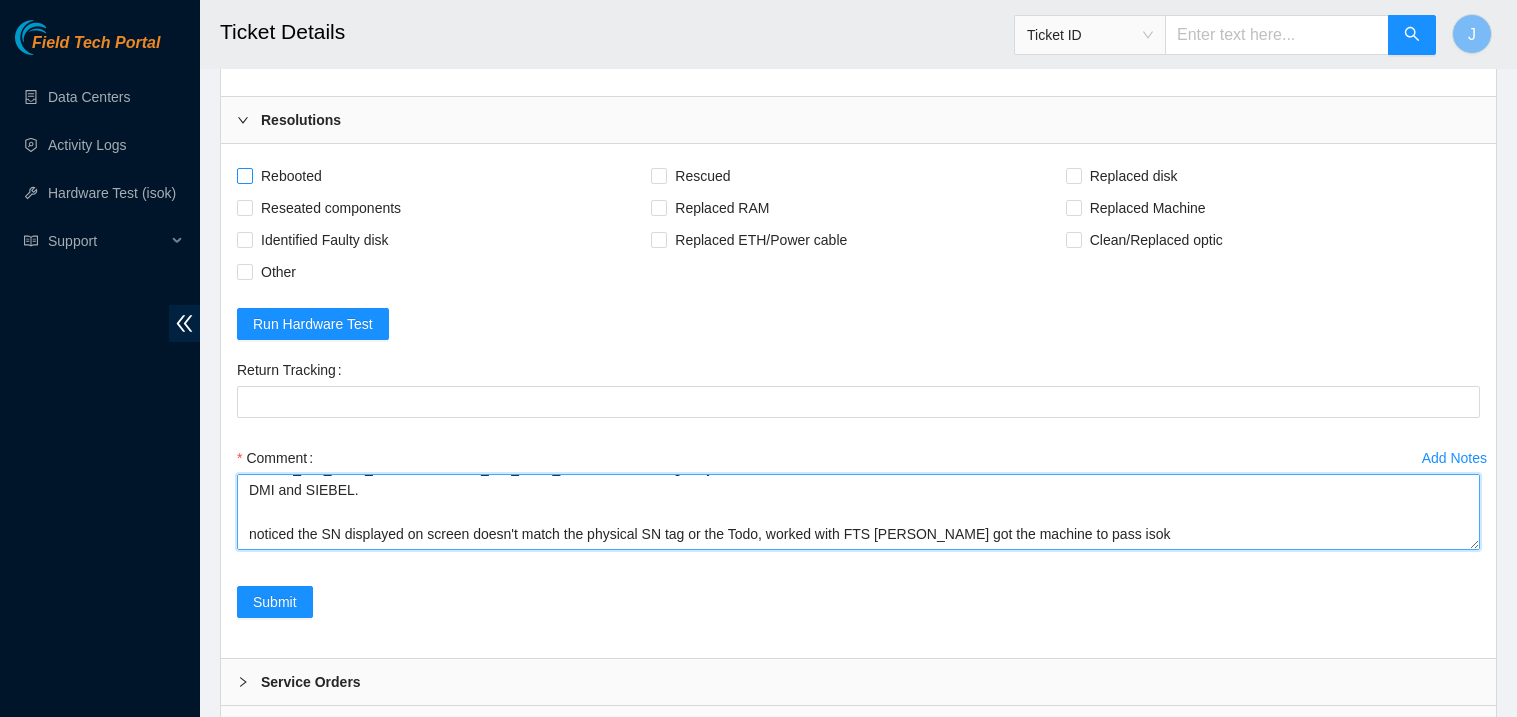 type on "verified SN
powered down faulty server w/ SN
replaced w/ SN
powered on
rescued
rebooted
configured
rebooted
ran isok- 307545	07-07-2025 01:40:54	23.208.152.27	FAILED
Result Detail
Message
Ticket ID
23.208.152.27 :   failed: mac_addr:        mac_addr - 36WX7B3 eth0 MAC address doesn't match Siebel.
Possible typo in SN.
78:AC:44:70:5B:B8 (Server) != 78:AC:44:20:2B:B8 (Siebel)
, siebel-machine_num:  siebel-machine_num - Machine Number is not set in Siebel for 23.208.152.27
03 entered on the machine.
, siebel-rack:     siebel-rack - Rack is not set in Siebel for 23.208.152.27
IAD1-0609 entered on the machine.
, siebel_dmi_serial_mismatch:  siebel_dmi_serial_mismatch - message: System serial number mismatch between
DMI and SIEBEL.
noticed the SN displayed on screen doesn't match the physical SN tag or the Todo, worked with FTS Nigel got the machine to pass isok" 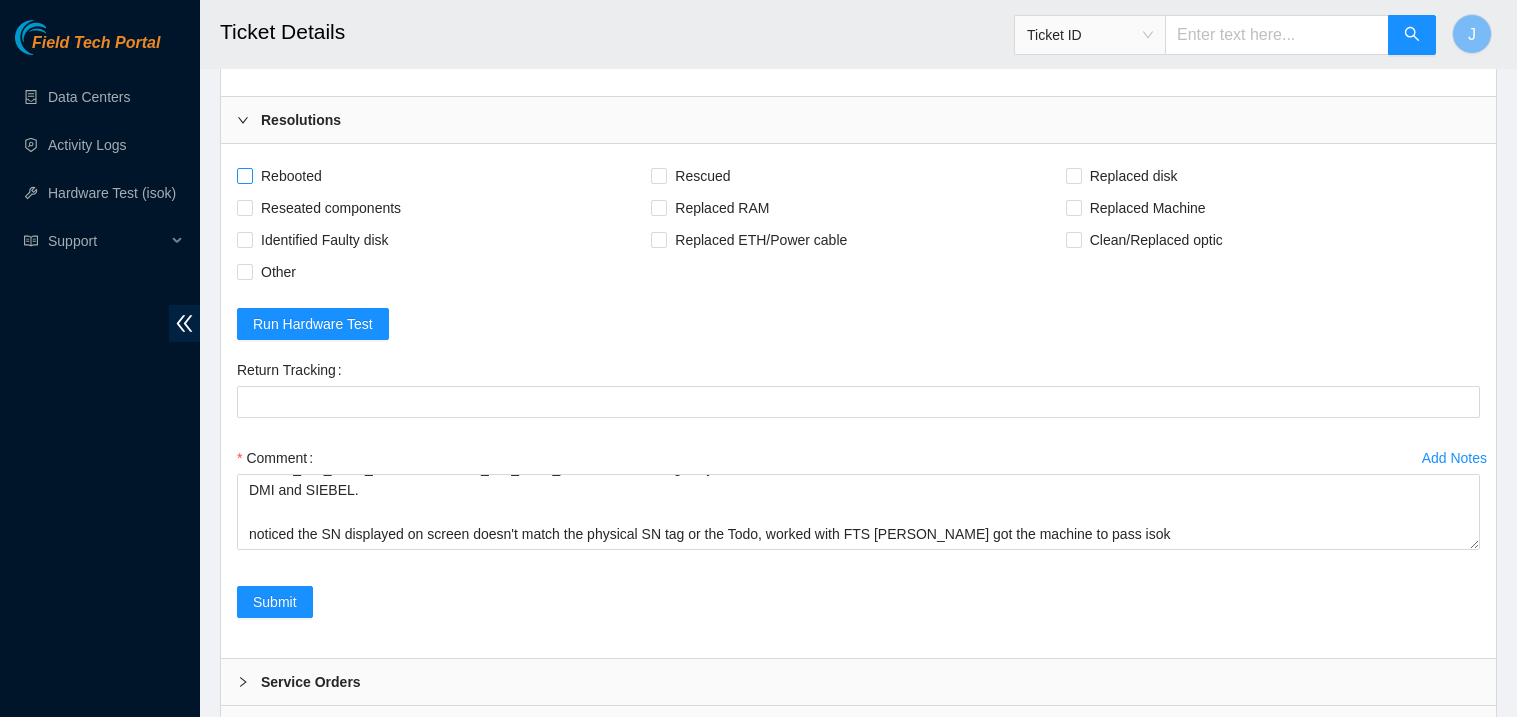 click on "Rebooted" at bounding box center (283, 176) 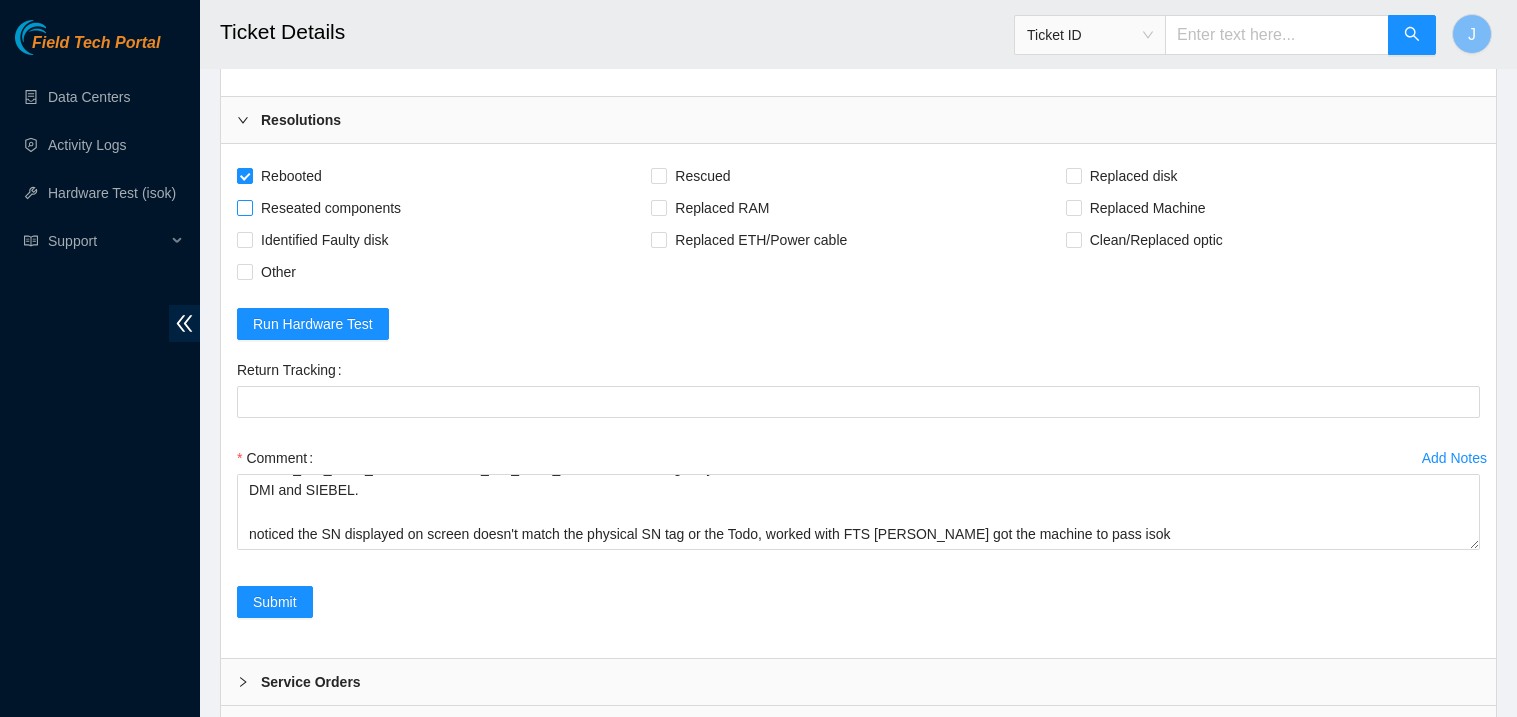 click on "Reseated components" at bounding box center (244, 207) 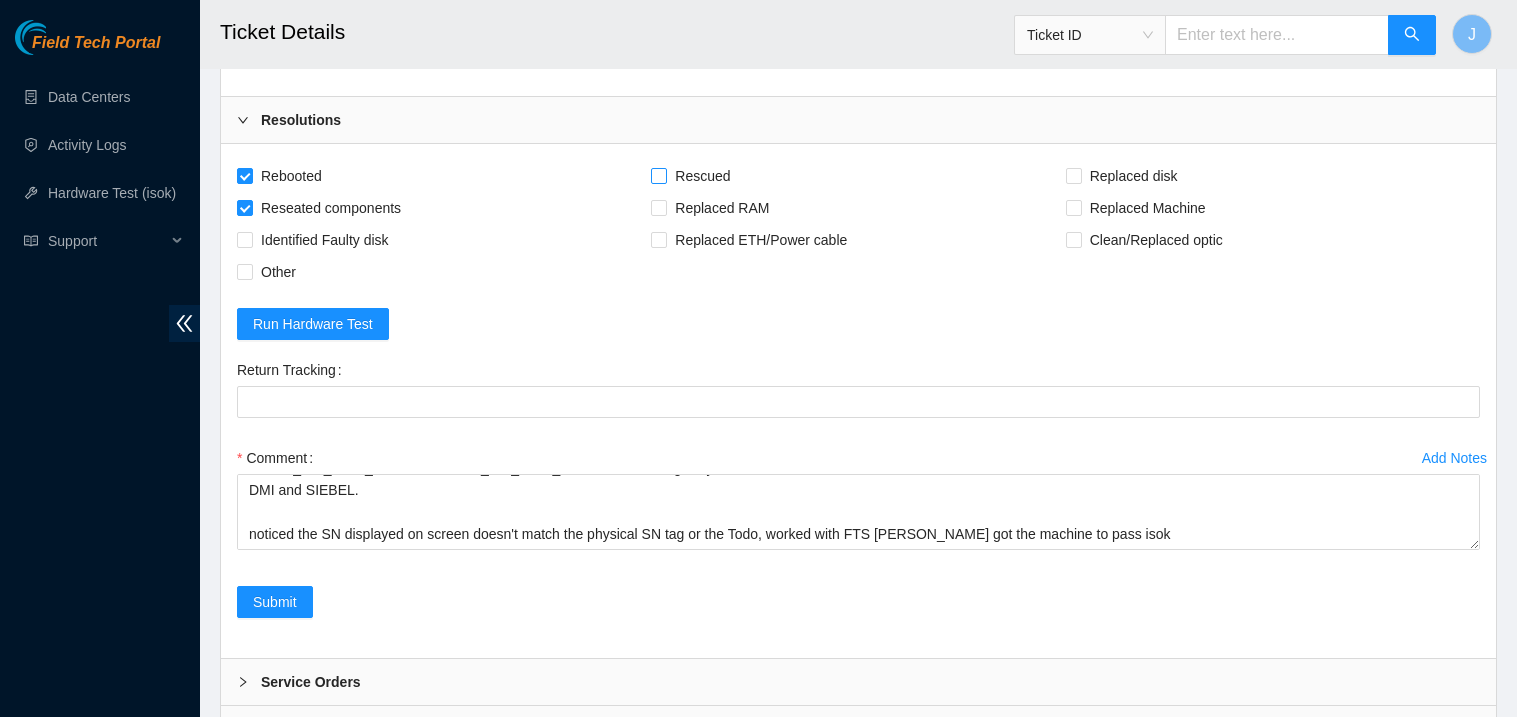 click on "Rescued" at bounding box center (658, 175) 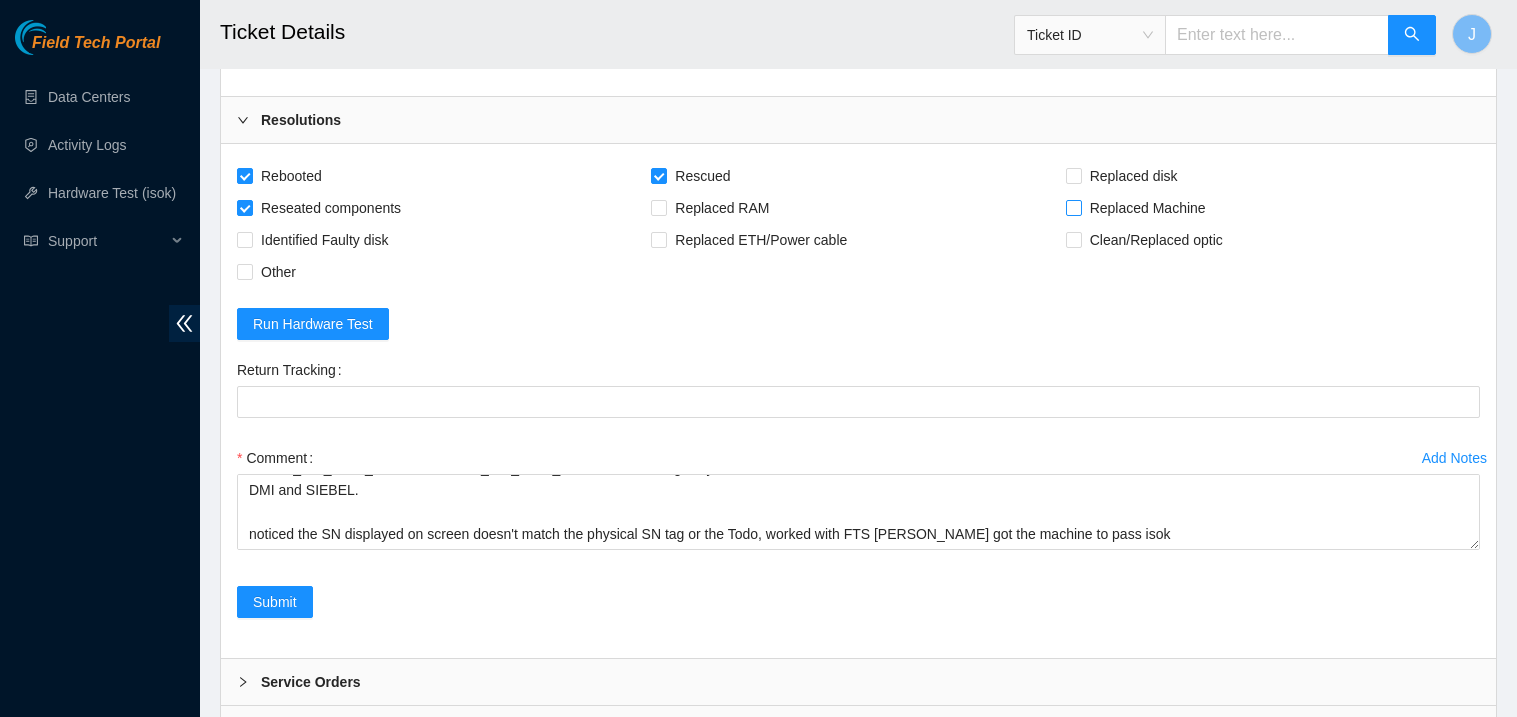 click on "Replaced Machine" at bounding box center (1073, 207) 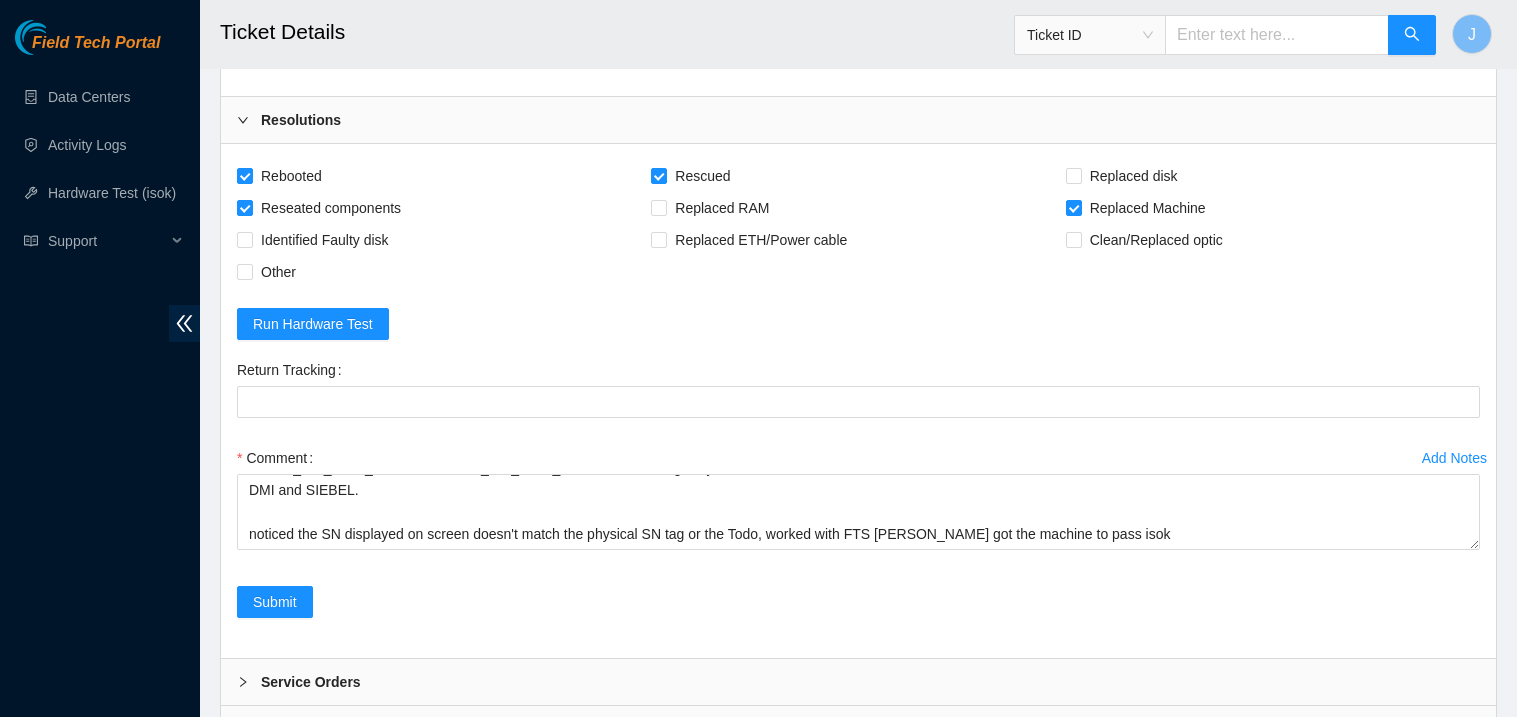 scroll, scrollTop: 292, scrollLeft: 0, axis: vertical 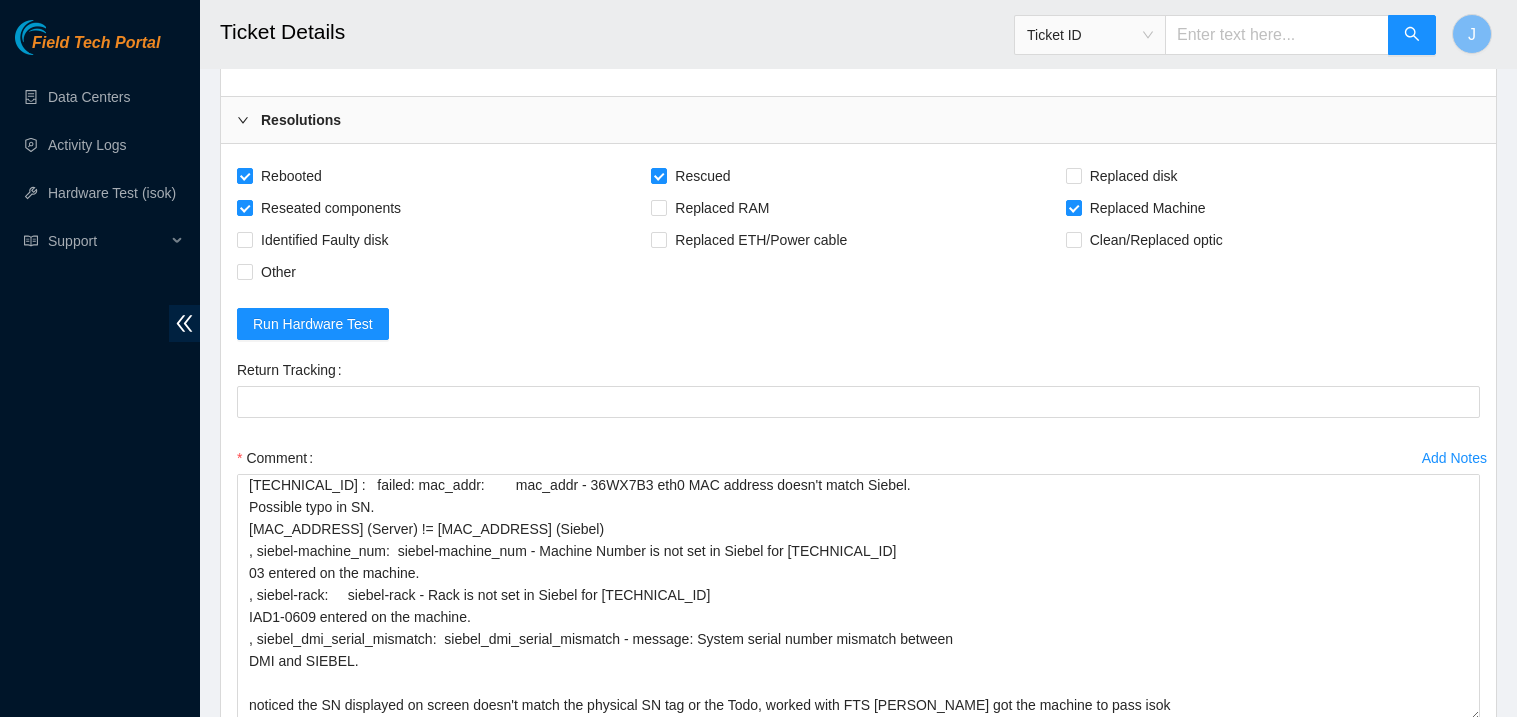 drag, startPoint x: 1473, startPoint y: 593, endPoint x: 1464, endPoint y: 764, distance: 171.23668 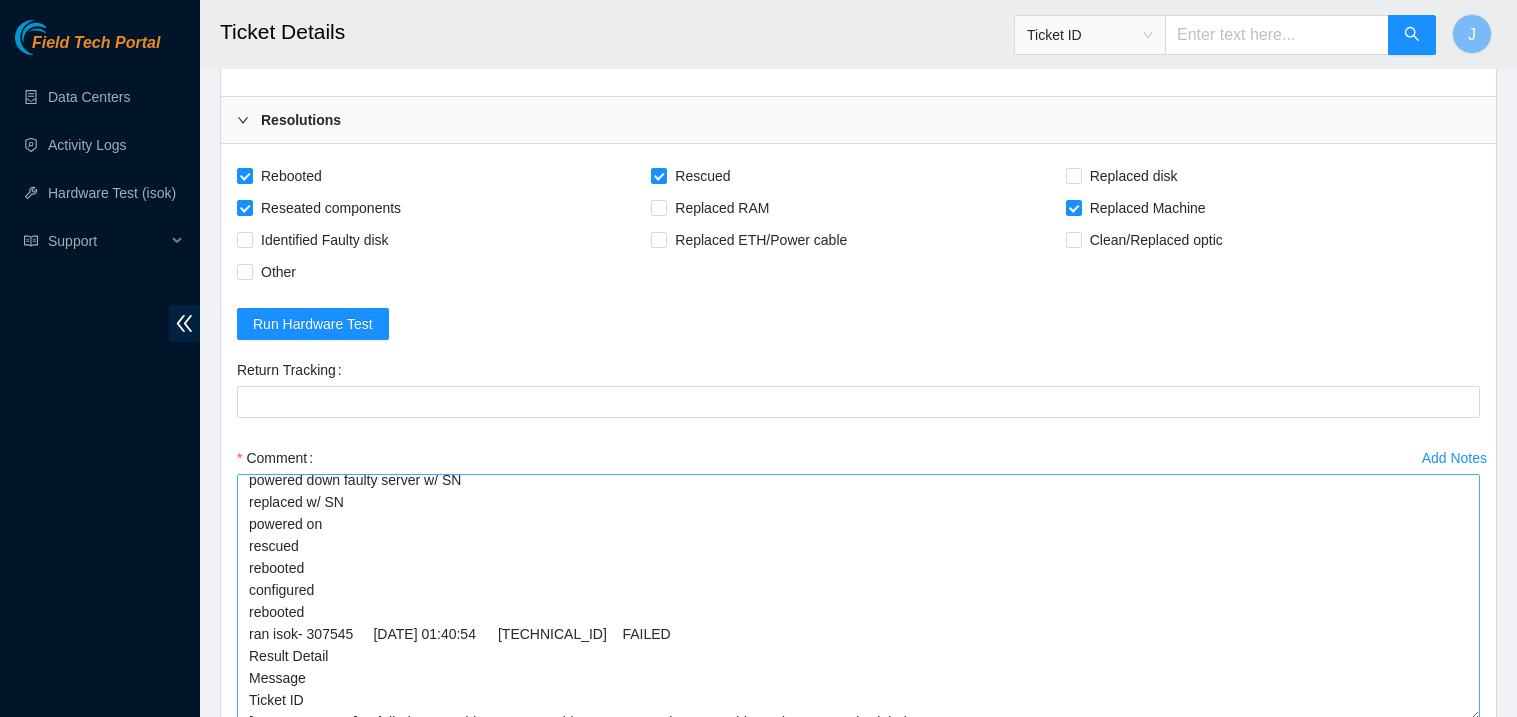 scroll, scrollTop: 0, scrollLeft: 0, axis: both 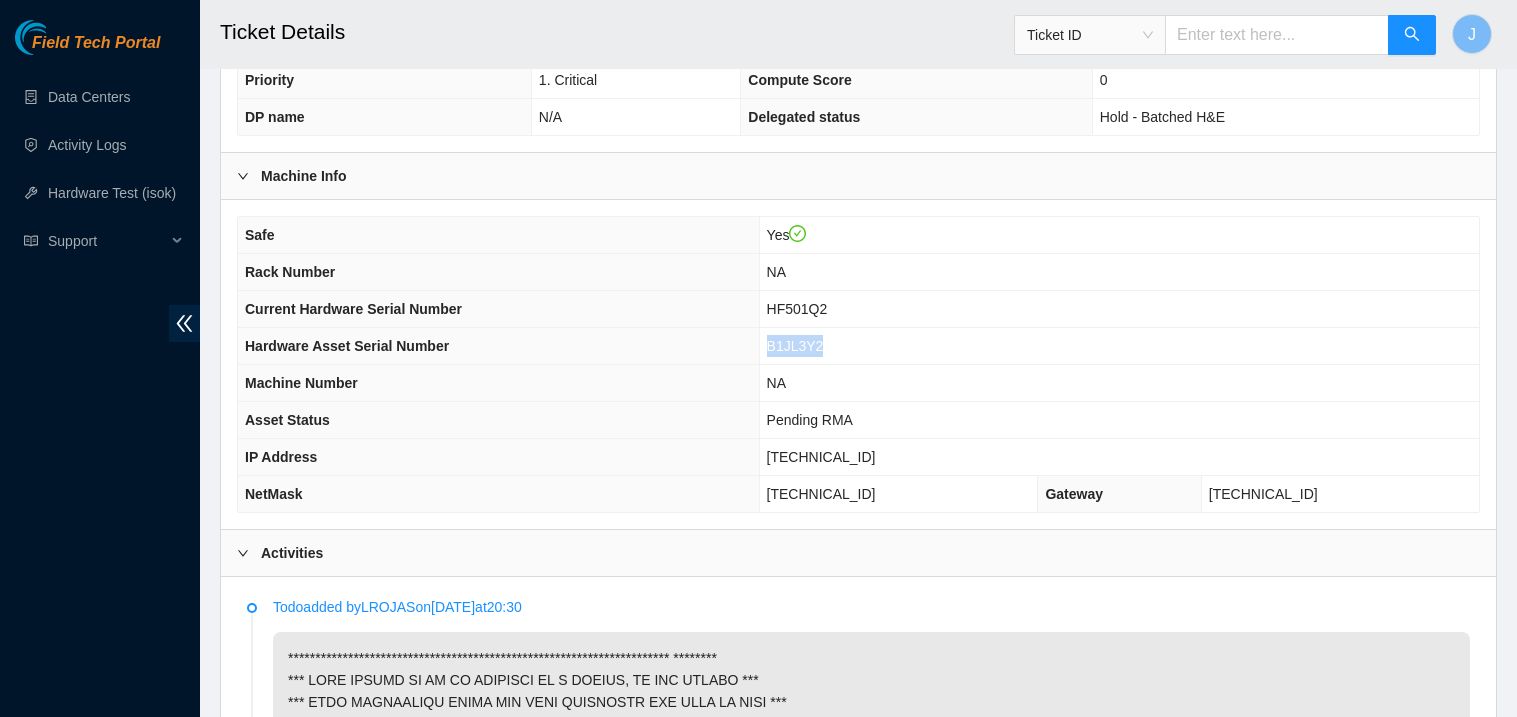 drag, startPoint x: 873, startPoint y: 347, endPoint x: 783, endPoint y: 351, distance: 90.088844 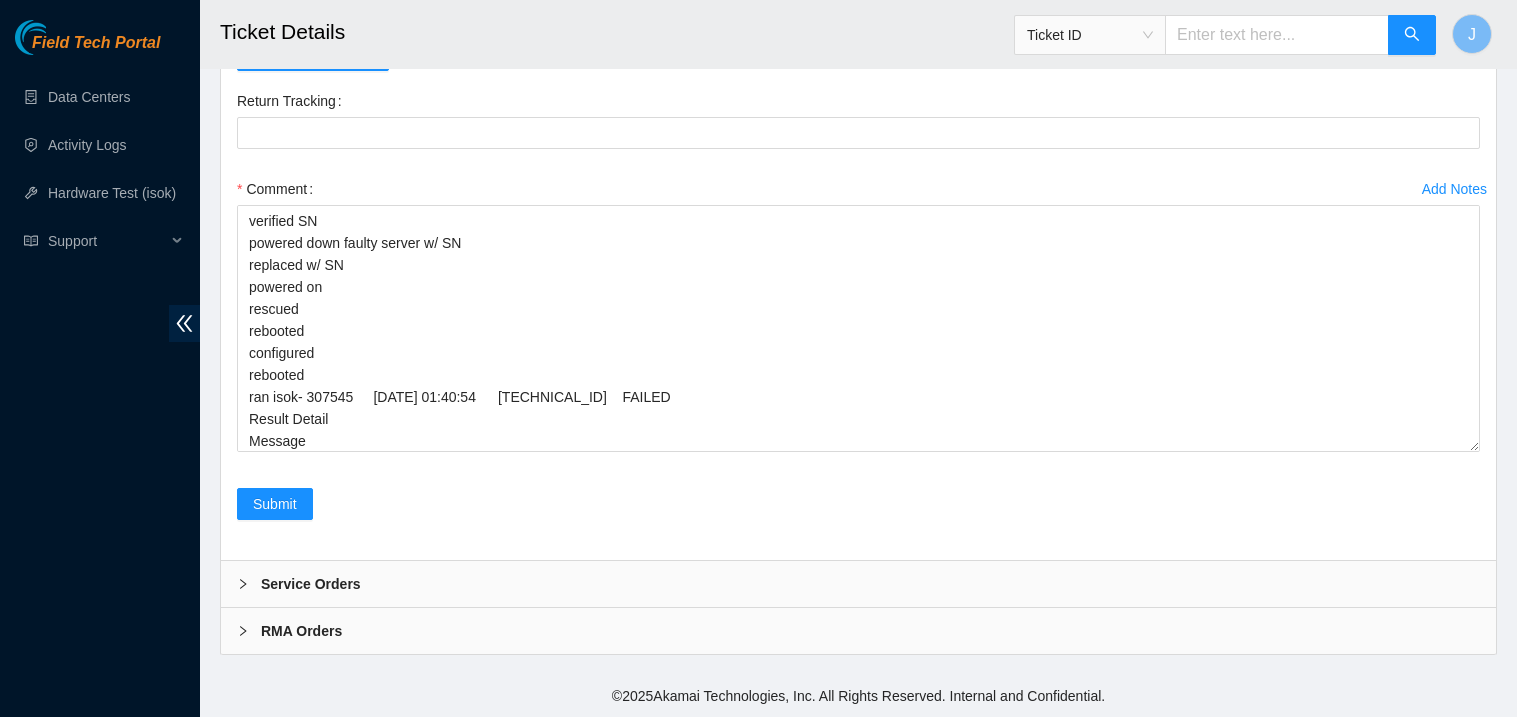 scroll, scrollTop: 5359, scrollLeft: 0, axis: vertical 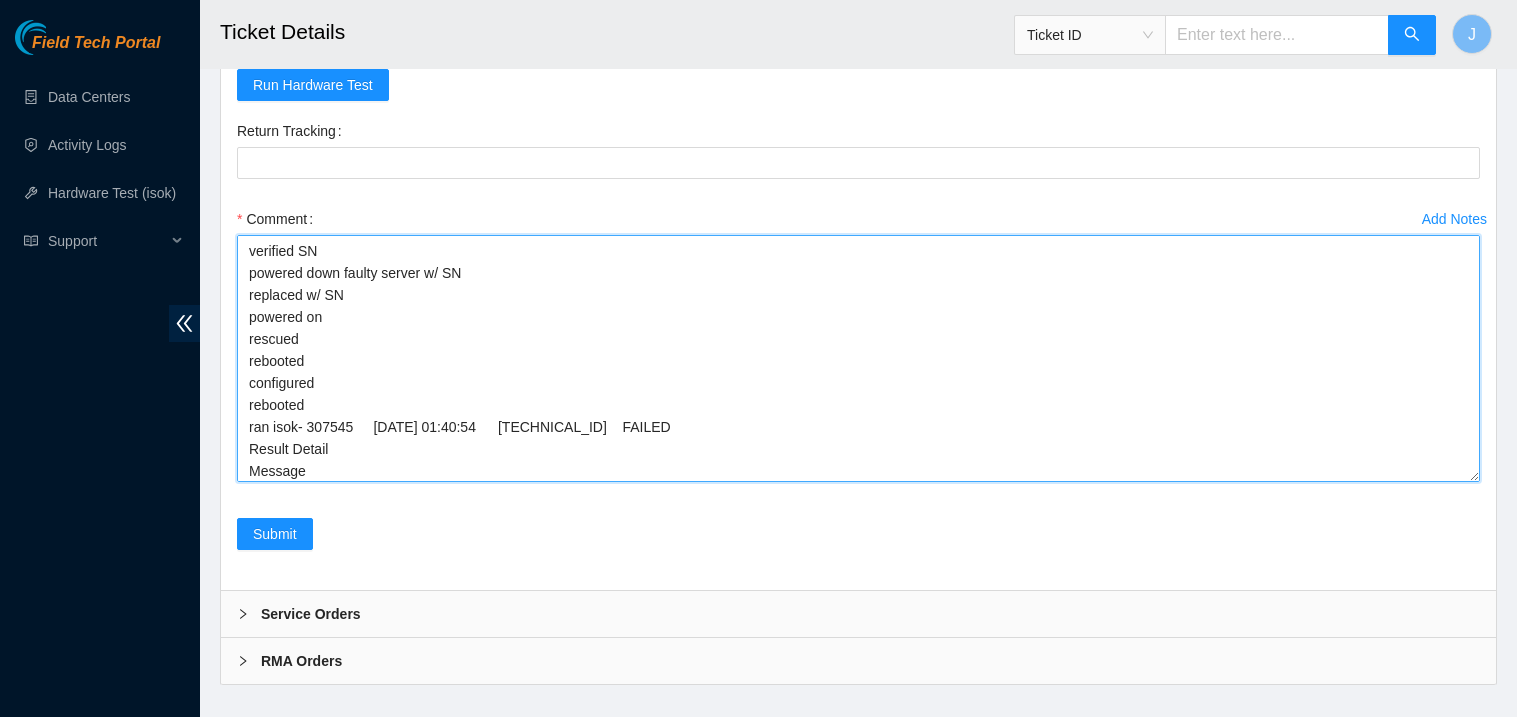 click on "verified SN
powered down faulty server w/ SN
replaced w/ SN
powered on
rescued
rebooted
configured
rebooted
ran isok- 307545	07-07-2025 01:40:54	23.208.152.27	FAILED
Result Detail
Message
Ticket ID
23.208.152.27 :   failed: mac_addr:        mac_addr - 36WX7B3 eth0 MAC address doesn't match Siebel.
Possible typo in SN.
78:AC:44:70:5B:B8 (Server) != 78:AC:44:20:2B:B8 (Siebel)
, siebel-machine_num:  siebel-machine_num - Machine Number is not set in Siebel for 23.208.152.27
03 entered on the machine.
, siebel-rack:     siebel-rack - Rack is not set in Siebel for 23.208.152.27
IAD1-0609 entered on the machine.
, siebel_dmi_serial_mismatch:  siebel_dmi_serial_mismatch - message: System serial number mismatch between
DMI and SIEBEL.
noticed the SN displayed on screen doesn't match the physical SN tag or the Todo, worked with FTS Nigel got the machine to pass isok" at bounding box center (858, 358) 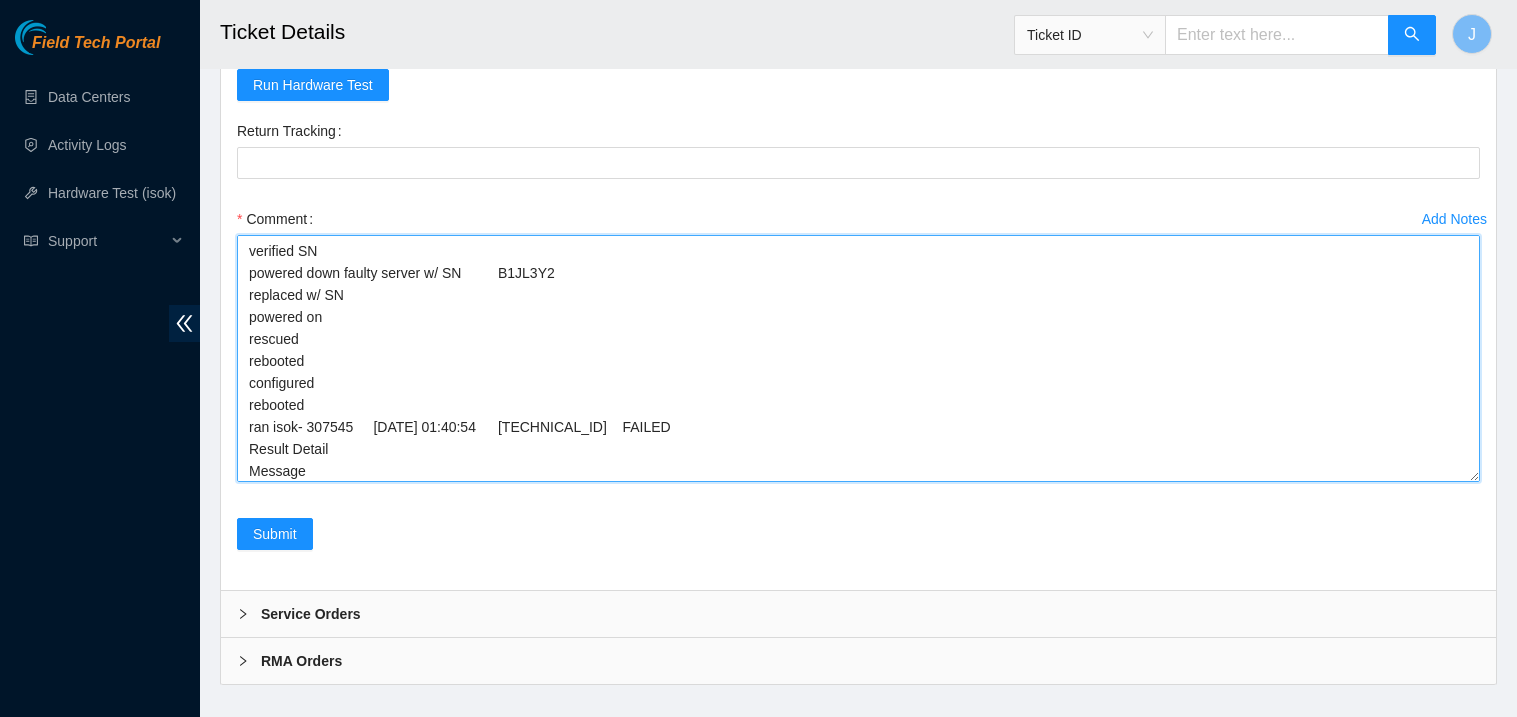 click on "verified SN
powered down faulty server w/ SN 	B1JL3Y2
replaced w/ SN
powered on
rescued
rebooted
configured
rebooted
ran isok- 307545	07-07-2025 01:40:54	23.208.152.27	FAILED
Result Detail
Message
Ticket ID
23.208.152.27 :   failed: mac_addr:        mac_addr - 36WX7B3 eth0 MAC address doesn't match Siebel.
Possible typo in SN.
78:AC:44:70:5B:B8 (Server) != 78:AC:44:20:2B:B8 (Siebel)
, siebel-machine_num:  siebel-machine_num - Machine Number is not set in Siebel for 23.208.152.27
03 entered on the machine.
, siebel-rack:     siebel-rack - Rack is not set in Siebel for 23.208.152.27
IAD1-0609 entered on the machine.
, siebel_dmi_serial_mismatch:  siebel_dmi_serial_mismatch - message: System serial number mismatch between
DMI and SIEBEL.
noticed the SN displayed on screen doesn't match the physical SN tag or the Todo, worked with FTS Nigel got the machine to pass isok" at bounding box center [858, 358] 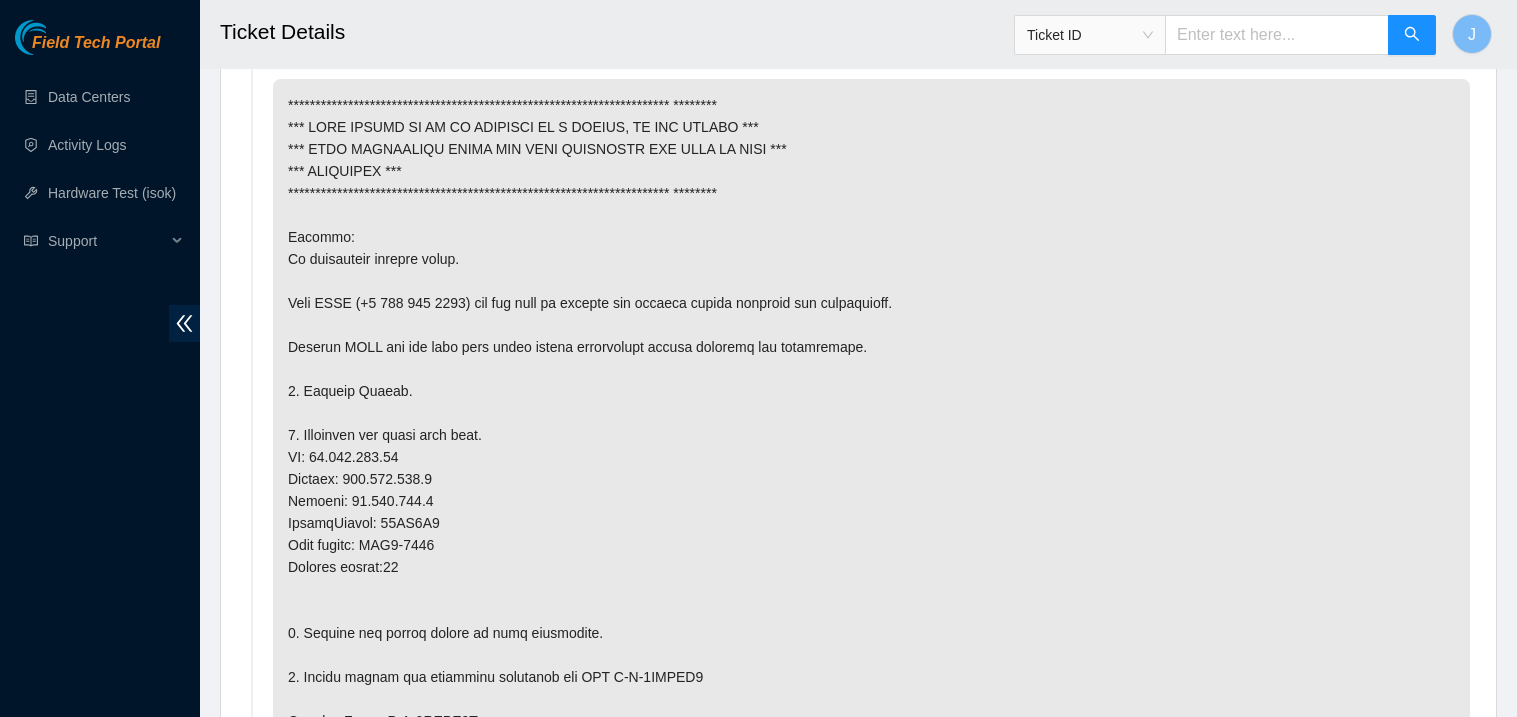 scroll, scrollTop: 1136, scrollLeft: 0, axis: vertical 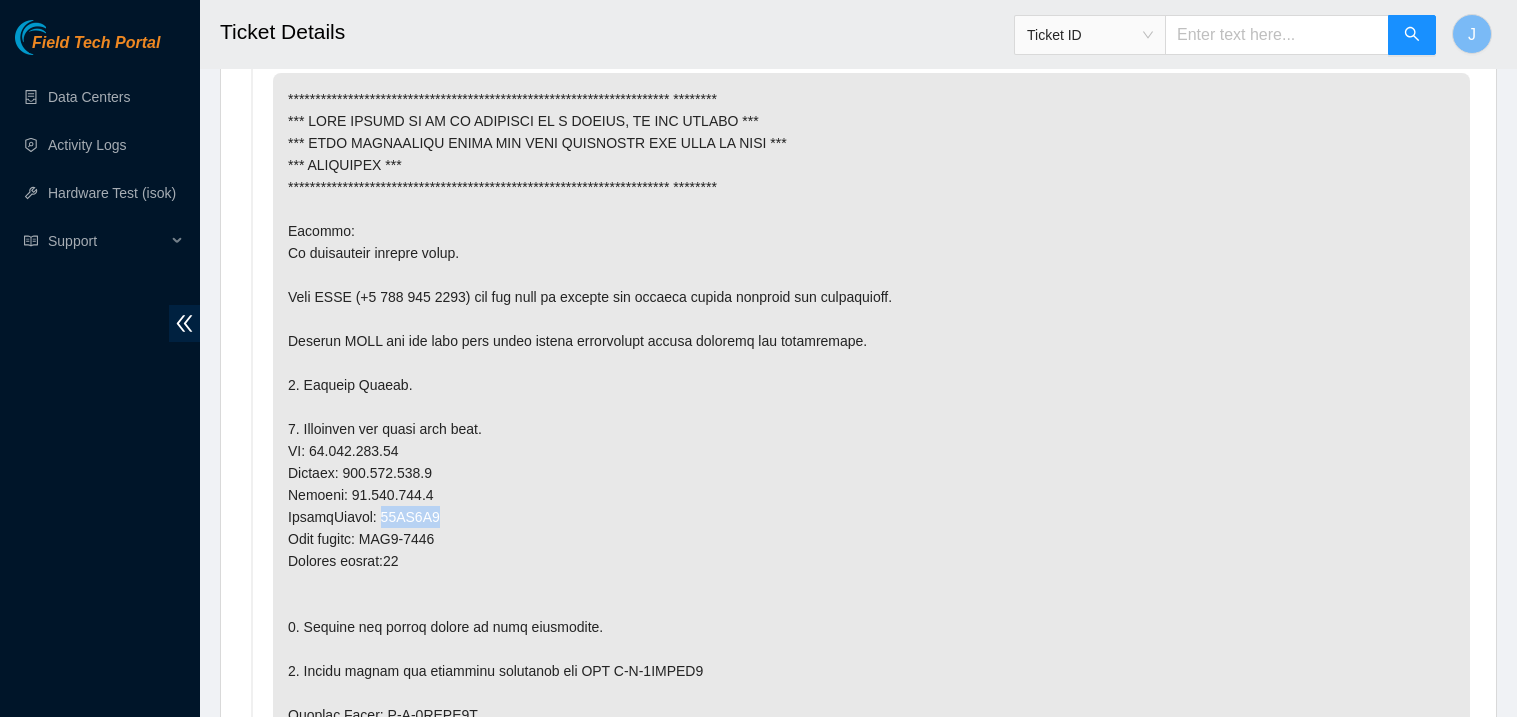 drag, startPoint x: 441, startPoint y: 519, endPoint x: 381, endPoint y: 522, distance: 60.074955 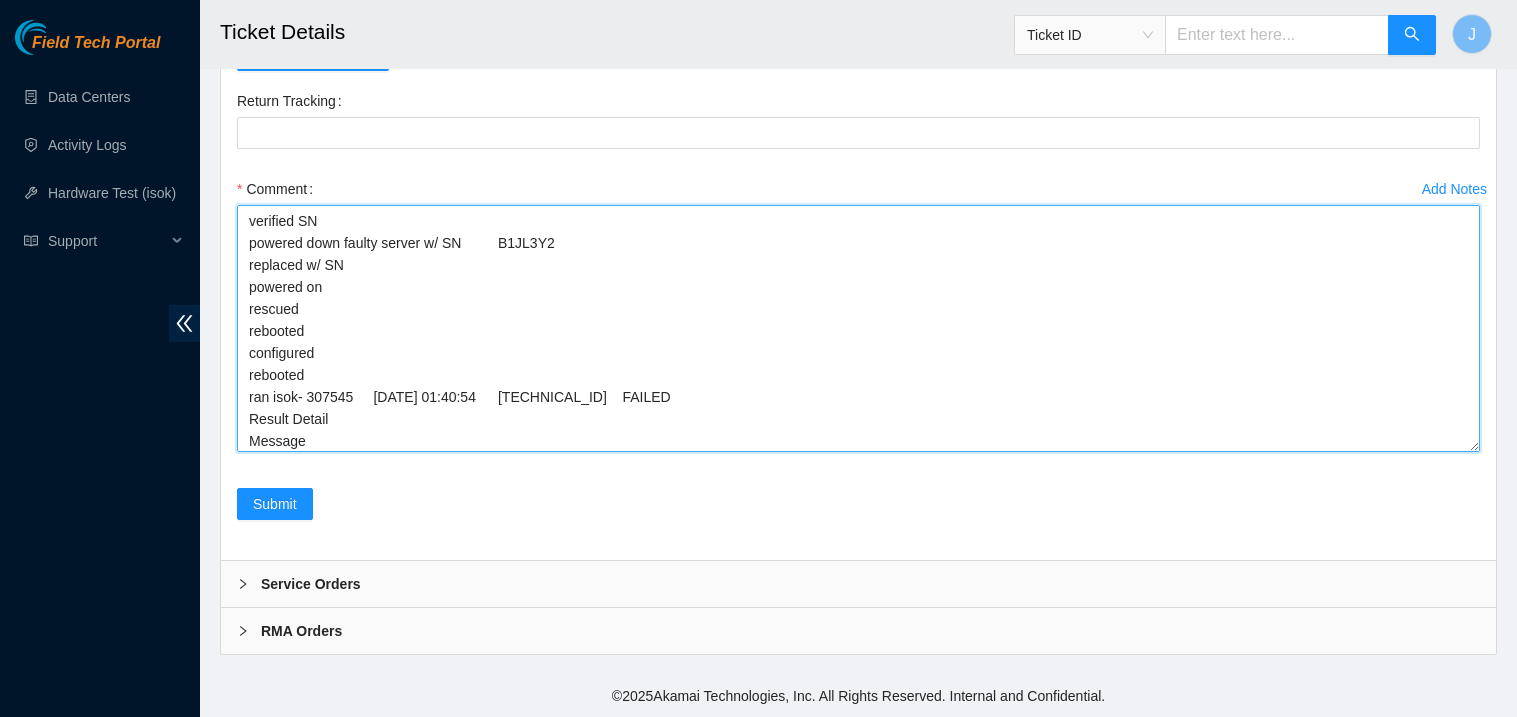 click on "verified SN
powered down faulty server w/ SN 	B1JL3Y2
replaced w/ SN
powered on
rescued
rebooted
configured
rebooted
ran isok- 307545	07-07-2025 01:40:54	23.208.152.27	FAILED
Result Detail
Message
Ticket ID
23.208.152.27 :   failed: mac_addr:        mac_addr - 36WX7B3 eth0 MAC address doesn't match Siebel.
Possible typo in SN.
78:AC:44:70:5B:B8 (Server) != 78:AC:44:20:2B:B8 (Siebel)
, siebel-machine_num:  siebel-machine_num - Machine Number is not set in Siebel for 23.208.152.27
03 entered on the machine.
, siebel-rack:     siebel-rack - Rack is not set in Siebel for 23.208.152.27
IAD1-0609 entered on the machine.
, siebel_dmi_serial_mismatch:  siebel_dmi_serial_mismatch - message: System serial number mismatch between
DMI and SIEBEL.
noticed the SN displayed on screen doesn't match the physical SN tag or the Todo, worked with FTS Nigel got the machine to pass isok" at bounding box center [858, 328] 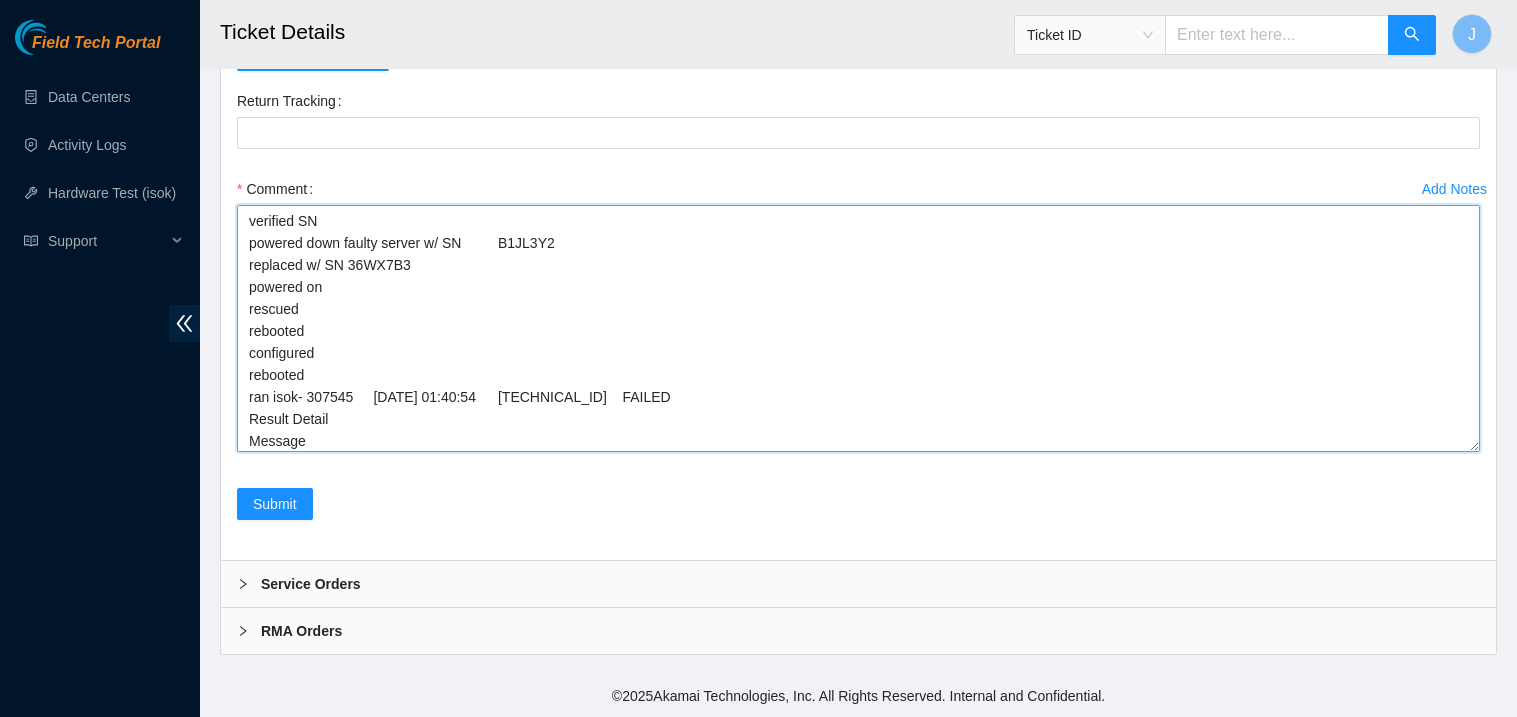 scroll, scrollTop: 290, scrollLeft: 0, axis: vertical 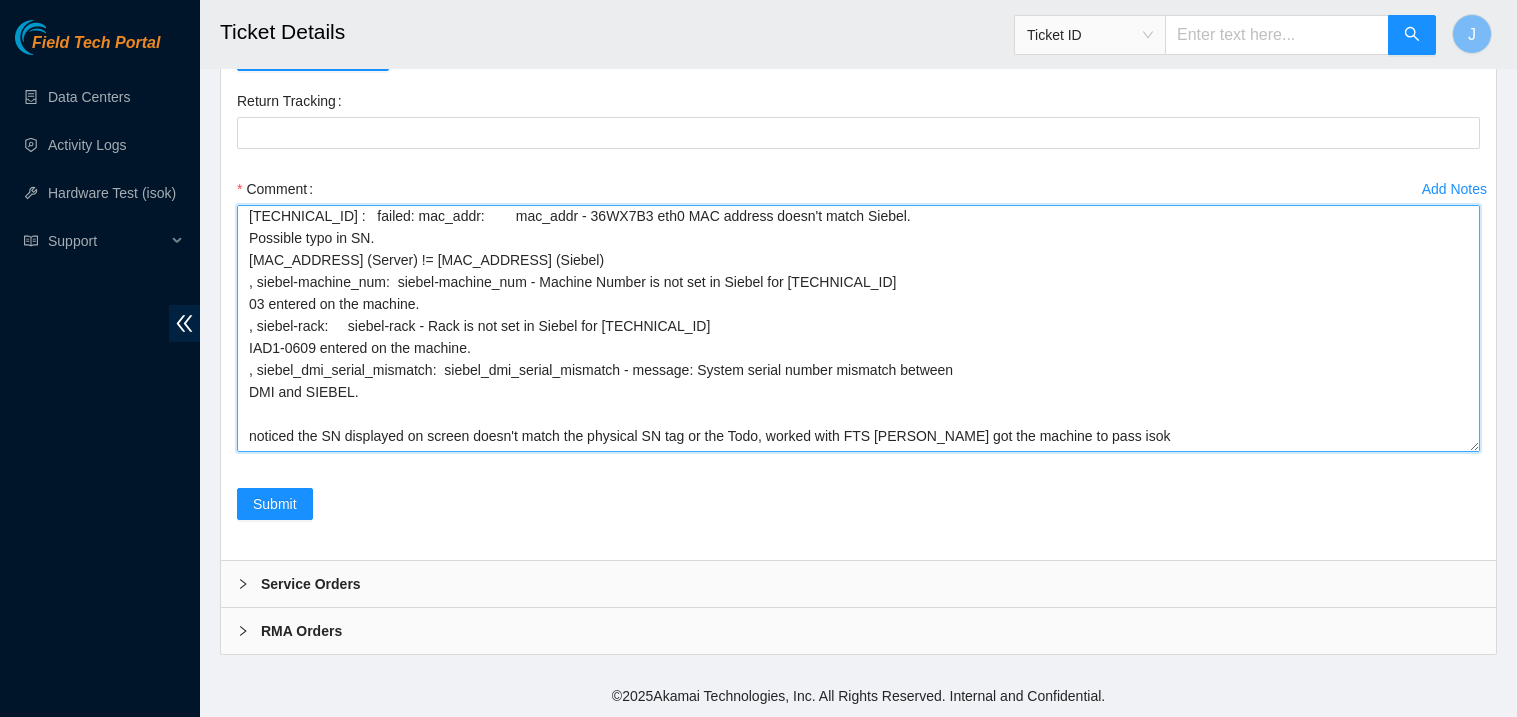 click on "verified SN
powered down faulty server w/ SN 	B1JL3Y2
replaced w/ SN 36WX7B3
powered on
rescued
rebooted
configured
rebooted
ran isok- 307545	07-07-2025 01:40:54	23.208.152.27	FAILED
Result Detail
Message
Ticket ID
23.208.152.27 :   failed: mac_addr:        mac_addr - 36WX7B3 eth0 MAC address doesn't match Siebel.
Possible typo in SN.
78:AC:44:70:5B:B8 (Server) != 78:AC:44:20:2B:B8 (Siebel)
, siebel-machine_num:  siebel-machine_num - Machine Number is not set in Siebel for 23.208.152.27
03 entered on the machine.
, siebel-rack:     siebel-rack - Rack is not set in Siebel for 23.208.152.27
IAD1-0609 entered on the machine.
, siebel_dmi_serial_mismatch:  siebel_dmi_serial_mismatch - message: System serial number mismatch between
DMI and SIEBEL.
noticed the SN displayed on screen doesn't match the physical SN tag or the Todo, worked with FTS Nigel got the machine to pass isok" at bounding box center (858, 328) 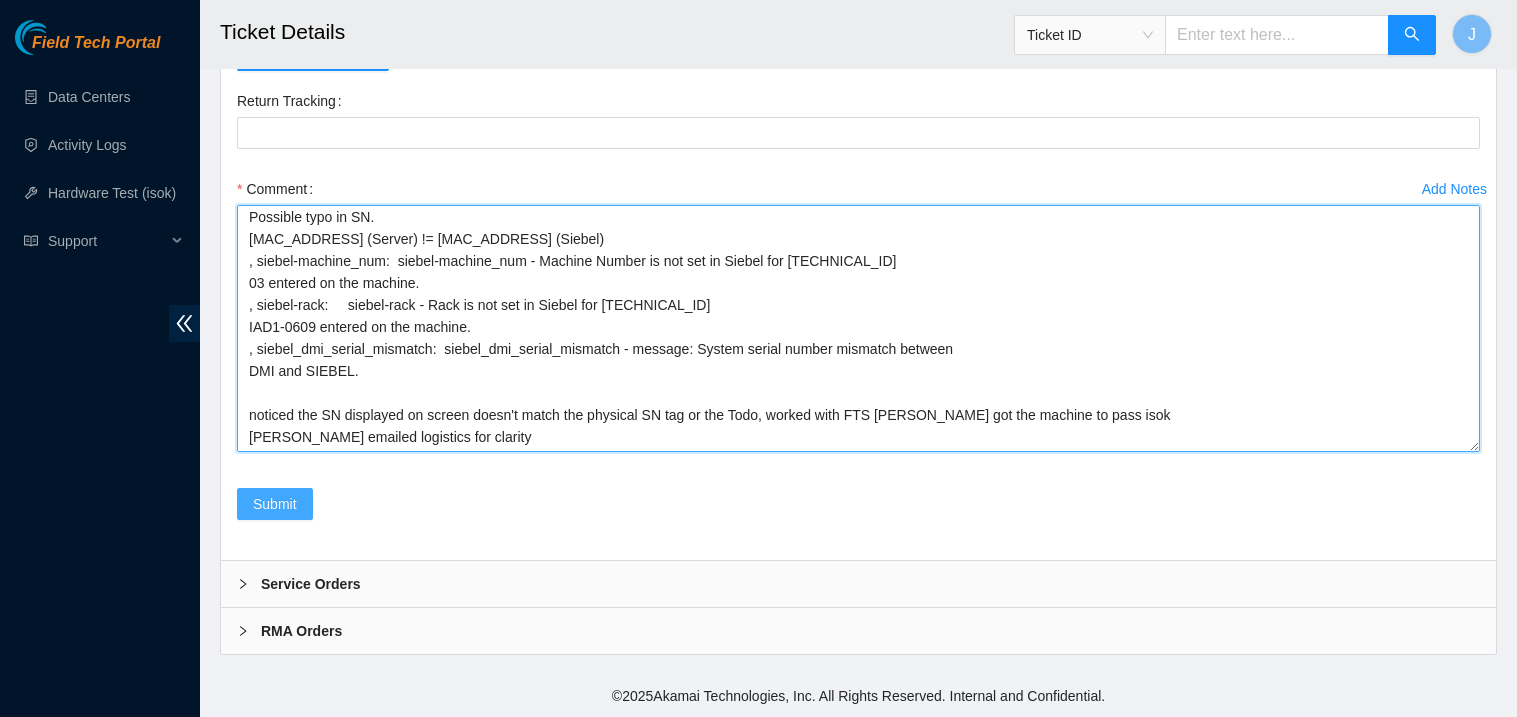 type on "verified SN
powered down faulty server w/ SN 	B1JL3Y2
replaced w/ SN 36WX7B3
powered on
rescued
rebooted
configured
rebooted
ran isok- 307545	07-07-2025 01:40:54	23.208.152.27	FAILED
Result Detail
Message
Ticket ID
23.208.152.27 :   failed: mac_addr:        mac_addr - 36WX7B3 eth0 MAC address doesn't match Siebel.
Possible typo in SN.
78:AC:44:70:5B:B8 (Server) != 78:AC:44:20:2B:B8 (Siebel)
, siebel-machine_num:  siebel-machine_num - Machine Number is not set in Siebel for 23.208.152.27
03 entered on the machine.
, siebel-rack:     siebel-rack - Rack is not set in Siebel for 23.208.152.27
IAD1-0609 entered on the machine.
, siebel_dmi_serial_mismatch:  siebel_dmi_serial_mismatch - message: System serial number mismatch between
DMI and SIEBEL.
noticed the SN displayed on screen doesn't match the physical SN tag or the Todo, worked with FTS Nigel got the machine to pass isok
Nigel emailed logistics for clarity" 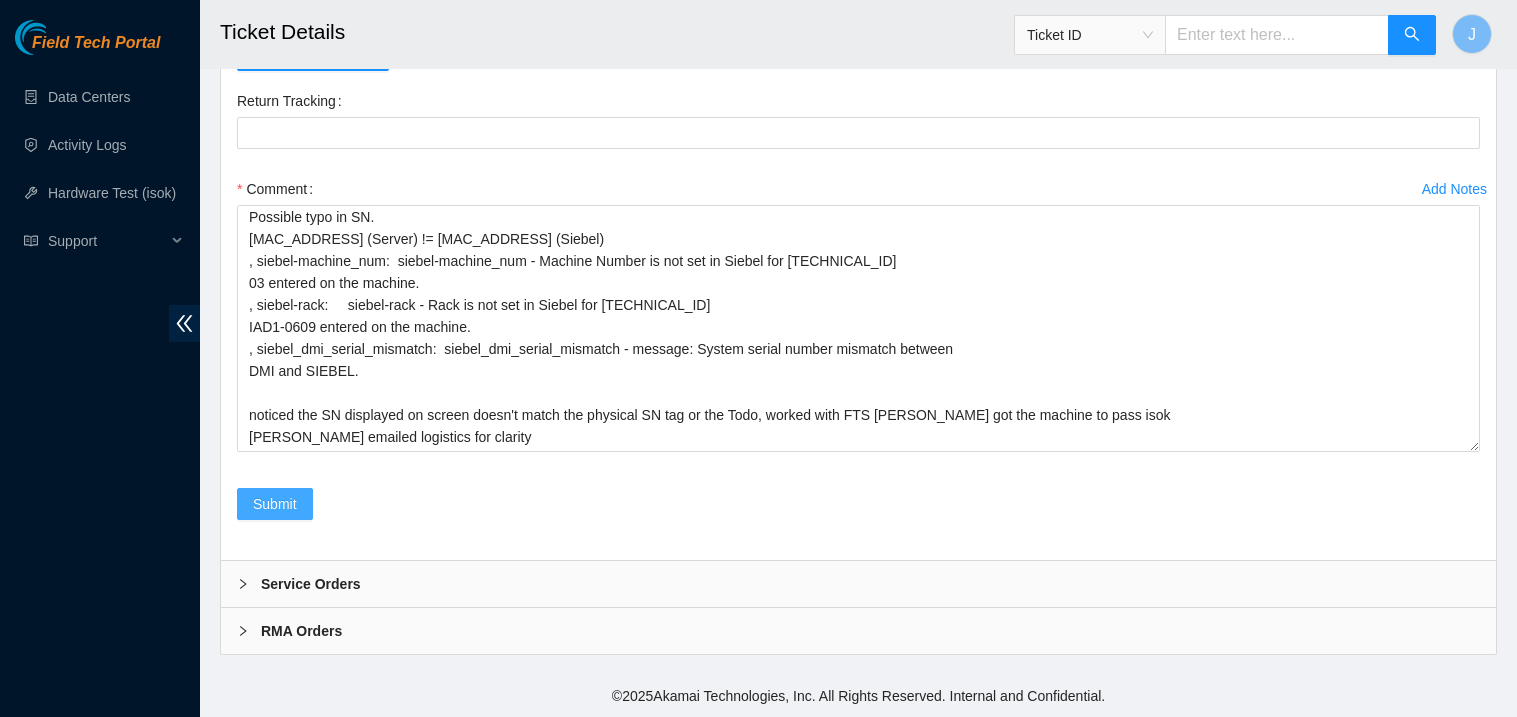 click on "Submit" at bounding box center [275, 504] 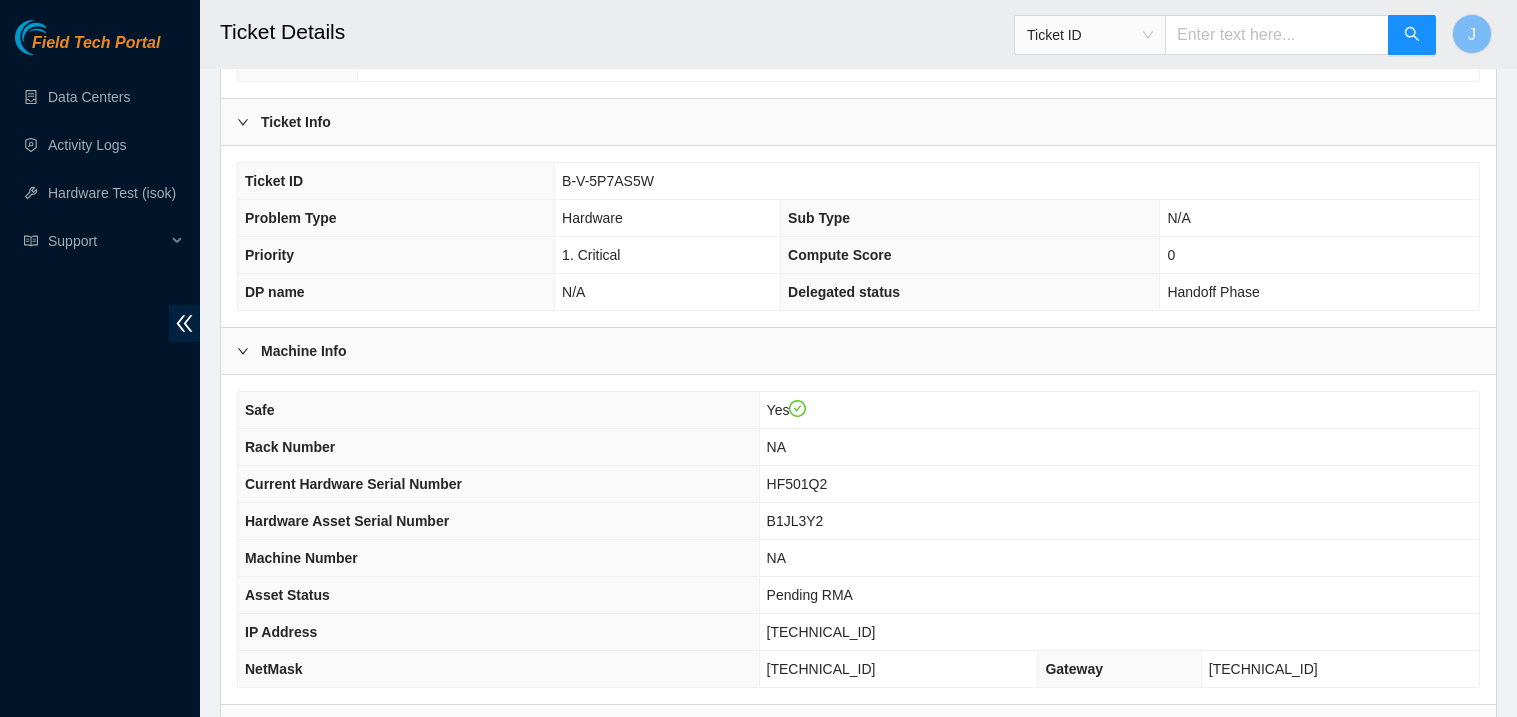 scroll, scrollTop: 383, scrollLeft: 0, axis: vertical 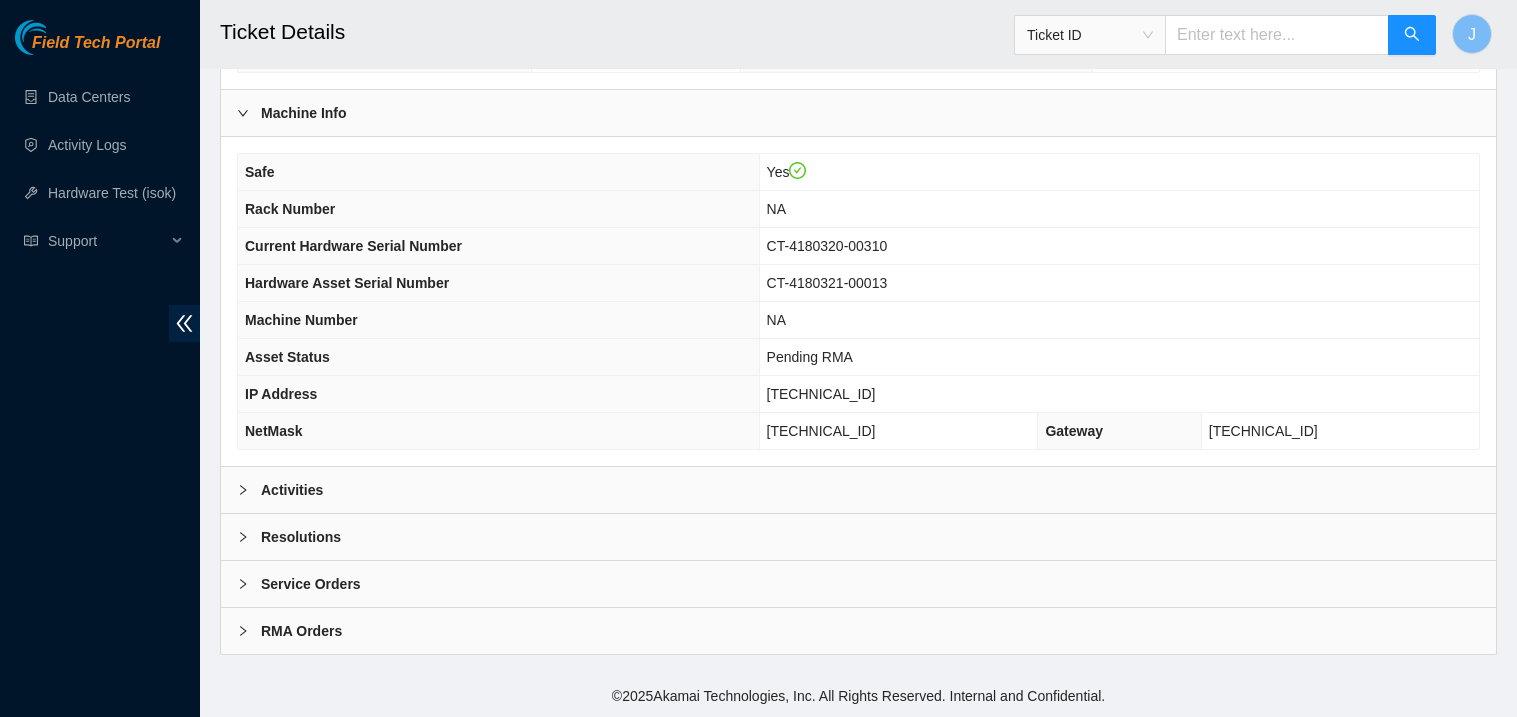 click on "Activities" at bounding box center (858, 490) 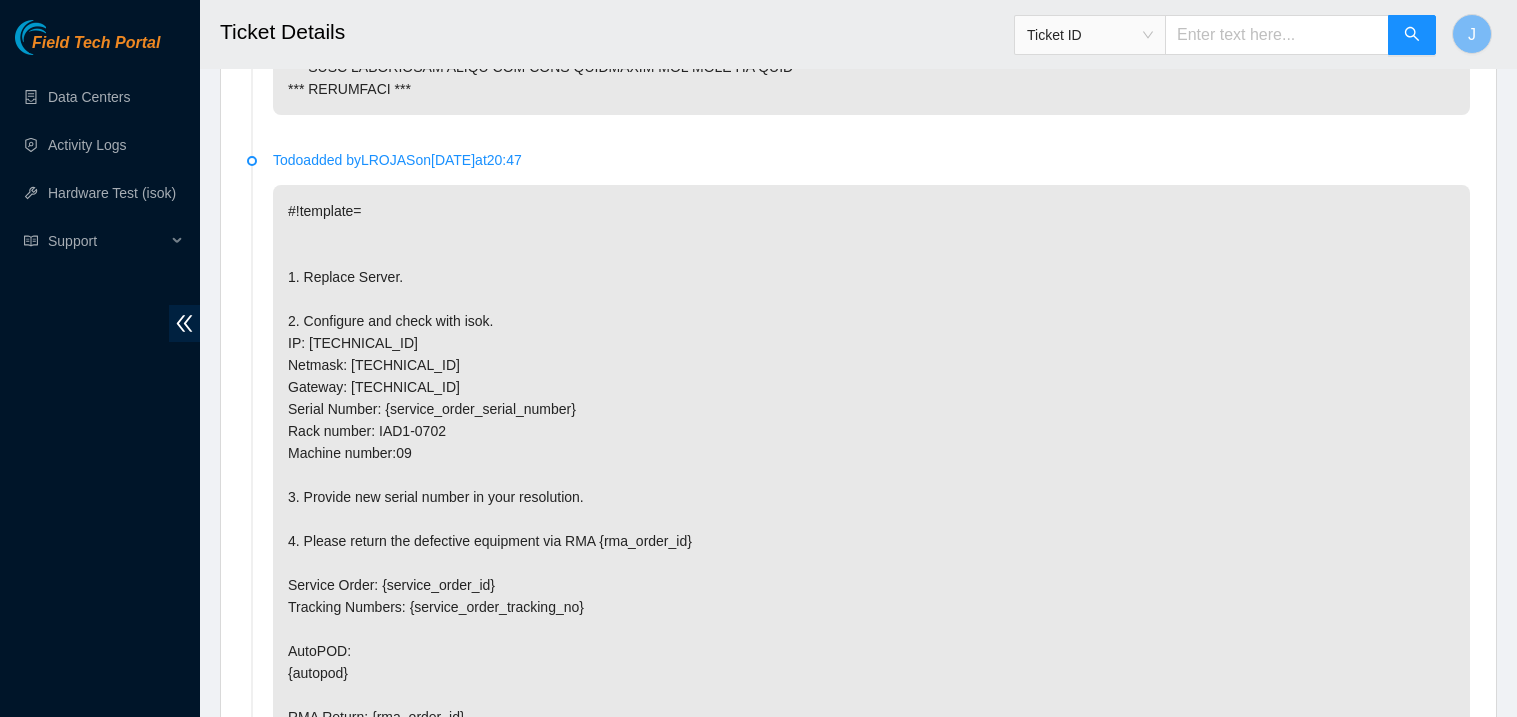 scroll, scrollTop: 3992, scrollLeft: 0, axis: vertical 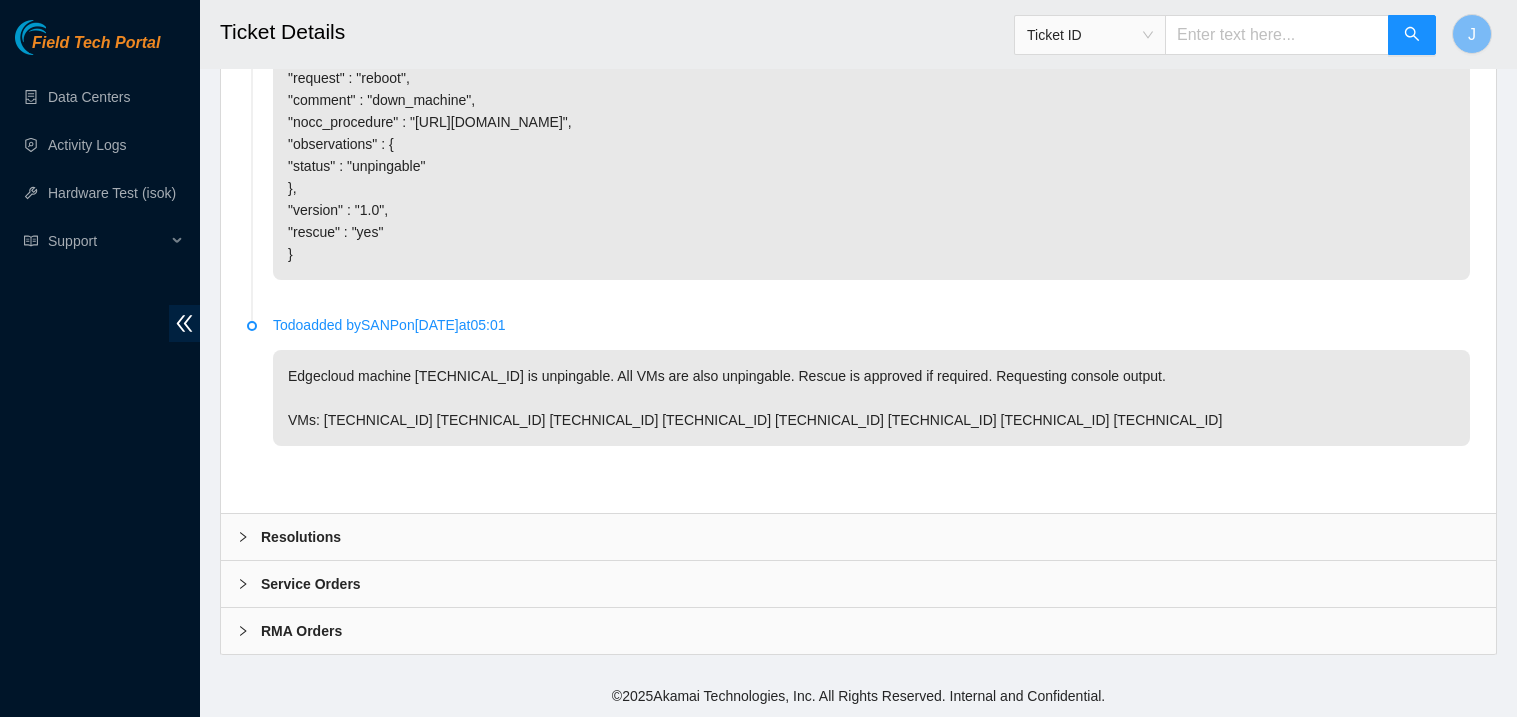 click on "Resolutions" at bounding box center (858, 537) 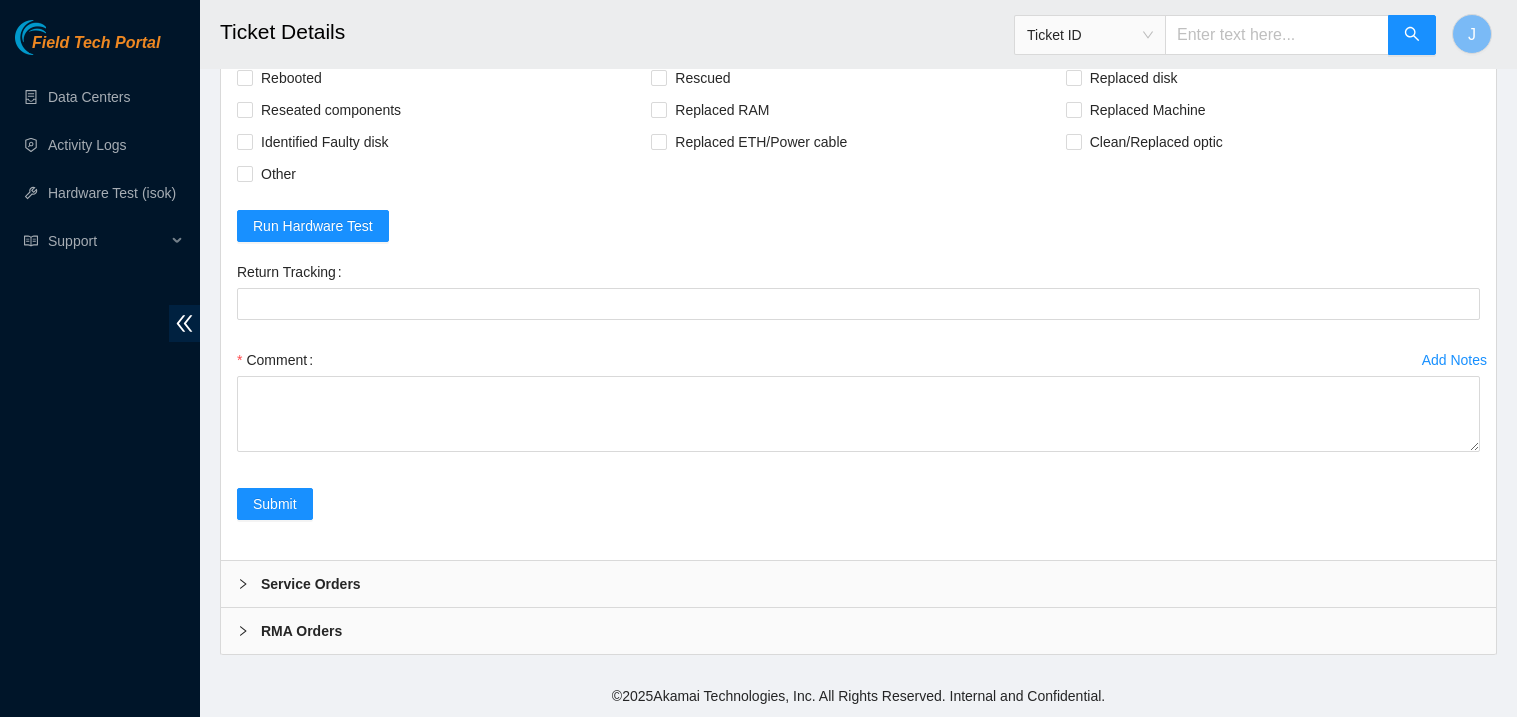 scroll, scrollTop: 4507, scrollLeft: 0, axis: vertical 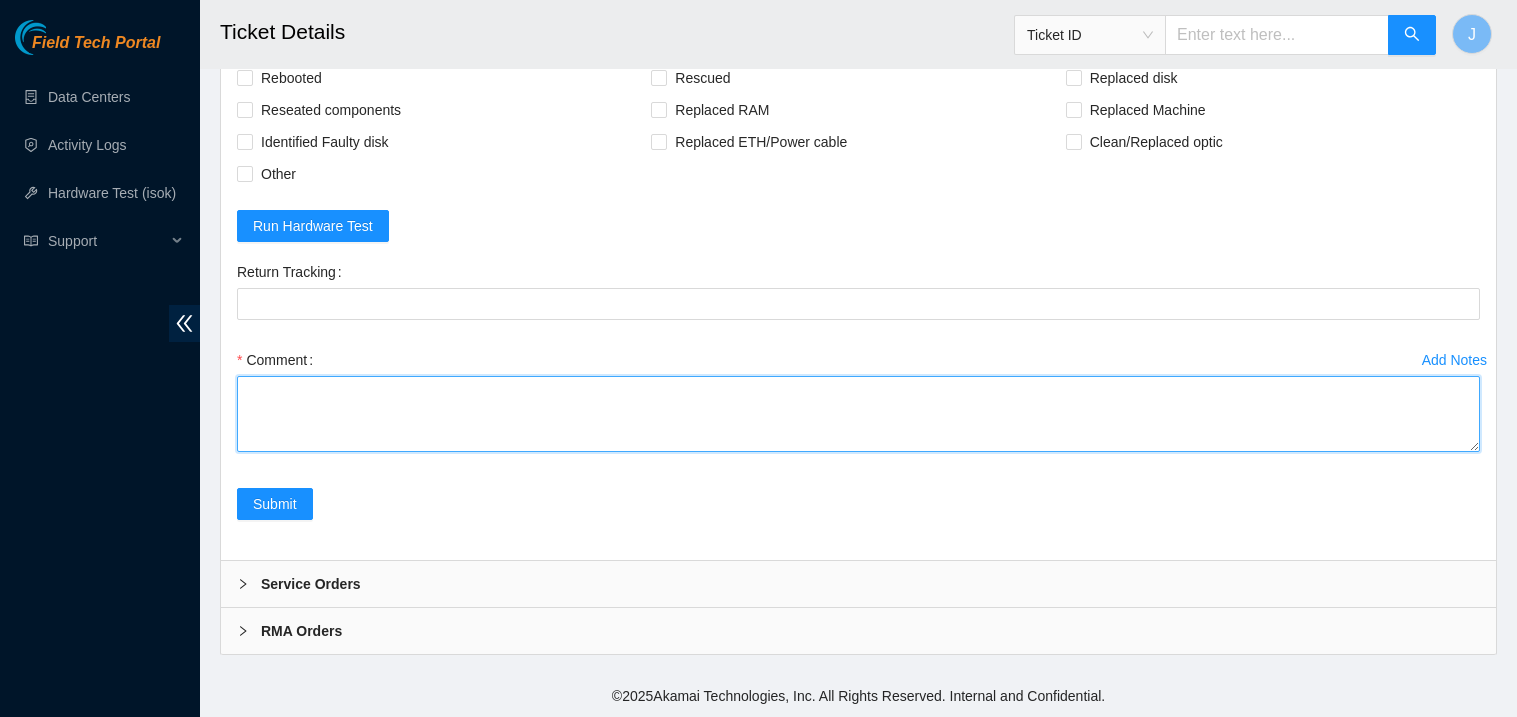 click on "Comment" at bounding box center [858, 414] 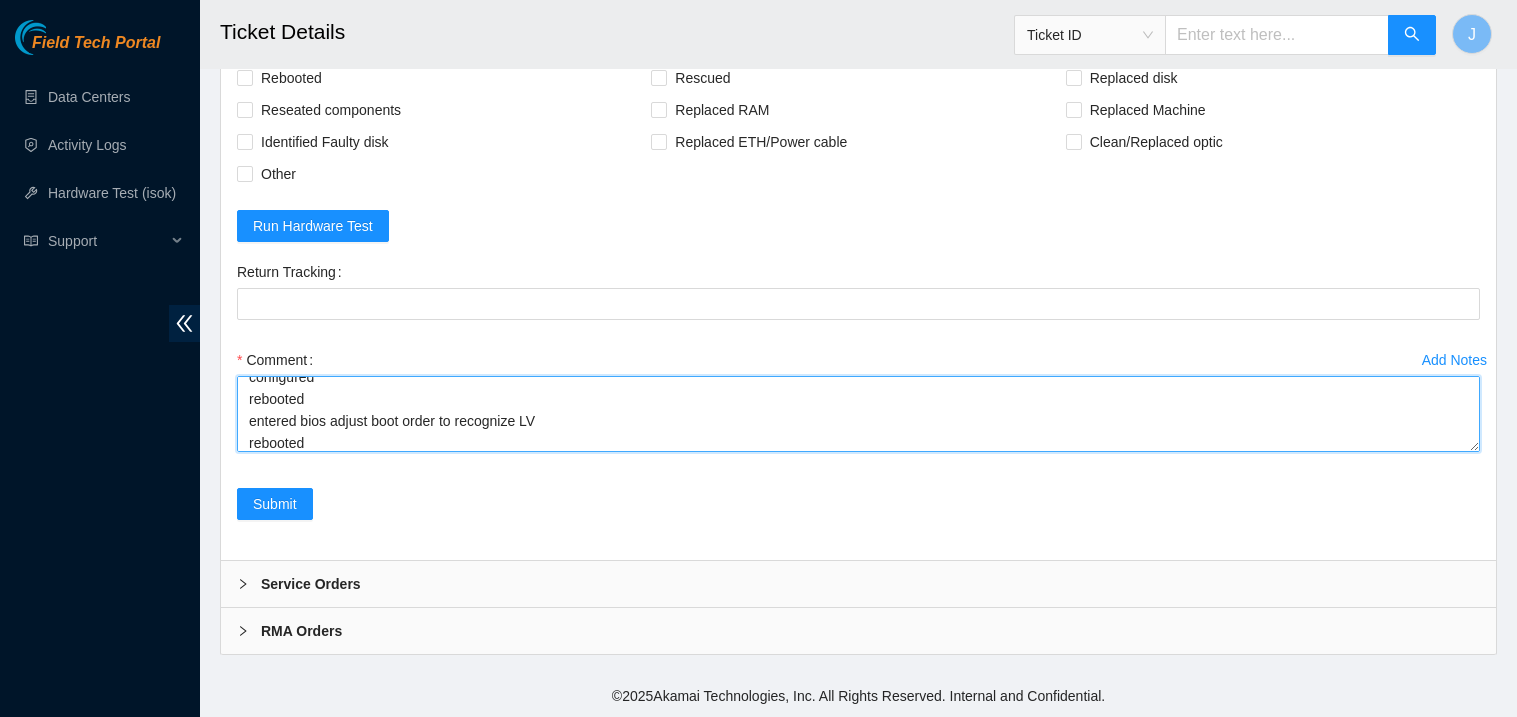 scroll, scrollTop: 169, scrollLeft: 0, axis: vertical 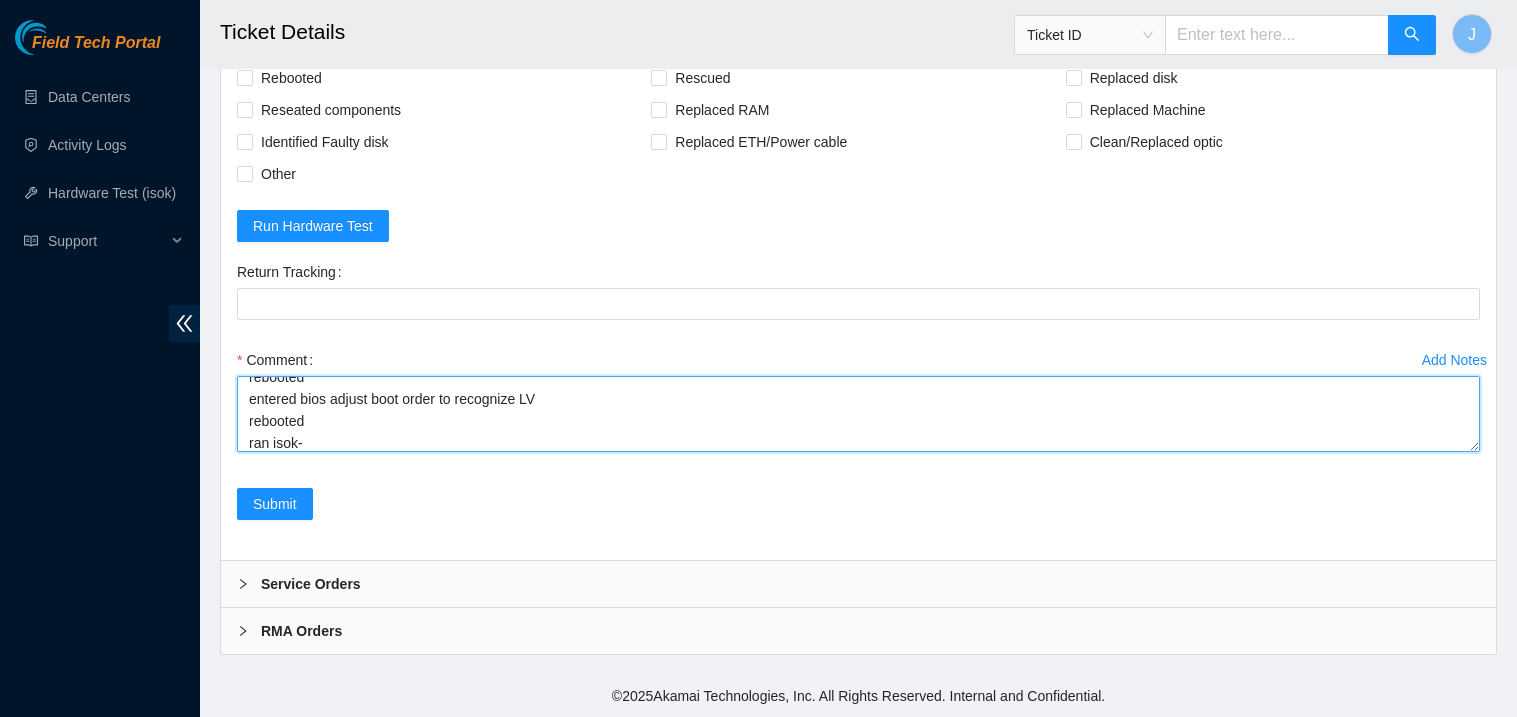 click on "verified SN
powered down faulty server w/ sn
replaced w/ sn
powered on
rescued
rebooted
configured
rebooted
entered bios adjust boot order to recognize LV
rebooted
ran isok-" at bounding box center [858, 414] 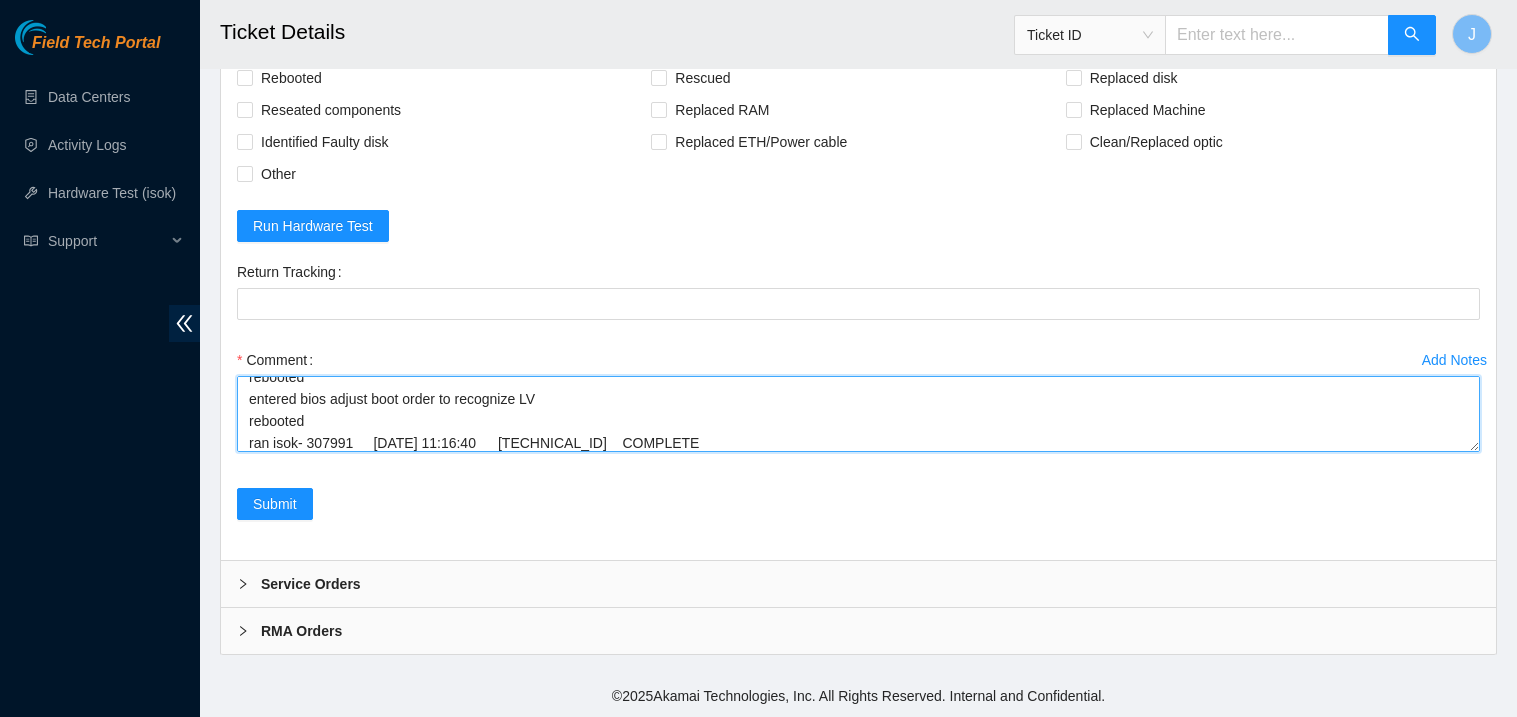 scroll, scrollTop: 257, scrollLeft: 0, axis: vertical 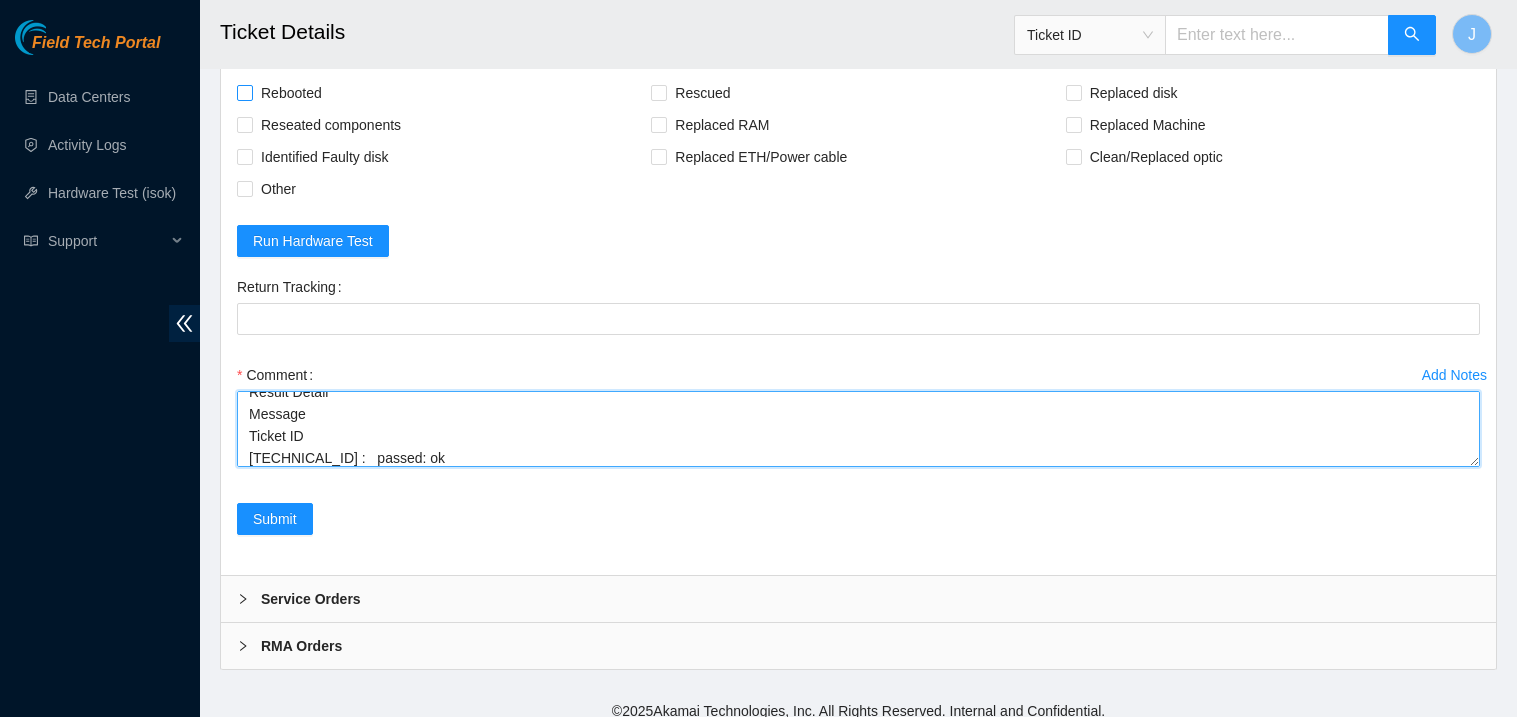 type on "verified SN
powered down faulty server w/ sn
replaced w/ sn
powered on
rescued
rebooted
configured
rebooted
entered bios adjust boot order to recognize LV
rebooted
ran isok- 307991	08-07-2025 11:16:40	23.41.176.25	COMPLETE
Result Detail
Message
Ticket ID
23.41.176.25 :   passed: ok" 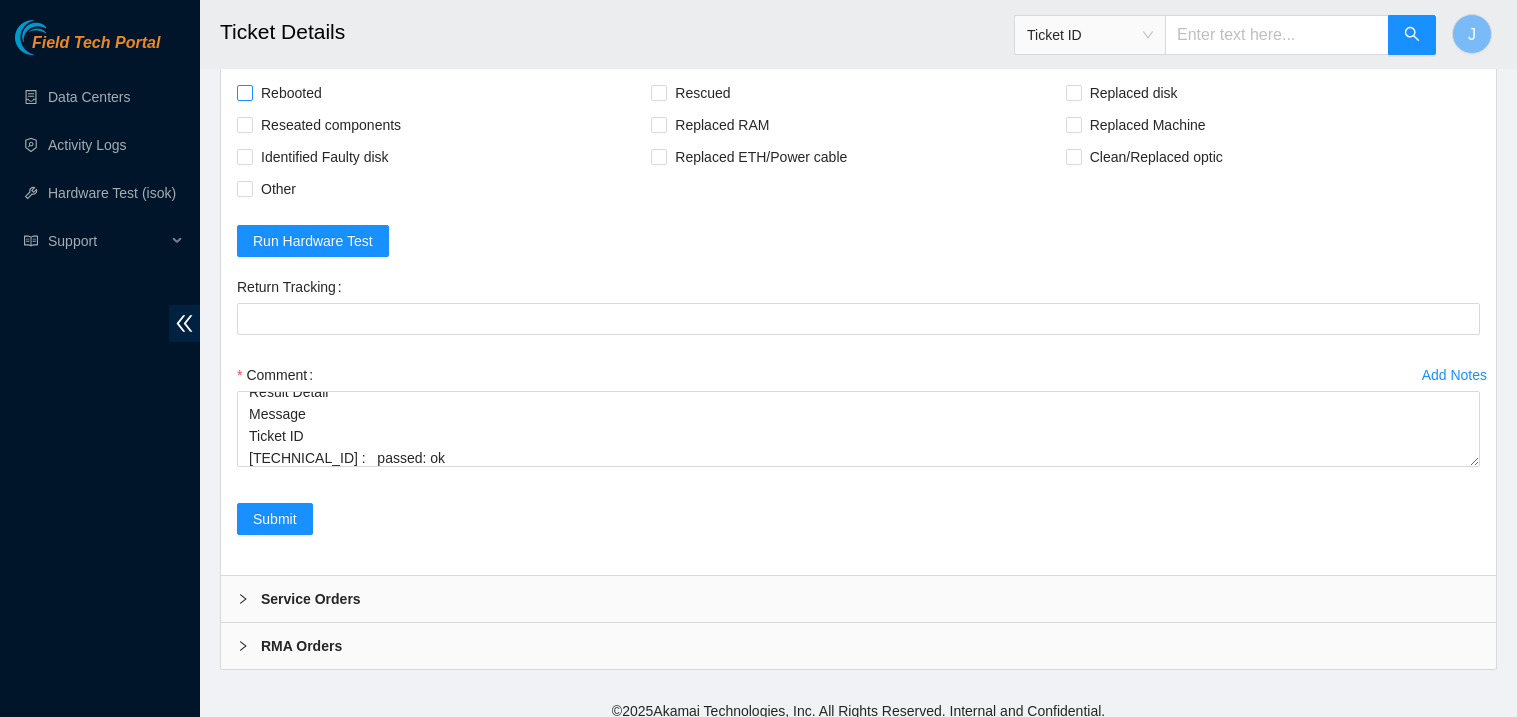 click on "Rebooted" at bounding box center (244, 92) 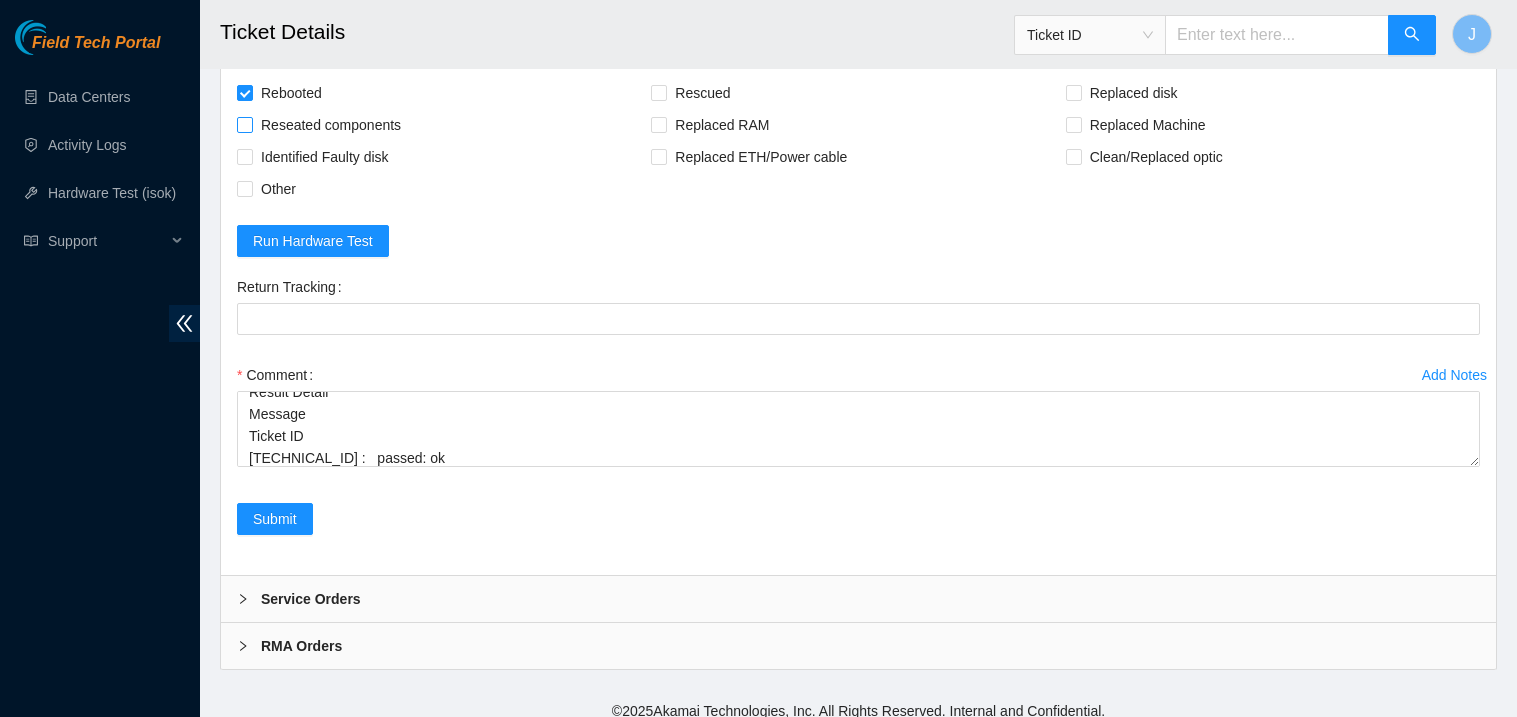 click on "Reseated components" at bounding box center (244, 124) 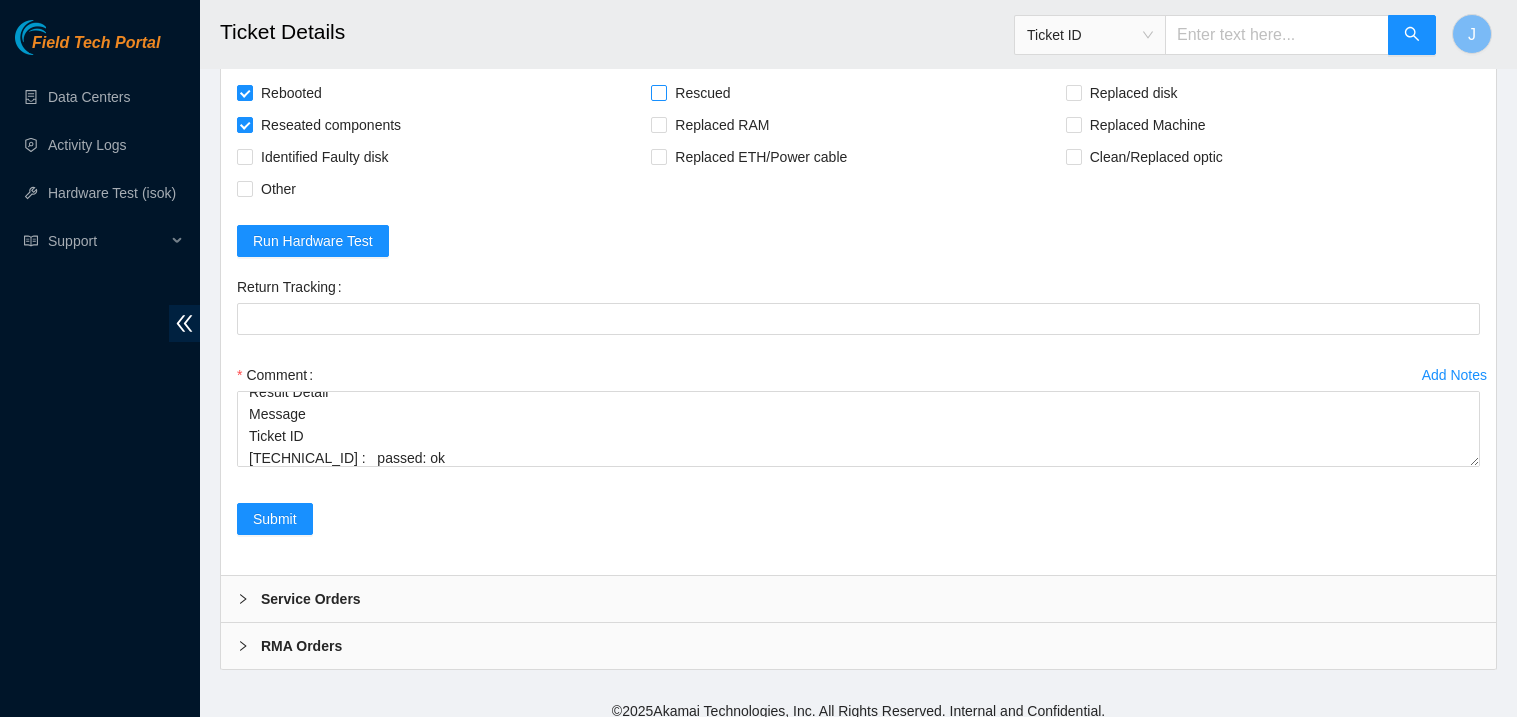 click at bounding box center [659, 93] 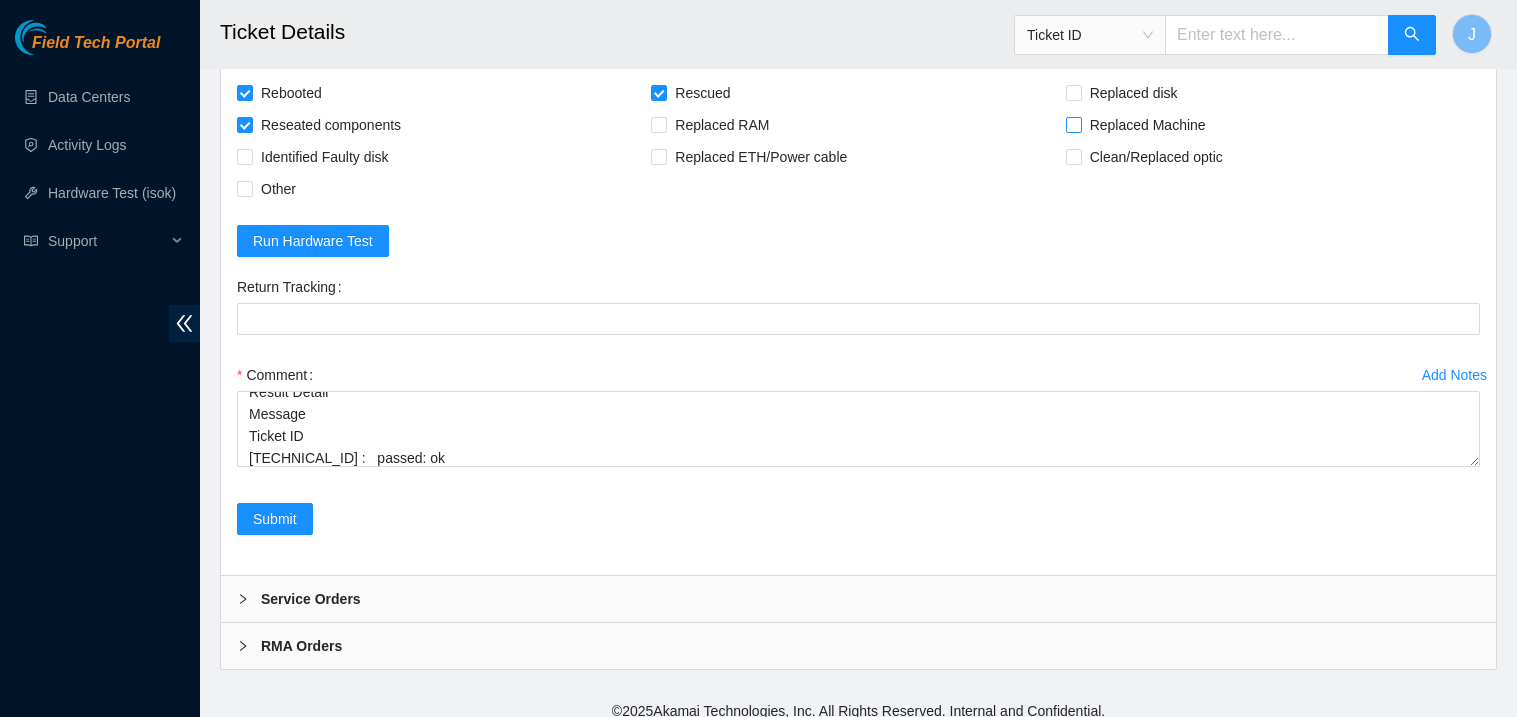 click on "Replaced Machine" at bounding box center [1073, 124] 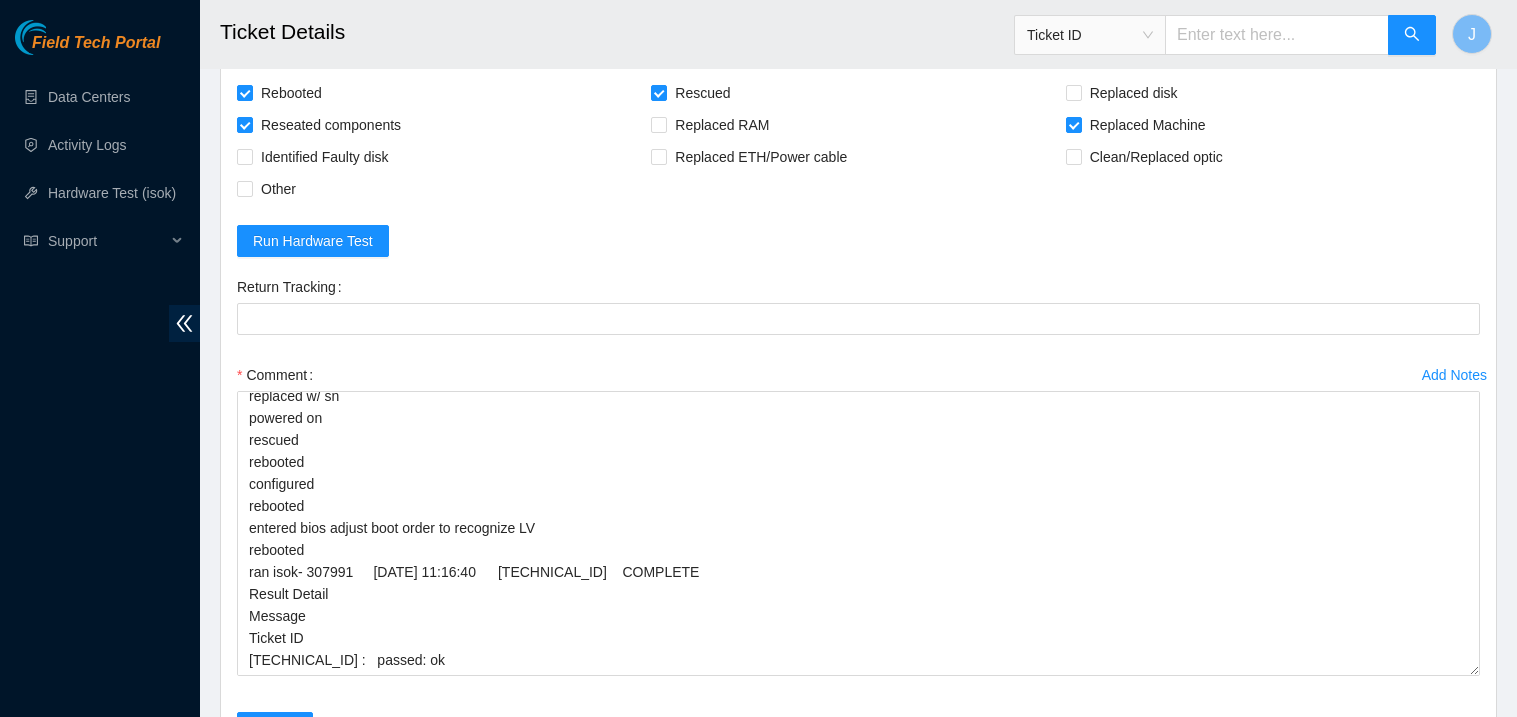 scroll, scrollTop: 54, scrollLeft: 0, axis: vertical 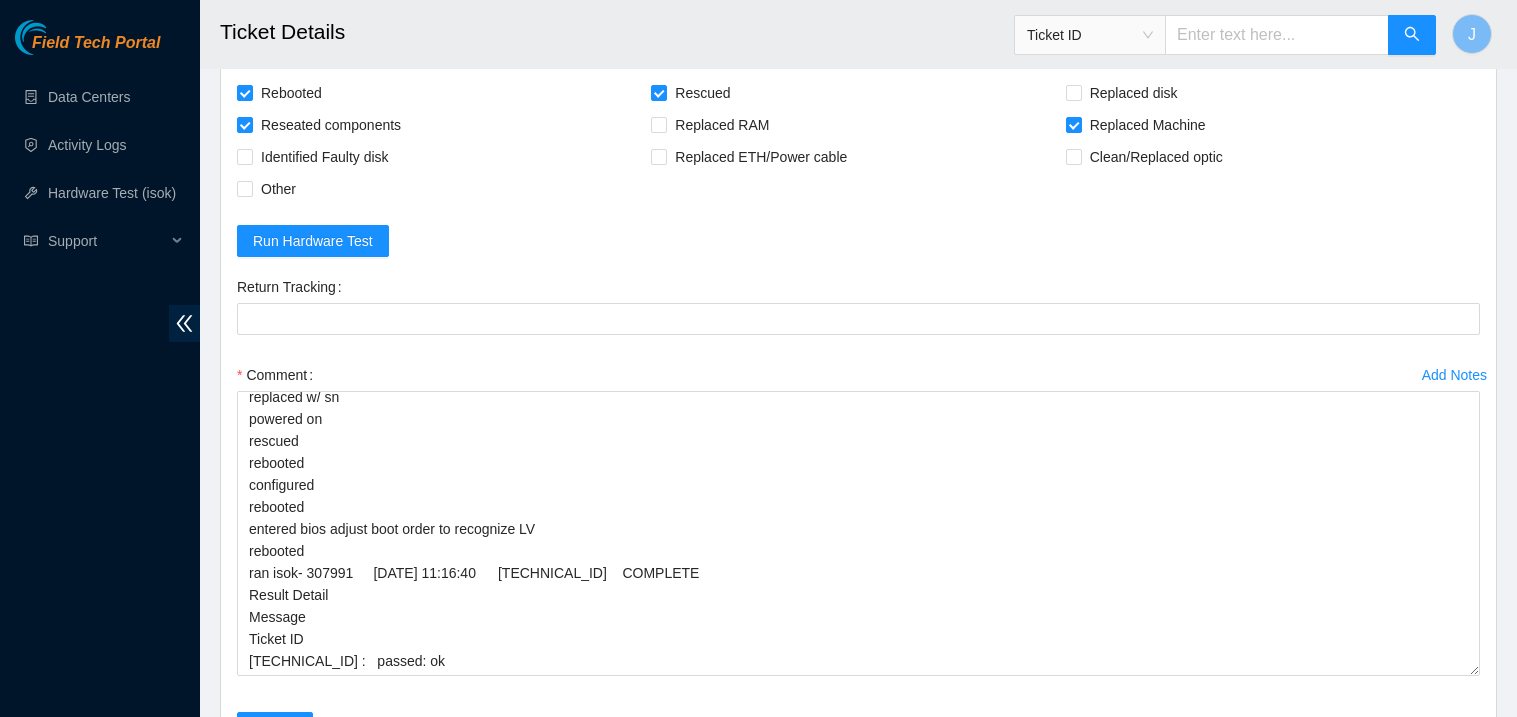 drag, startPoint x: 1474, startPoint y: 555, endPoint x: 1491, endPoint y: 764, distance: 209.69025 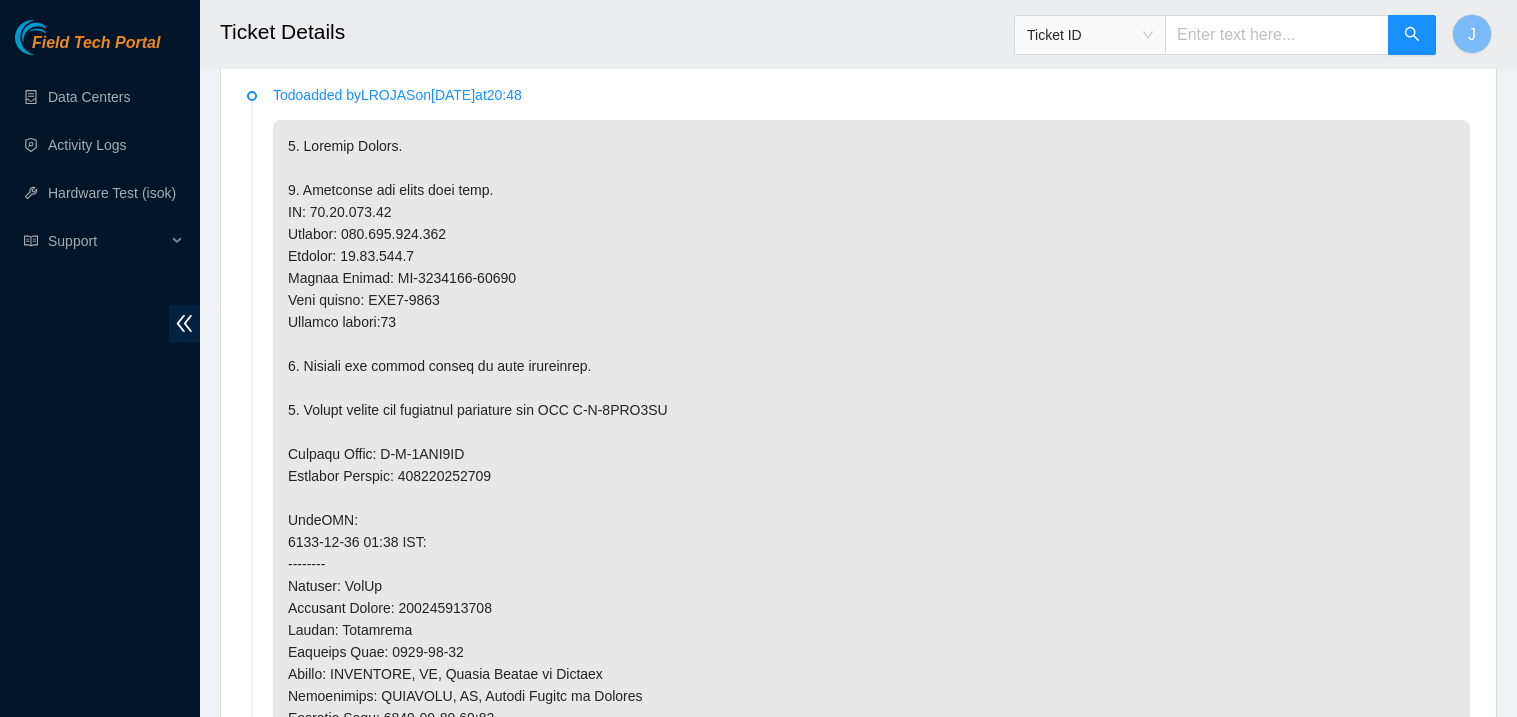 scroll, scrollTop: 508, scrollLeft: 0, axis: vertical 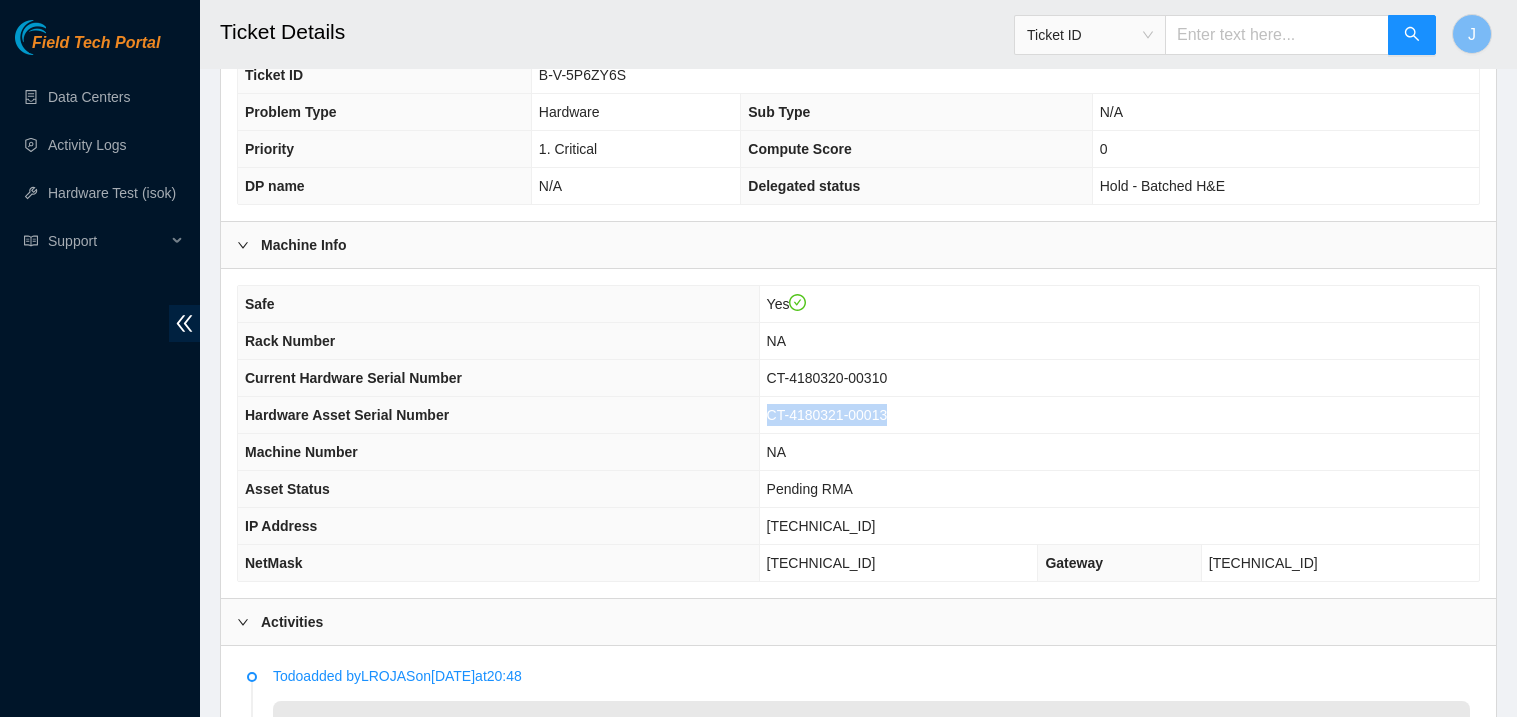 drag, startPoint x: 914, startPoint y: 417, endPoint x: 775, endPoint y: 417, distance: 139 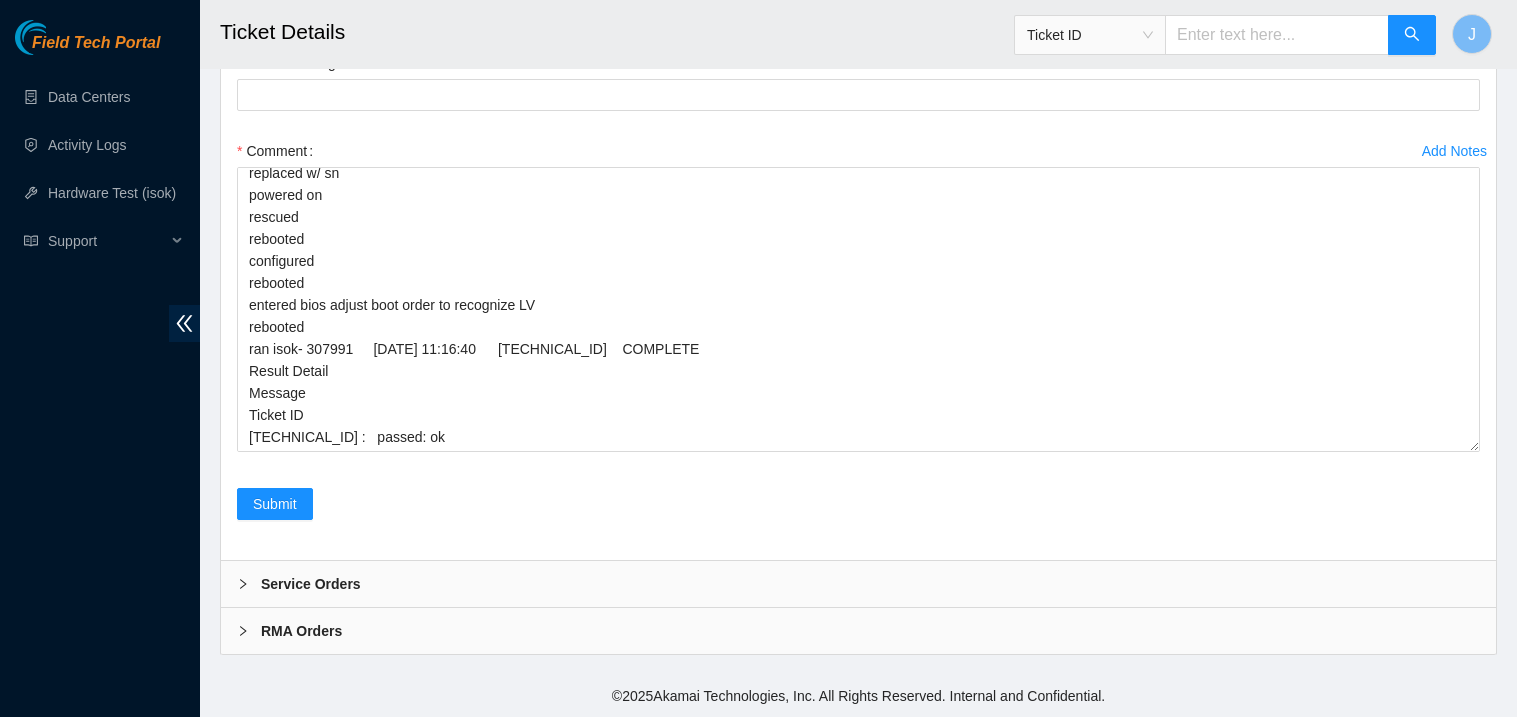scroll, scrollTop: 4716, scrollLeft: 0, axis: vertical 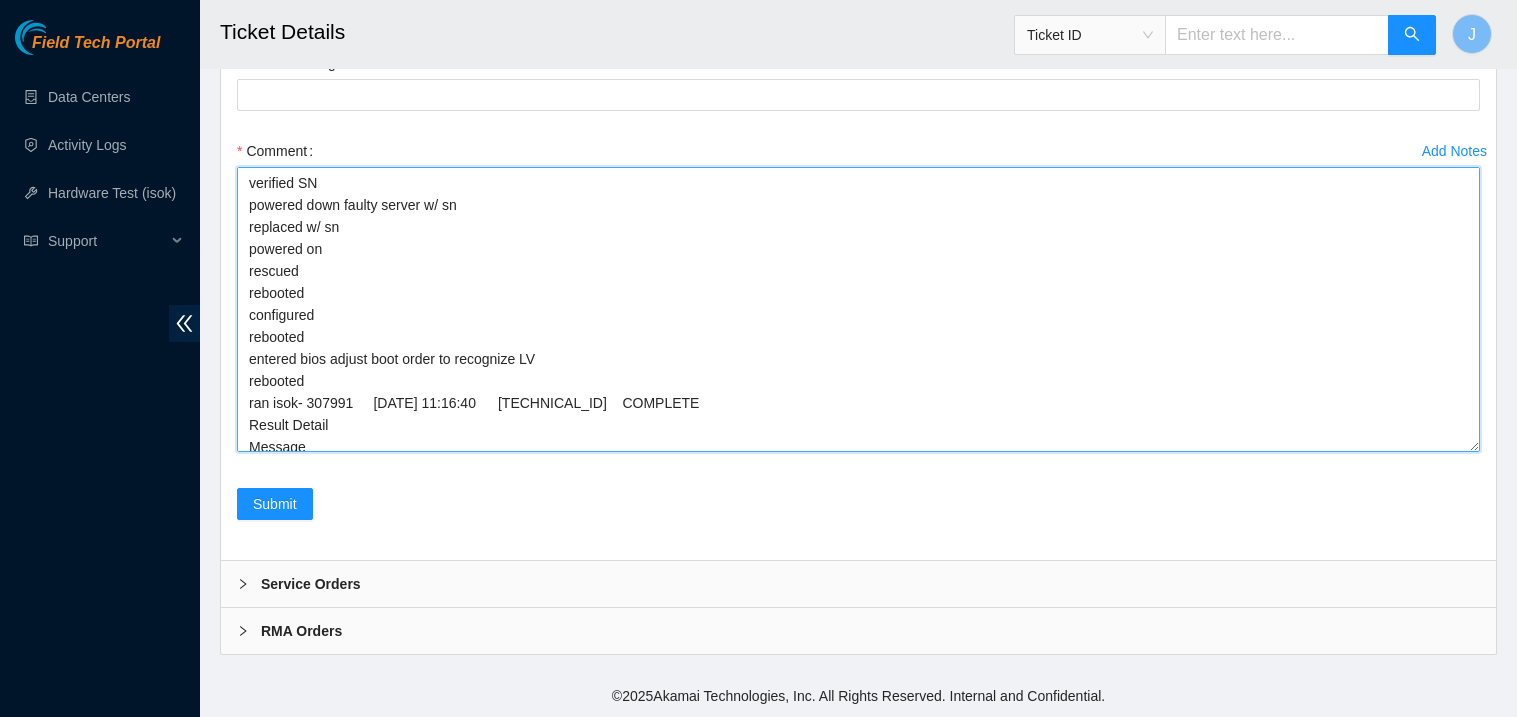 click on "verified SN
powered down faulty server w/ sn
replaced w/ sn
powered on
rescued
rebooted
configured
rebooted
entered bios adjust boot order to recognize LV
rebooted
ran isok- 307991	08-07-2025 11:16:40	23.41.176.25	COMPLETE
Result Detail
Message
Ticket ID
23.41.176.25 :   passed: ok" at bounding box center (858, 309) 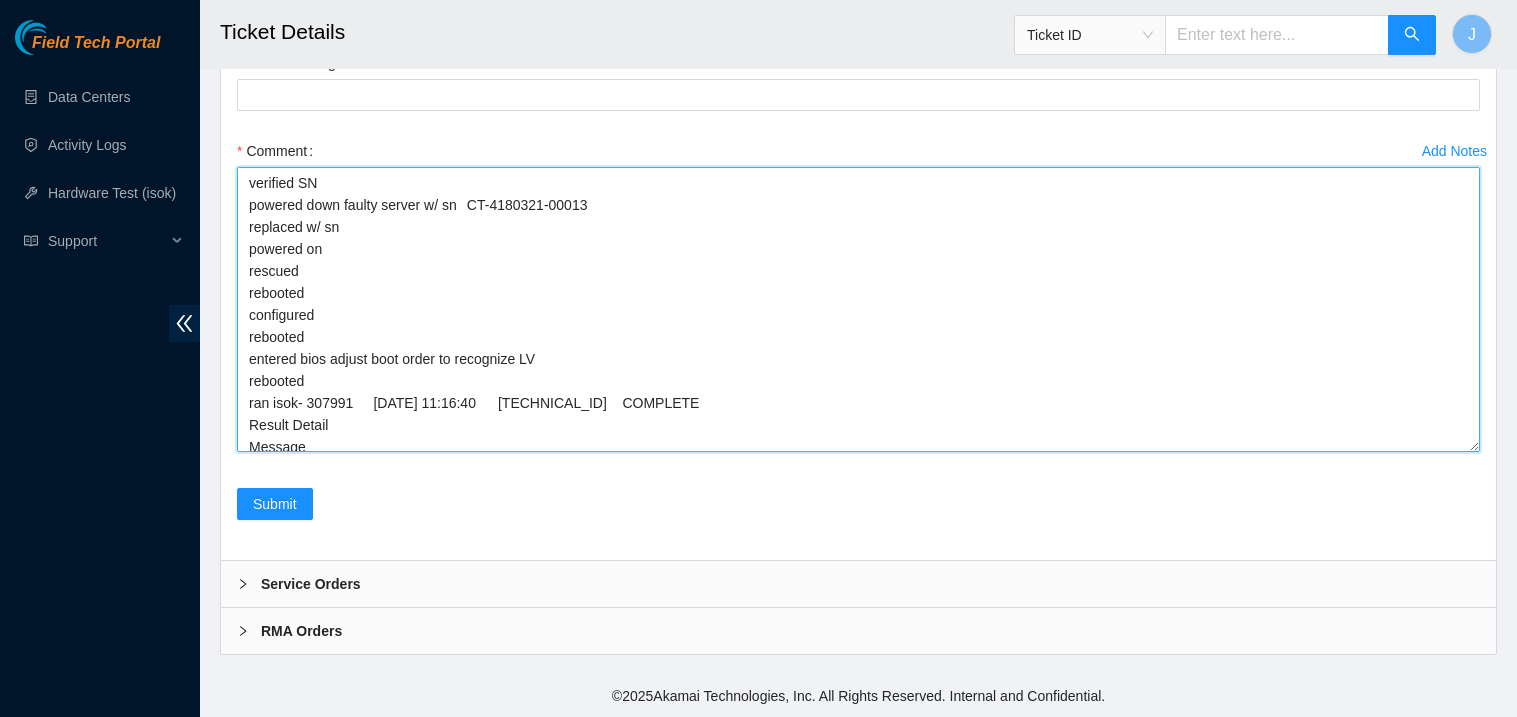 click on "verified SN
powered down faulty server w/ sn 	CT-4180321-00013
replaced w/ sn
powered on
rescued
rebooted
configured
rebooted
entered bios adjust boot order to recognize LV
rebooted
ran isok- 307991	08-07-2025 11:16:40	23.41.176.25	COMPLETE
Result Detail
Message
Ticket ID
23.41.176.25 :   passed: ok" at bounding box center [858, 309] 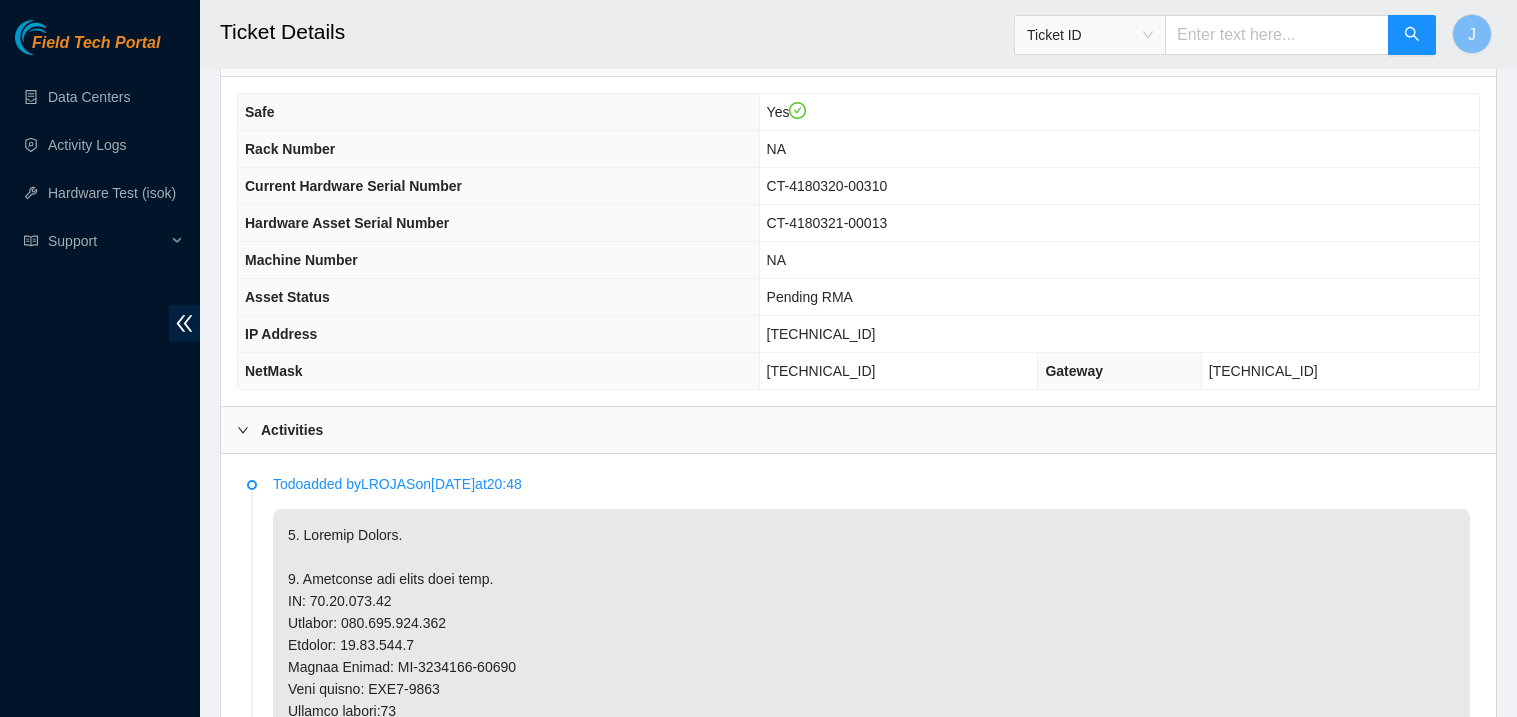 scroll, scrollTop: 699, scrollLeft: 0, axis: vertical 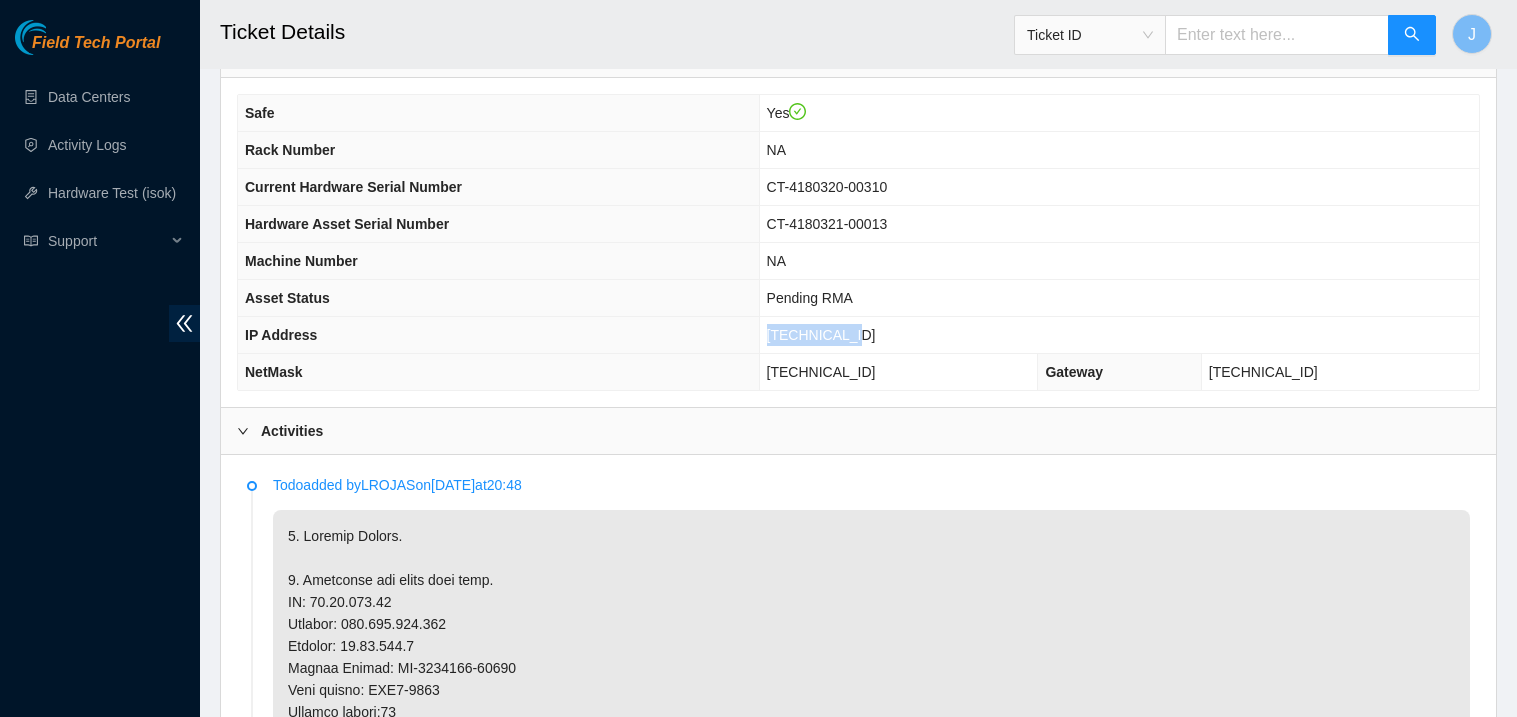 drag, startPoint x: 878, startPoint y: 337, endPoint x: 765, endPoint y: 341, distance: 113.07078 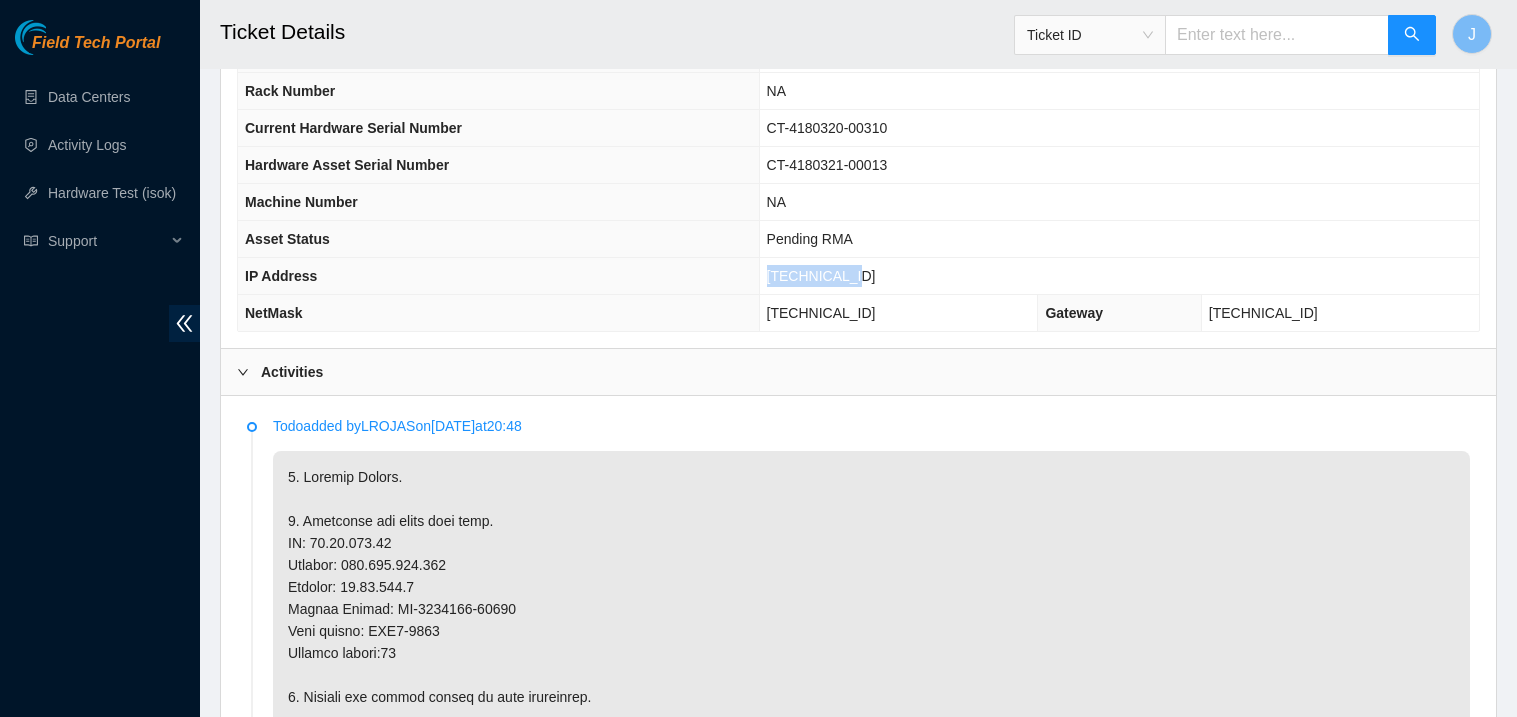 scroll, scrollTop: 760, scrollLeft: 0, axis: vertical 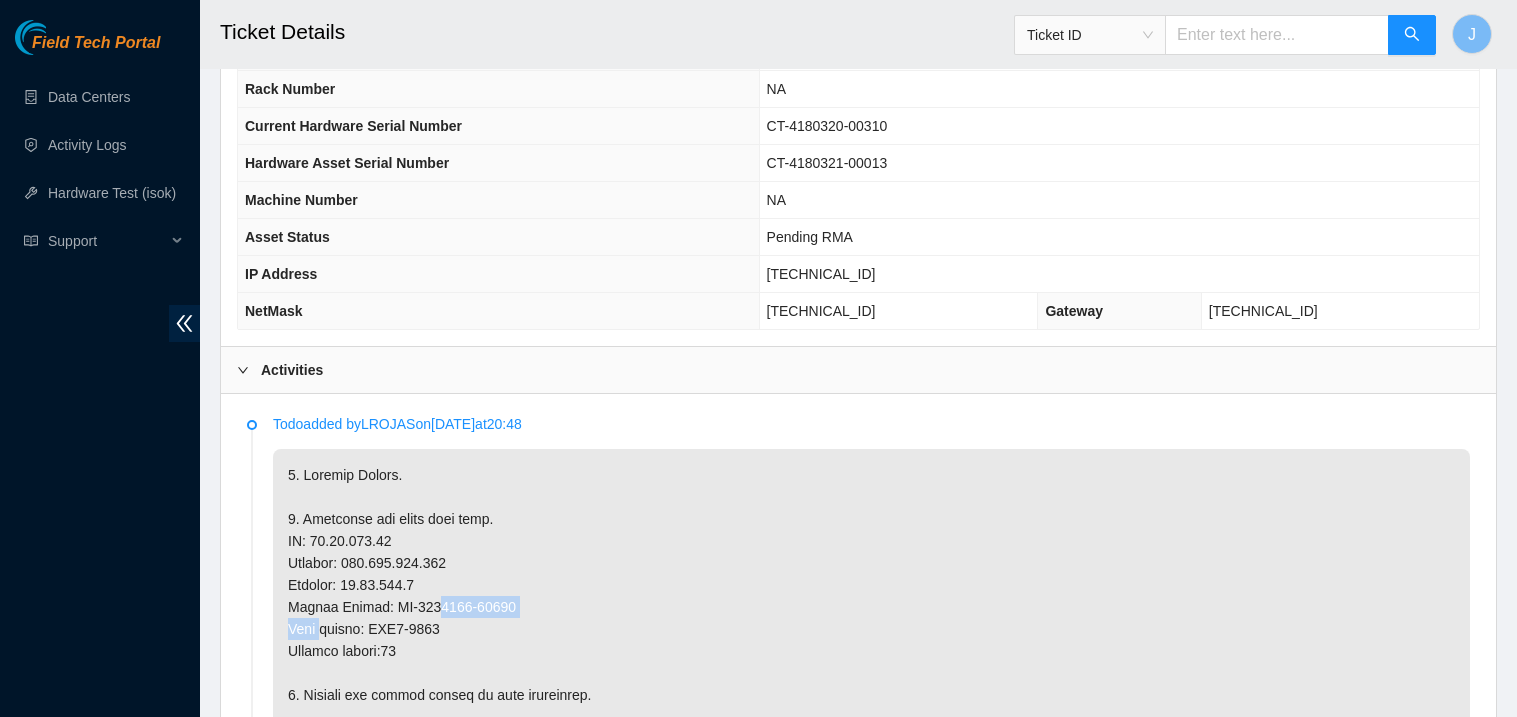 drag, startPoint x: 502, startPoint y: 649, endPoint x: 386, endPoint y: 664, distance: 116.965805 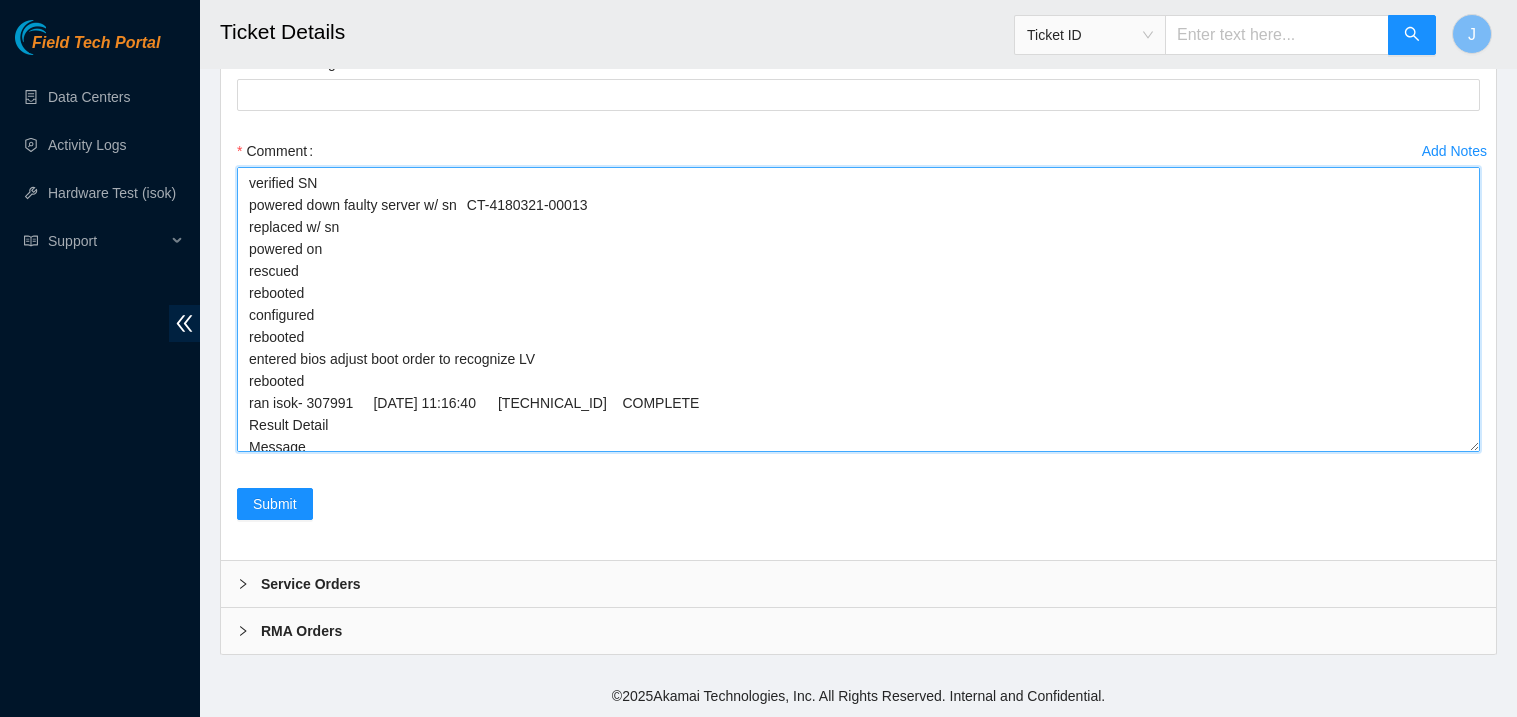 click on "verified SN
powered down faulty server w/ sn 	CT-4180321-00013
replaced w/ sn
powered on
rescued
rebooted
configured
rebooted
entered bios adjust boot order to recognize LV
rebooted
ran isok- 307991	08-07-2025 11:16:40	23.41.176.25	COMPLETE
Result Detail
Message
Ticket ID
23.41.176.25 :   passed: ok" at bounding box center [858, 309] 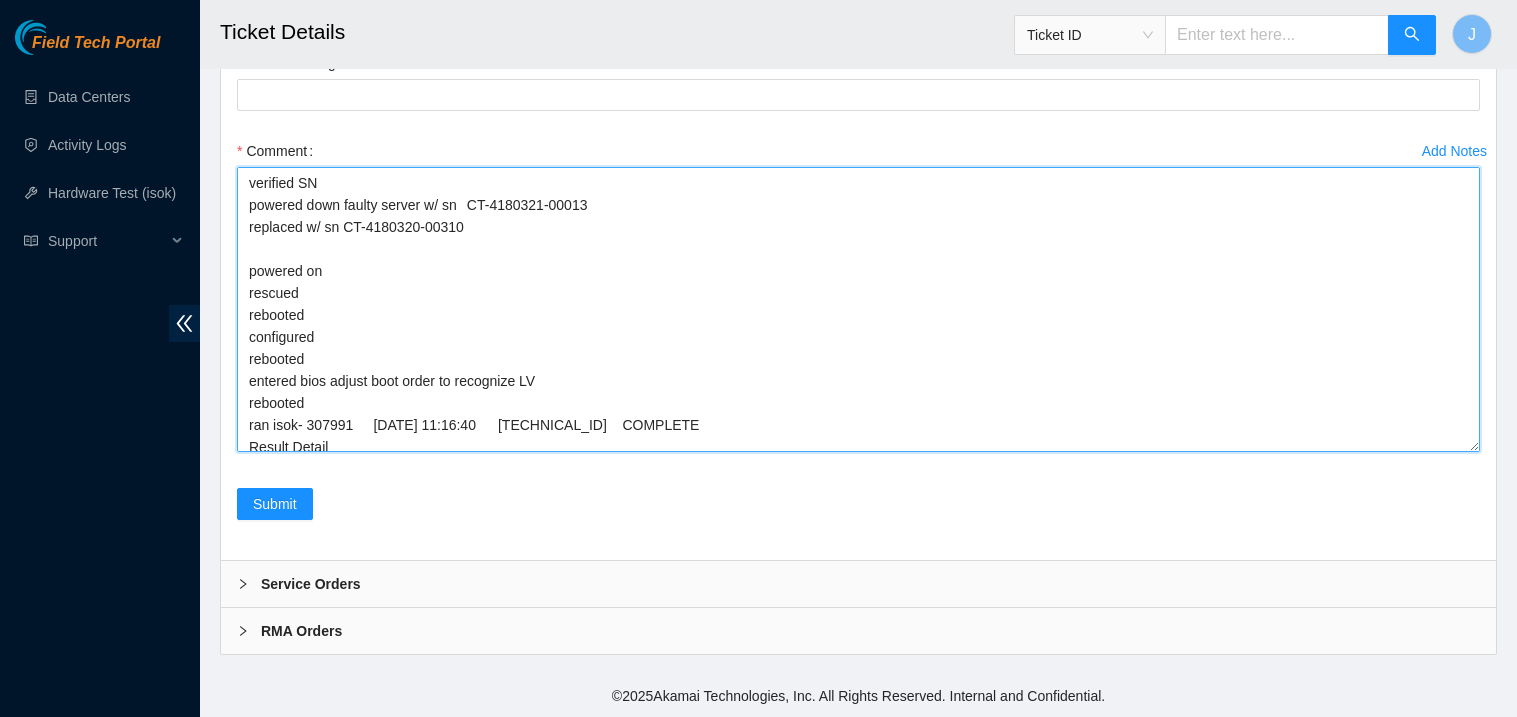 type on "verified SN
powered down faulty server w/ sn 	CT-4180321-00013
replaced w/ sn CT-4180320-00310
powered on
rescued
rebooted
configured
rebooted
entered bios adjust boot order to recognize LV
rebooted
ran isok- 307991	08-07-2025 11:16:40	23.41.176.25	COMPLETE
Result Detail
Message
Ticket ID
23.41.176.25 :   passed: ok" 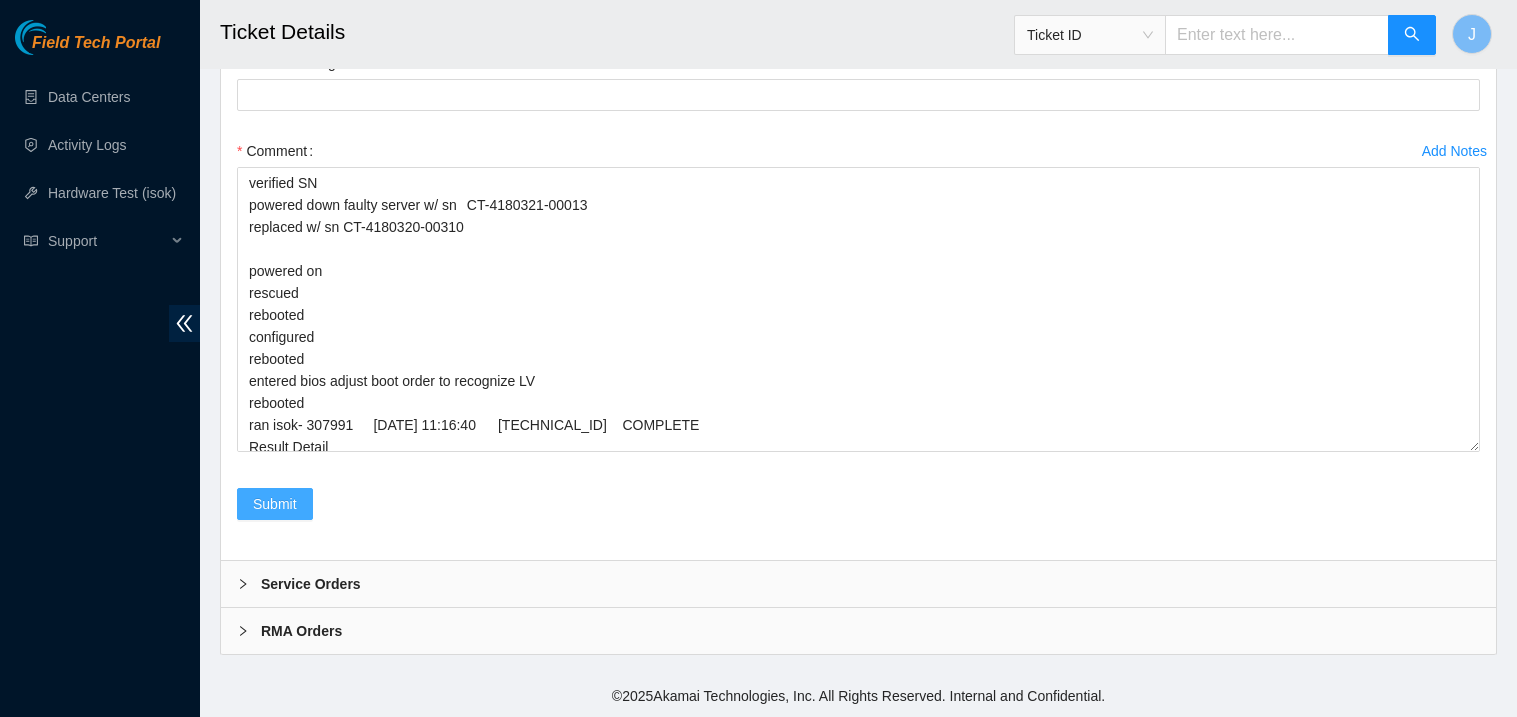 click on "Submit" at bounding box center [275, 504] 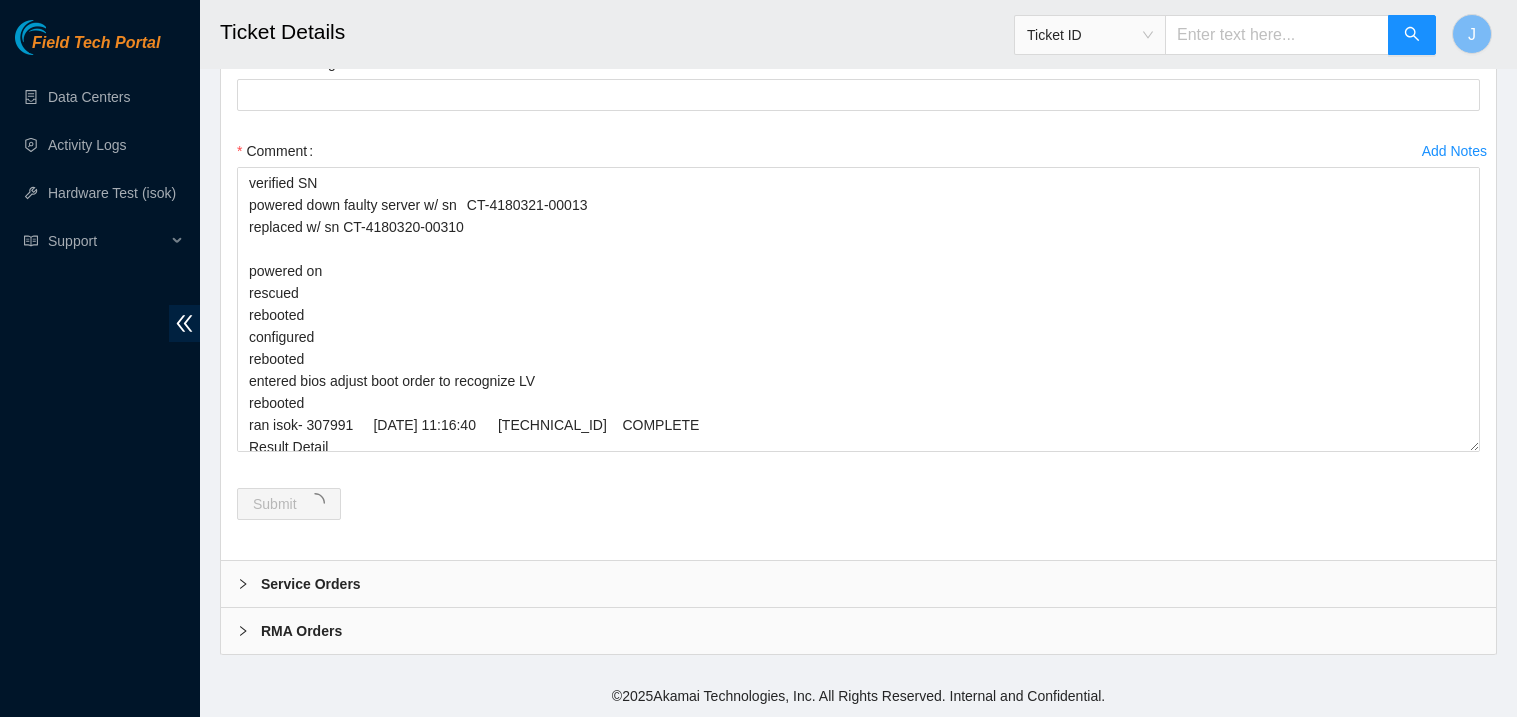 scroll, scrollTop: 0, scrollLeft: 0, axis: both 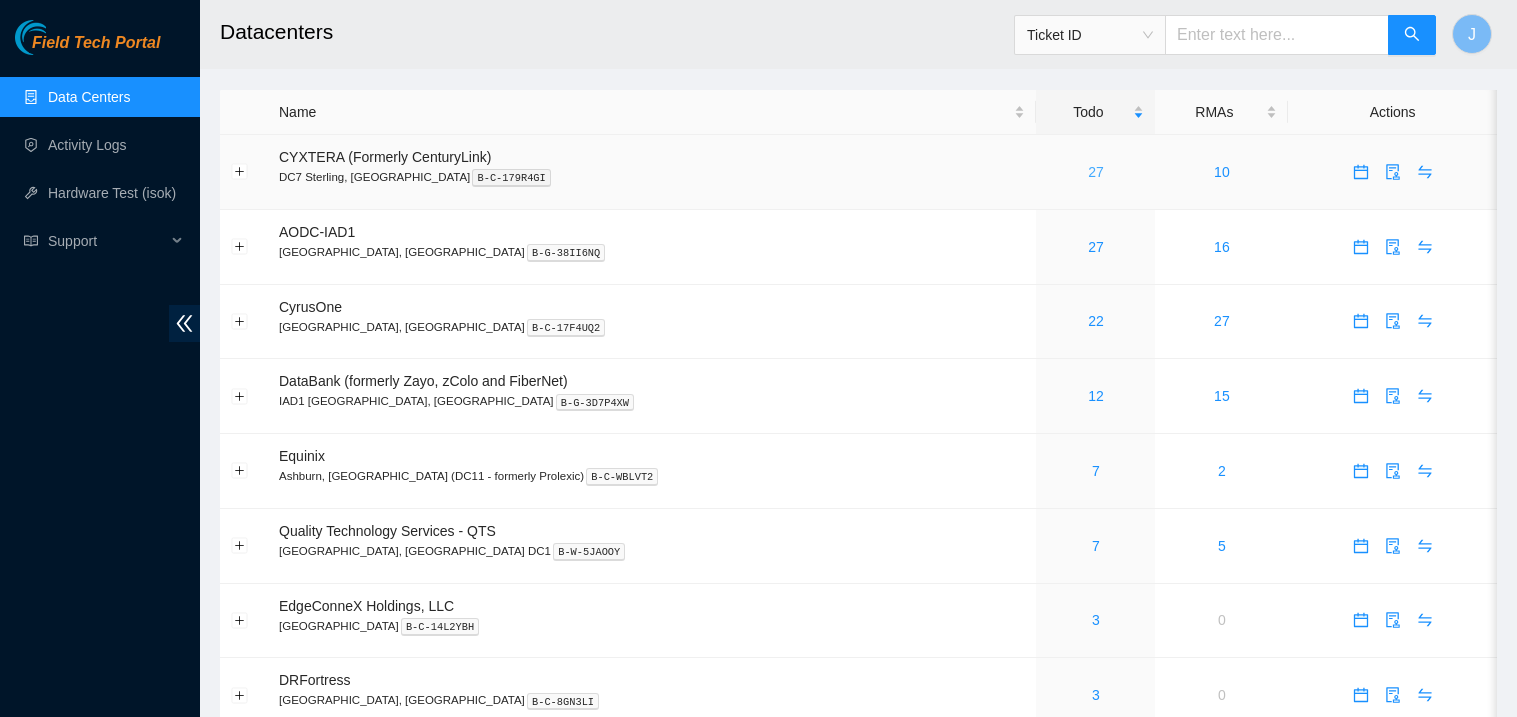 click on "27" at bounding box center [1096, 172] 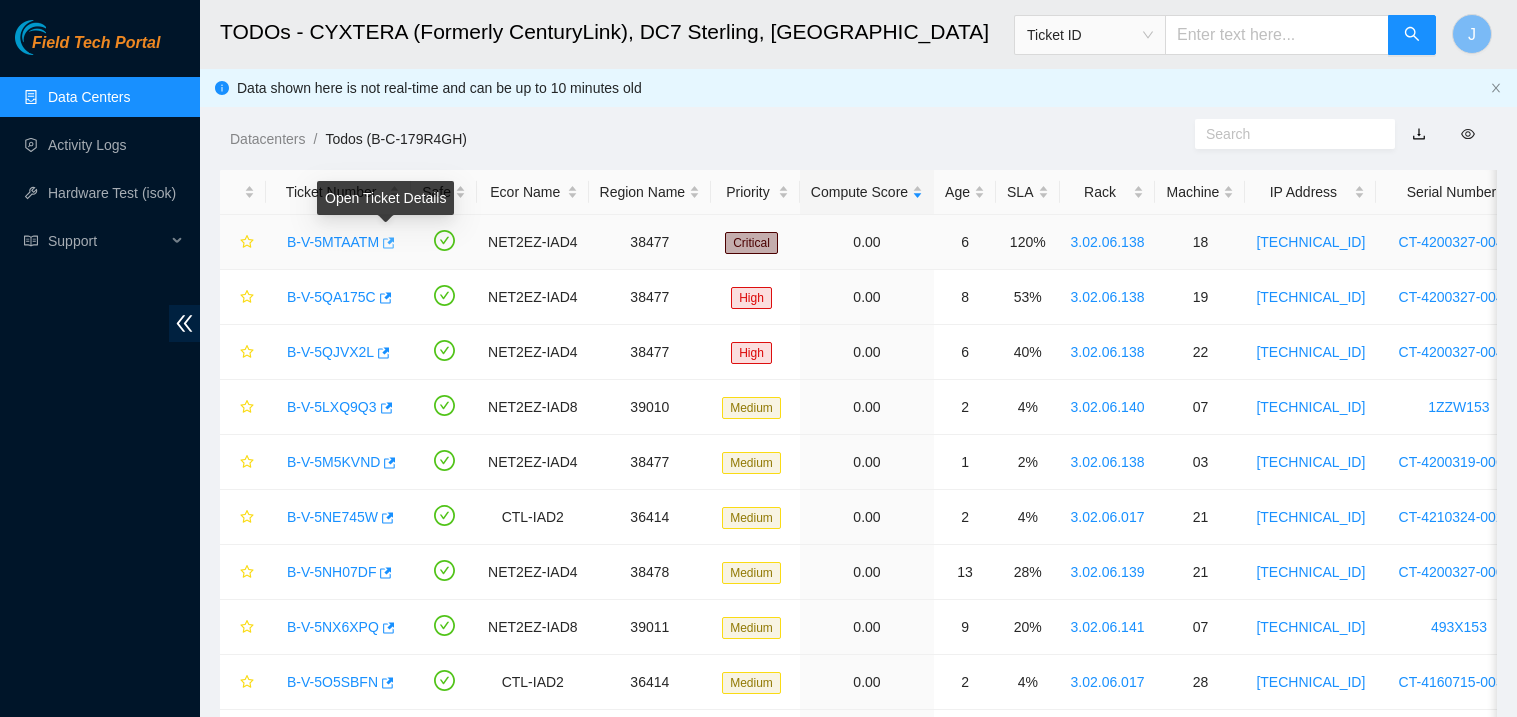click 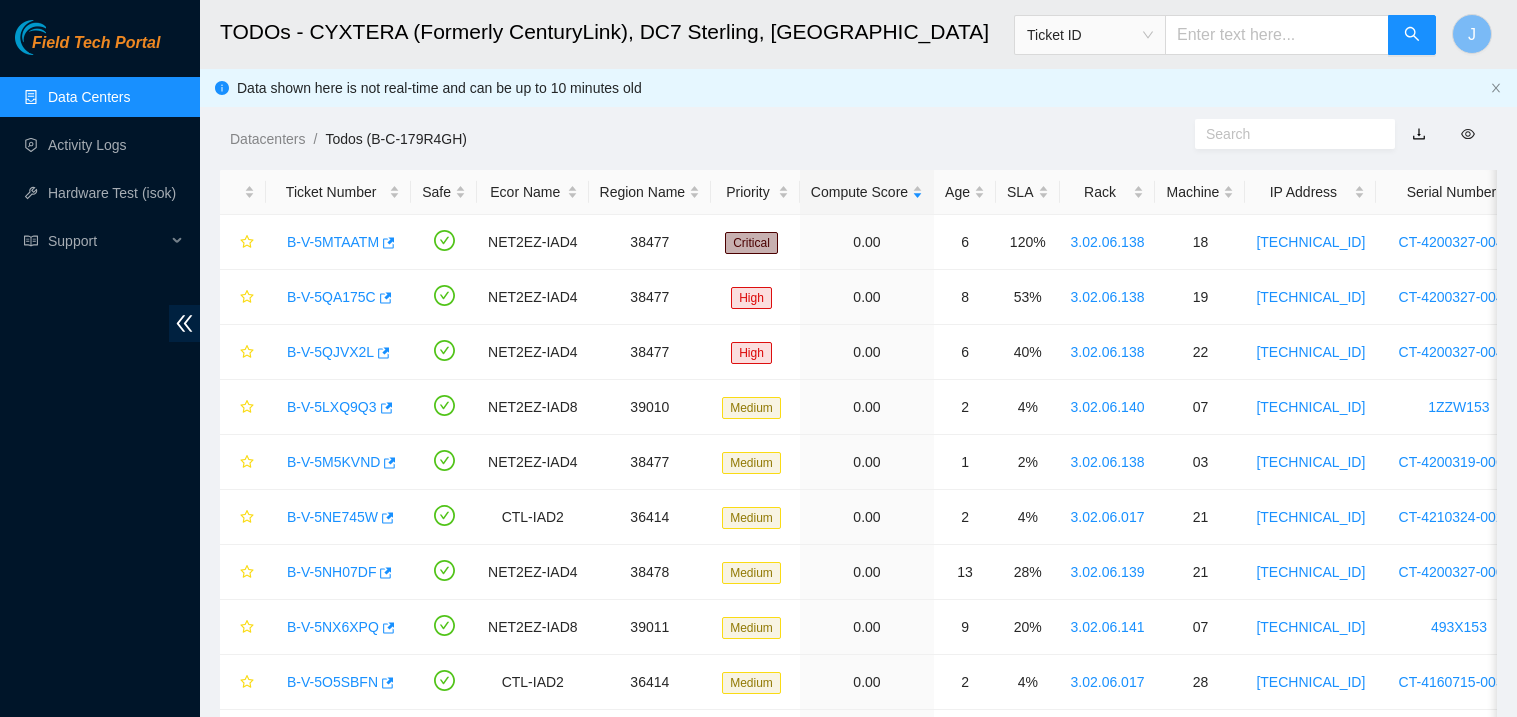 click on "Data Centers" at bounding box center [89, 97] 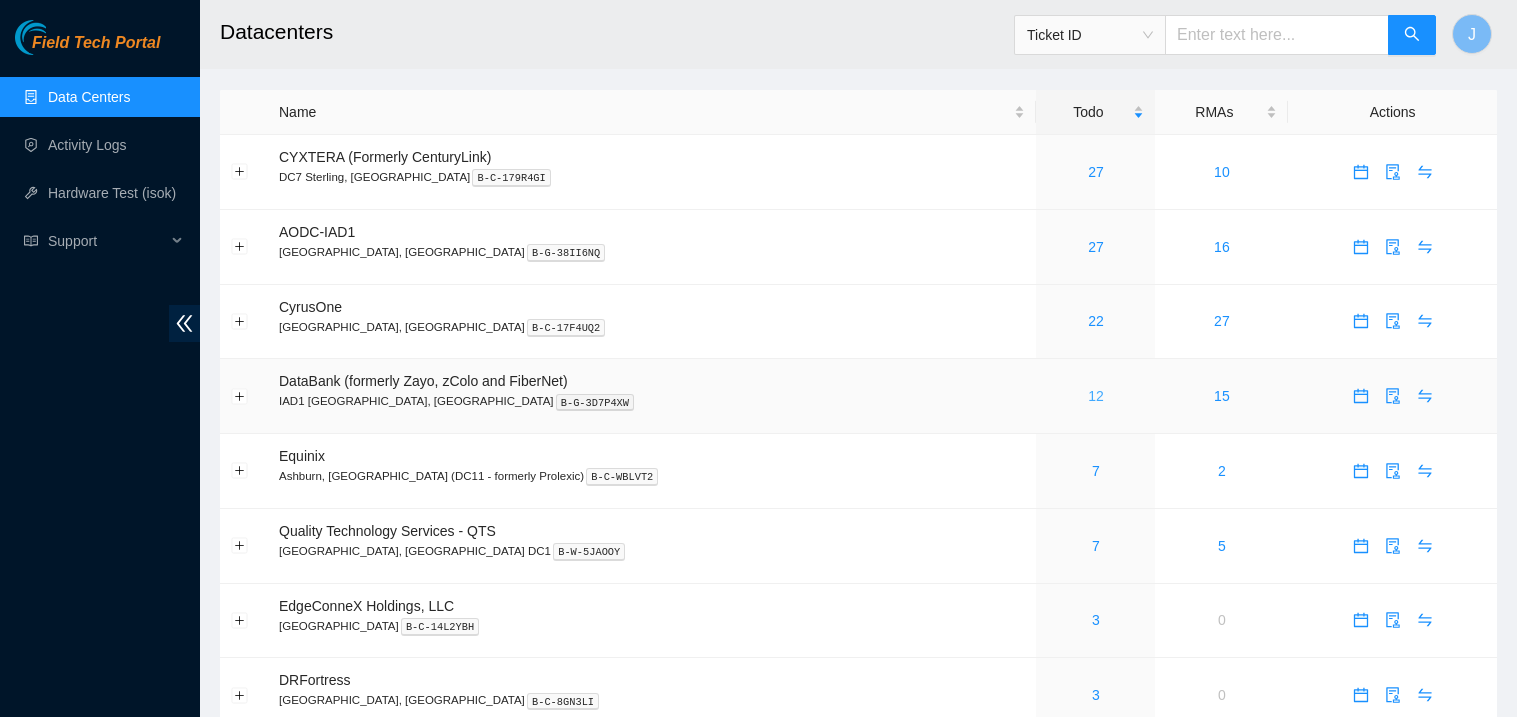 click on "12" at bounding box center (1096, 396) 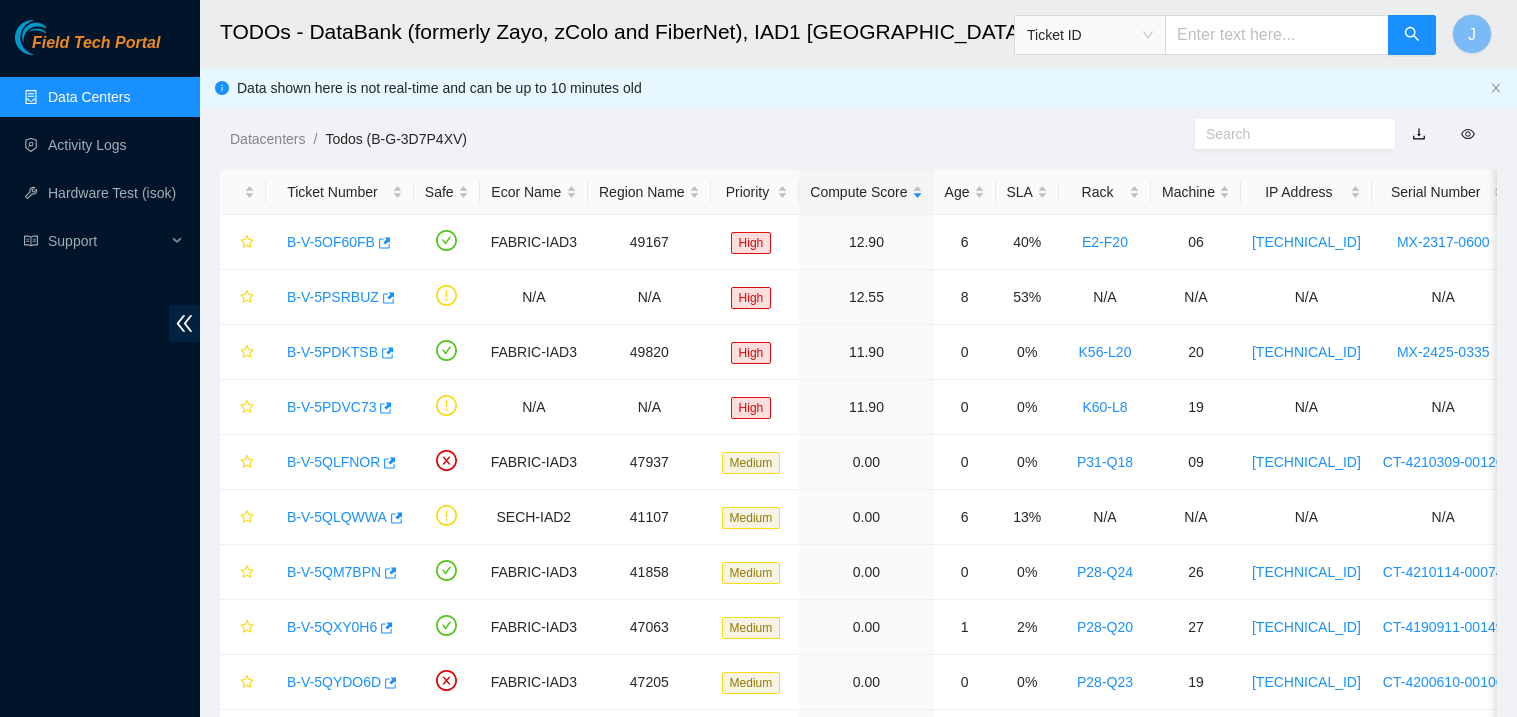 click on "Data Centers" at bounding box center (89, 97) 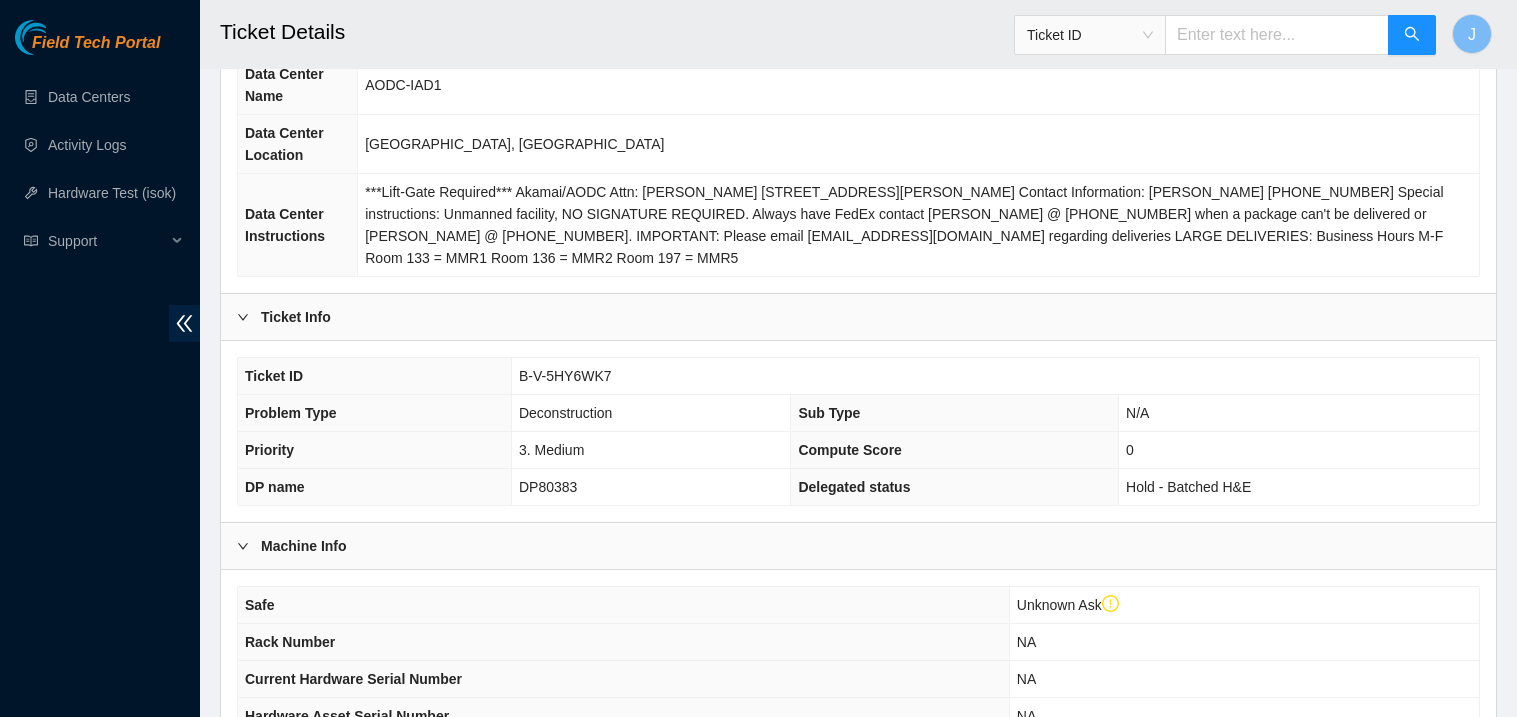 scroll, scrollTop: 681, scrollLeft: 0, axis: vertical 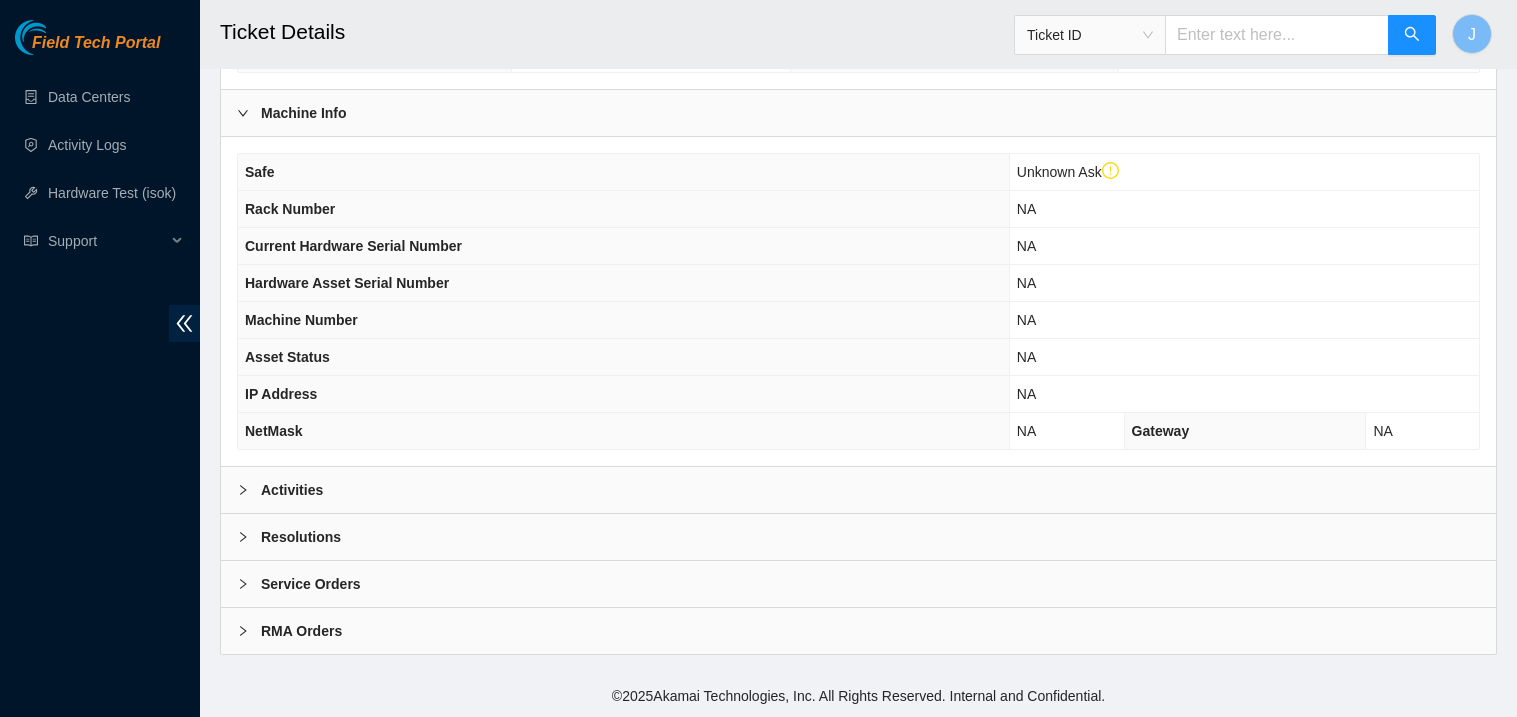 click on "Activities" at bounding box center [858, 490] 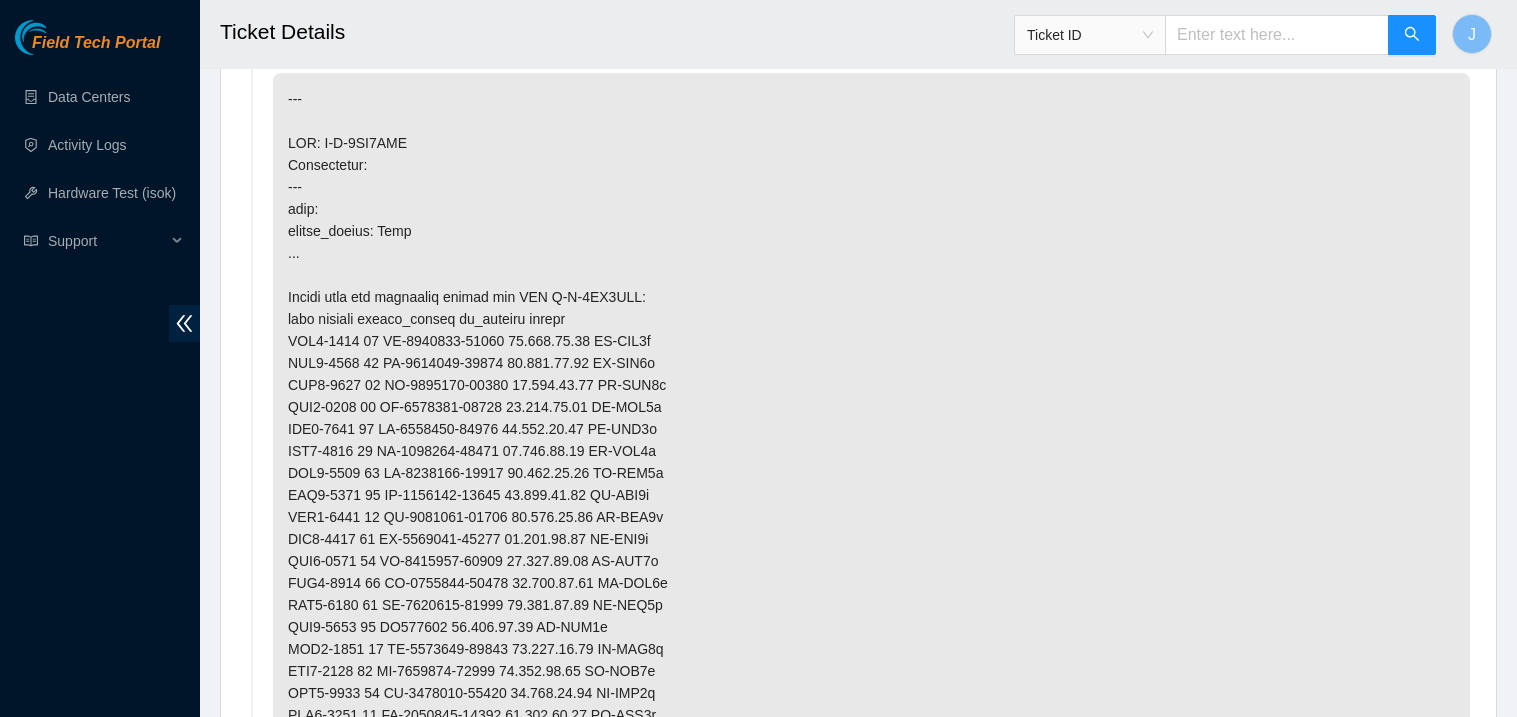 scroll, scrollTop: 1177, scrollLeft: 0, axis: vertical 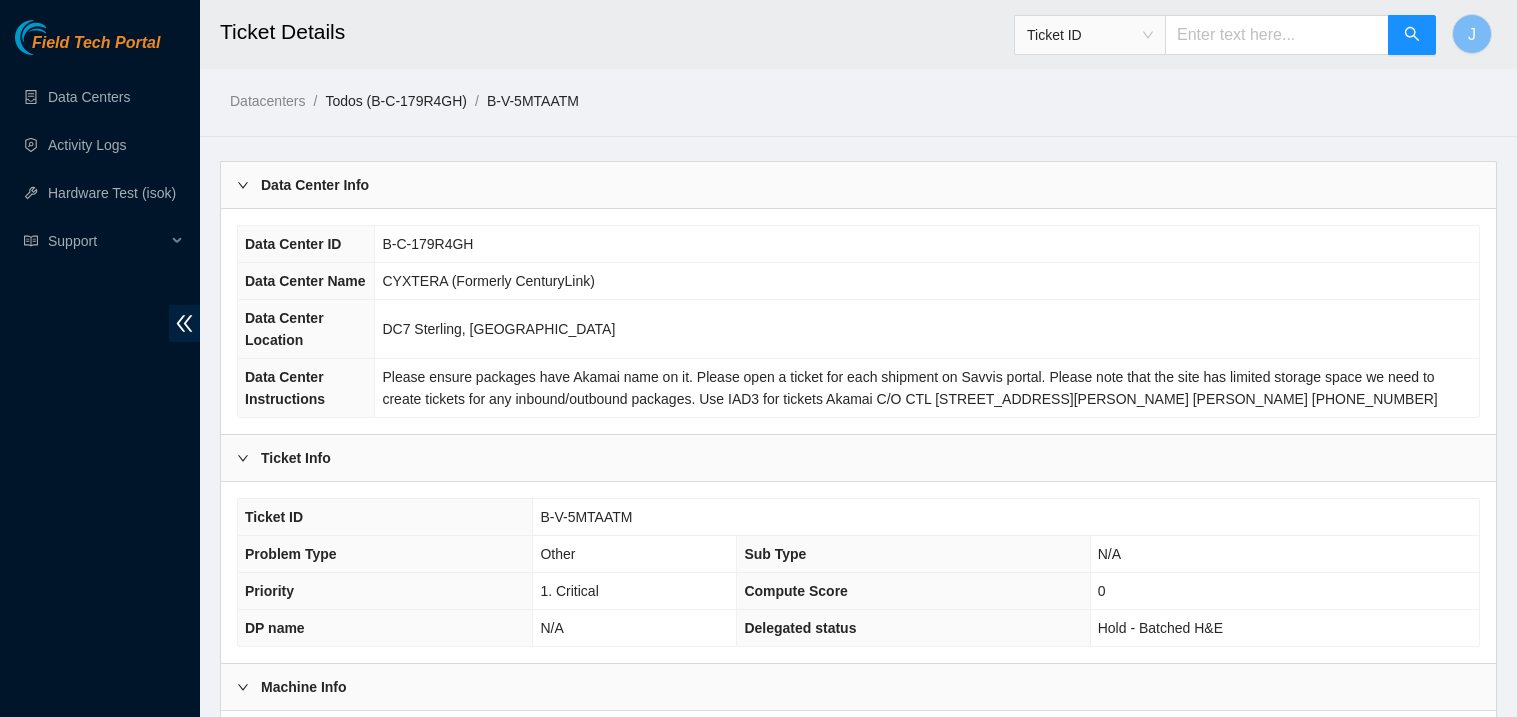 click on "Todos (B-C-179R4GH)" at bounding box center (396, 101) 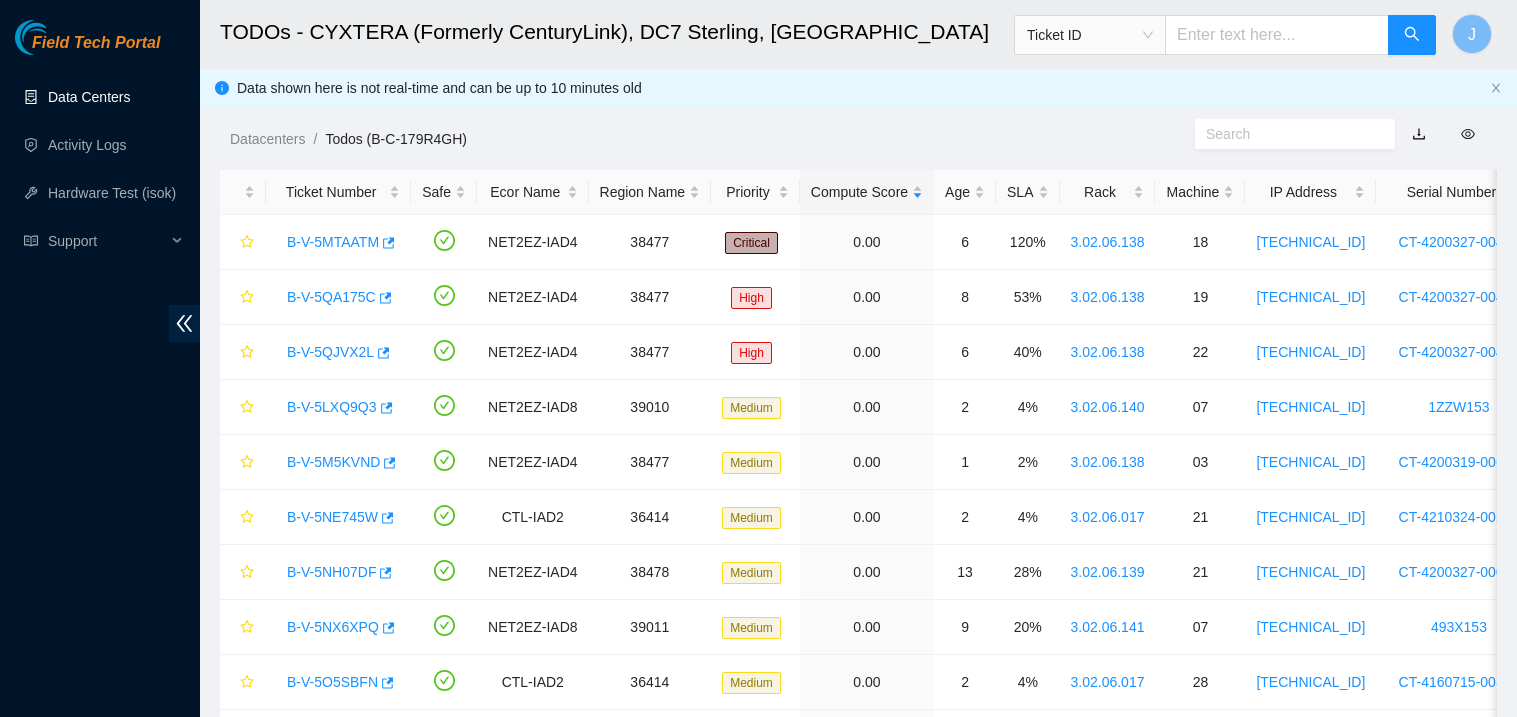 click on "Data Centers" at bounding box center [89, 97] 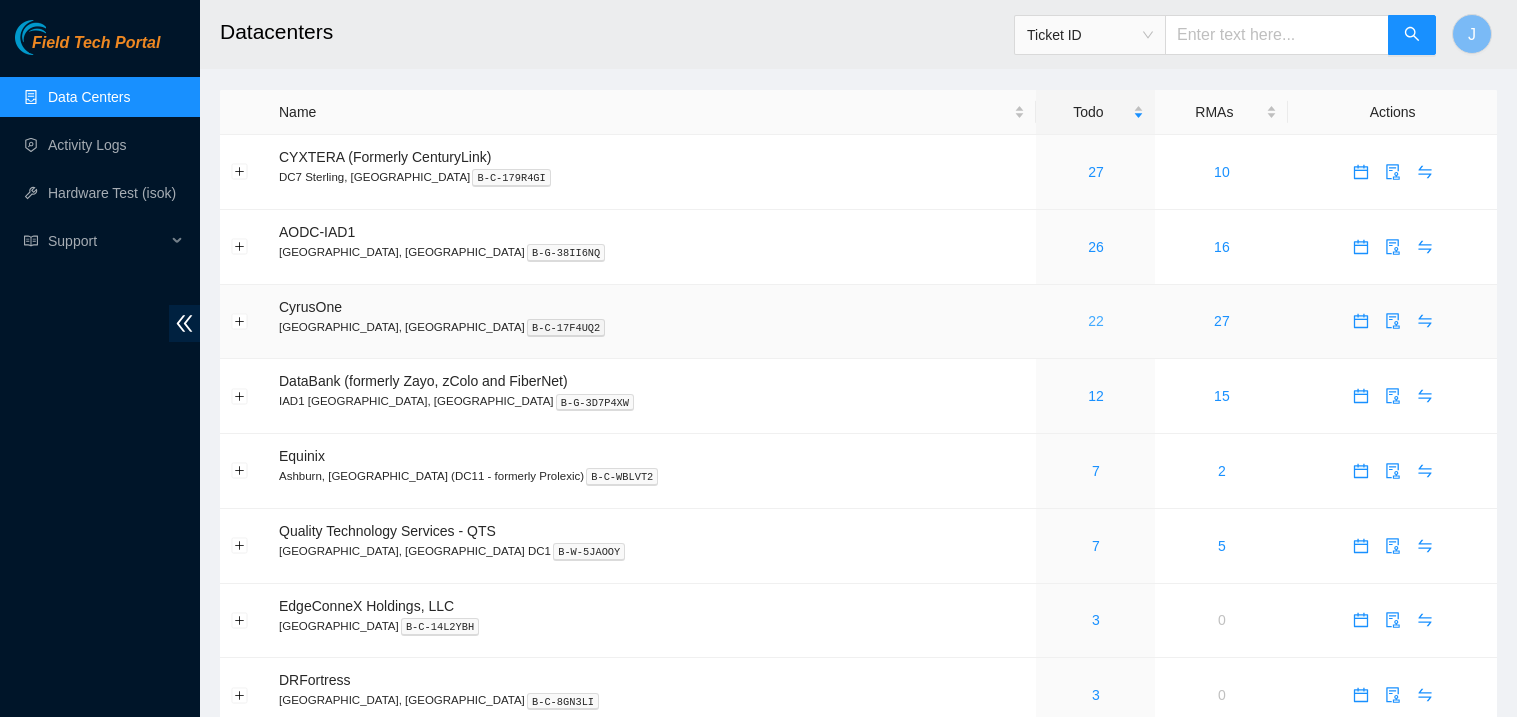 click on "22" at bounding box center [1096, 321] 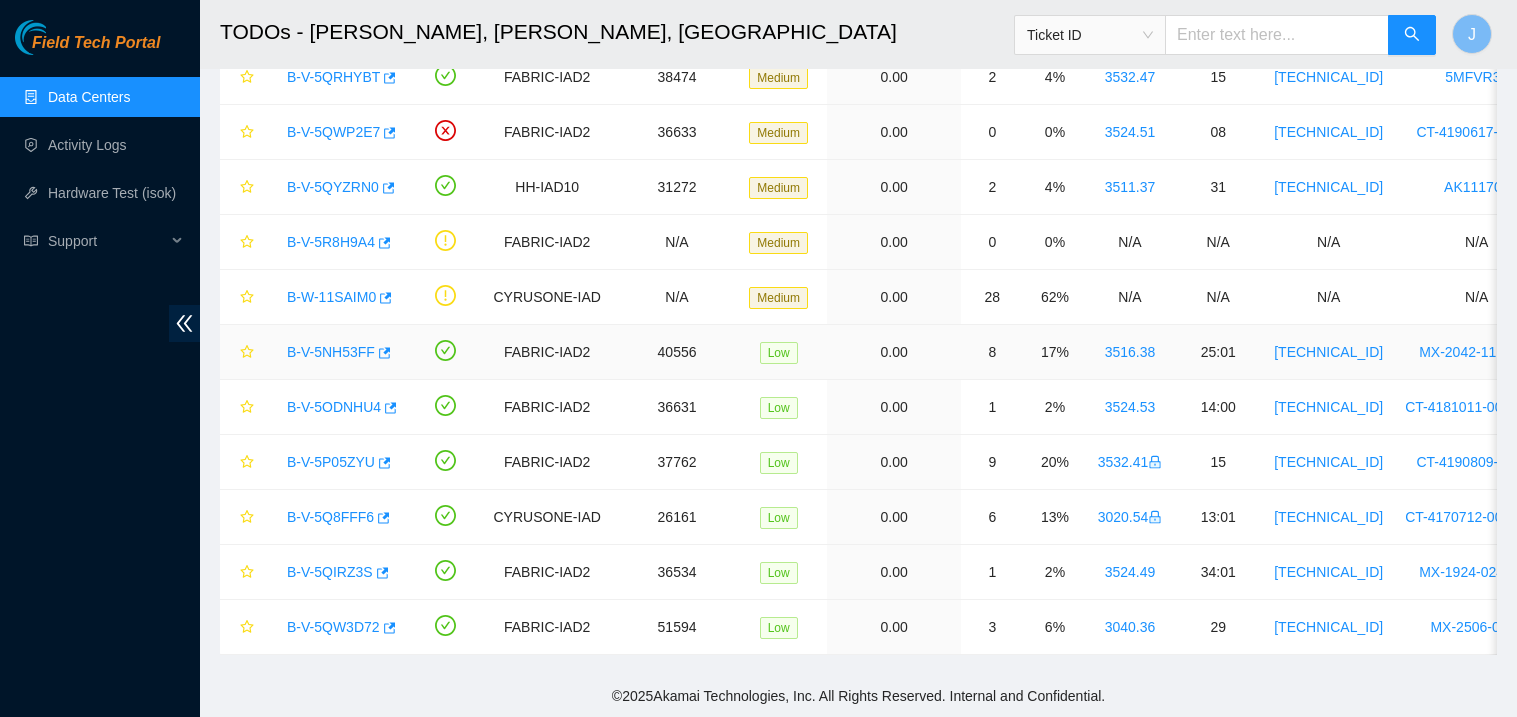 scroll, scrollTop: 0, scrollLeft: 0, axis: both 